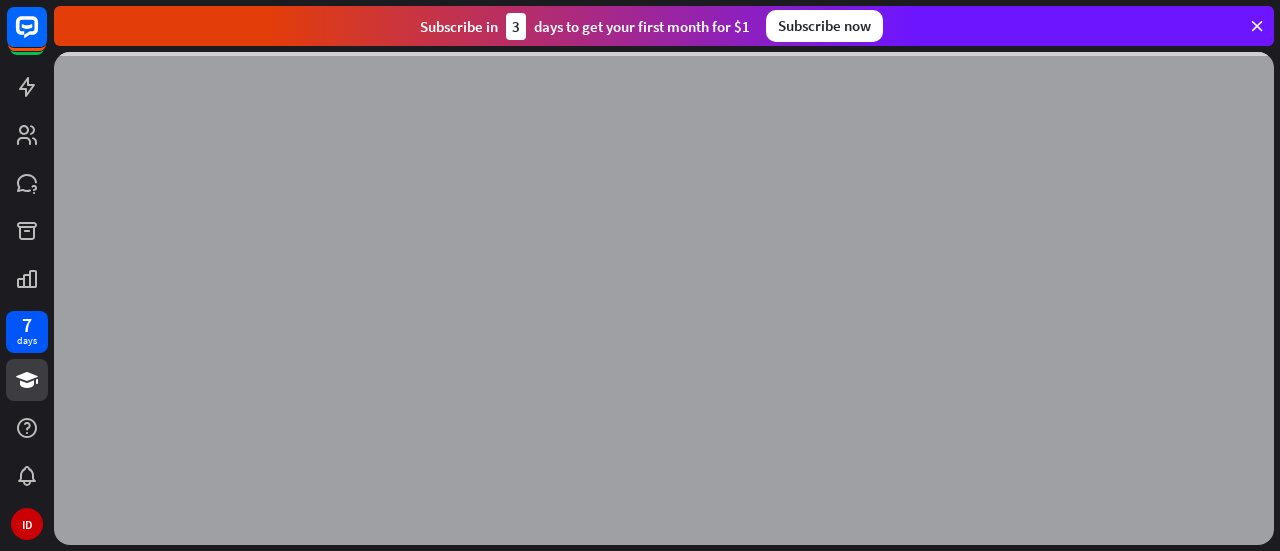 scroll, scrollTop: 0, scrollLeft: 0, axis: both 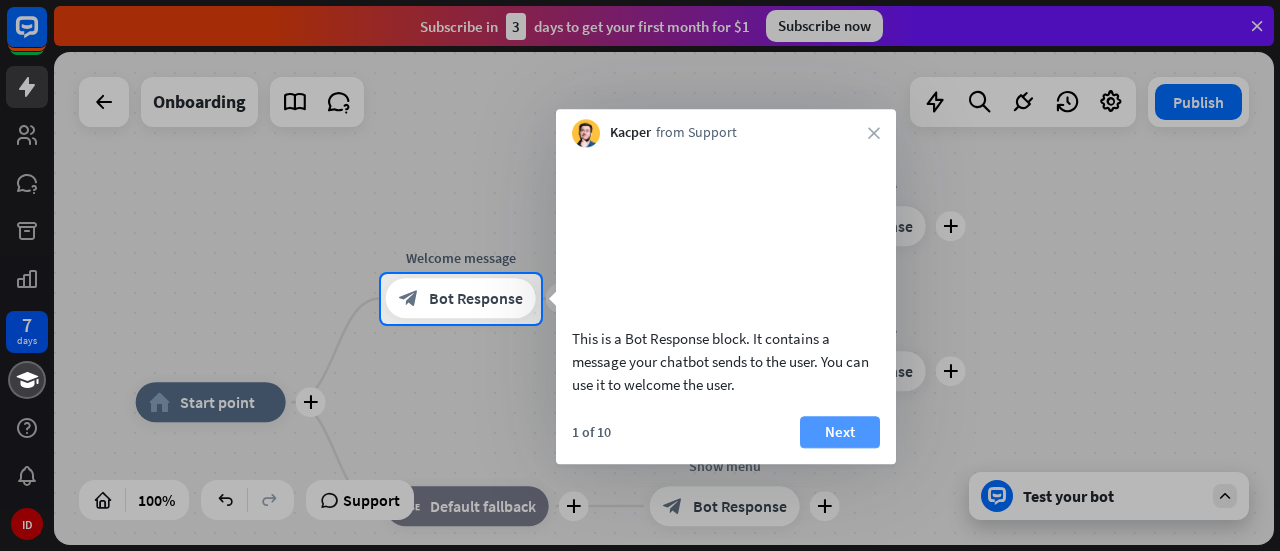 click on "Next" at bounding box center [840, 432] 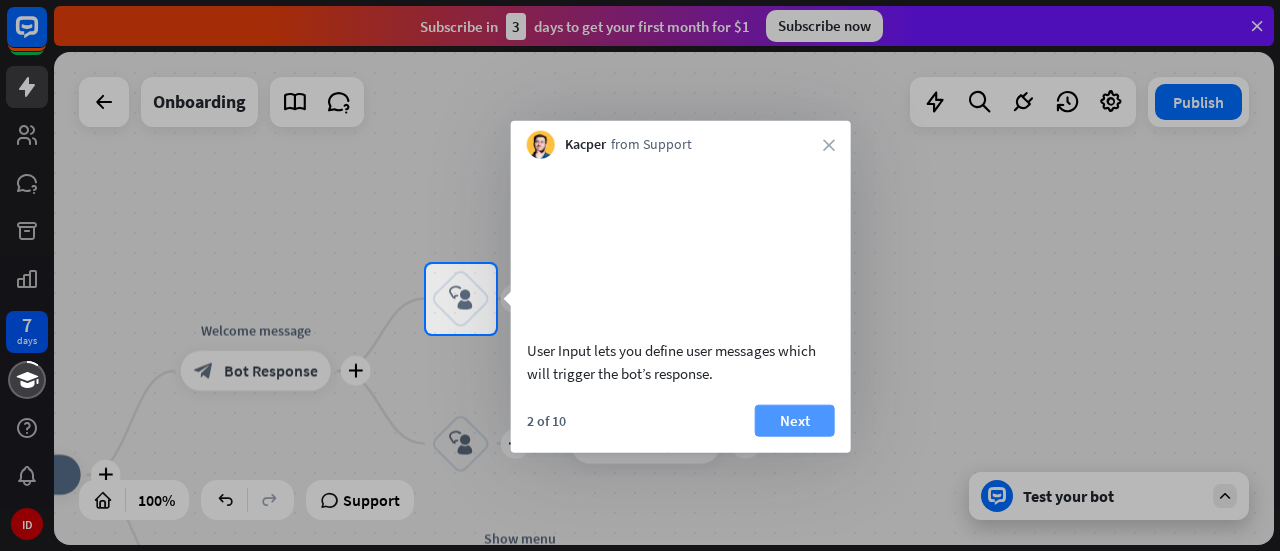click on "Next" at bounding box center [795, 420] 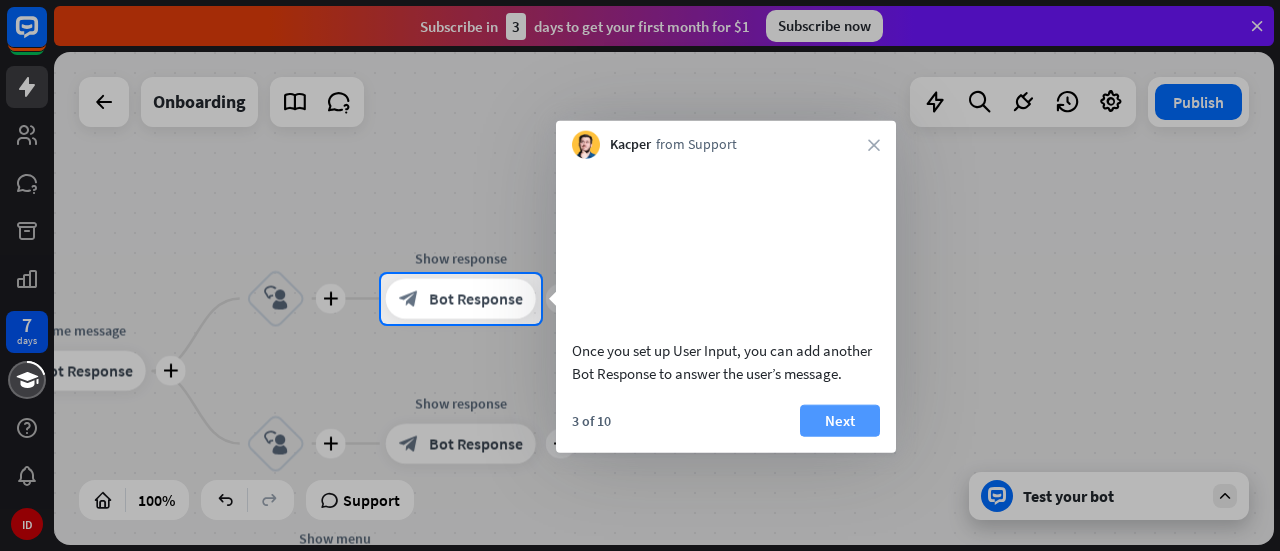 click on "Next" at bounding box center (840, 420) 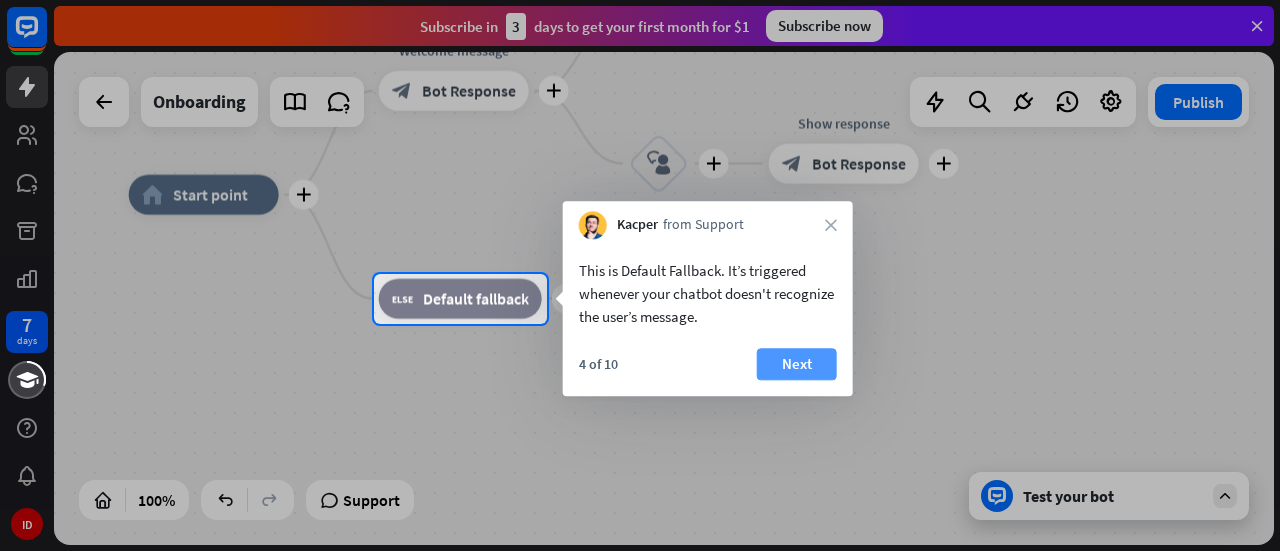 click on "Next" at bounding box center (797, 364) 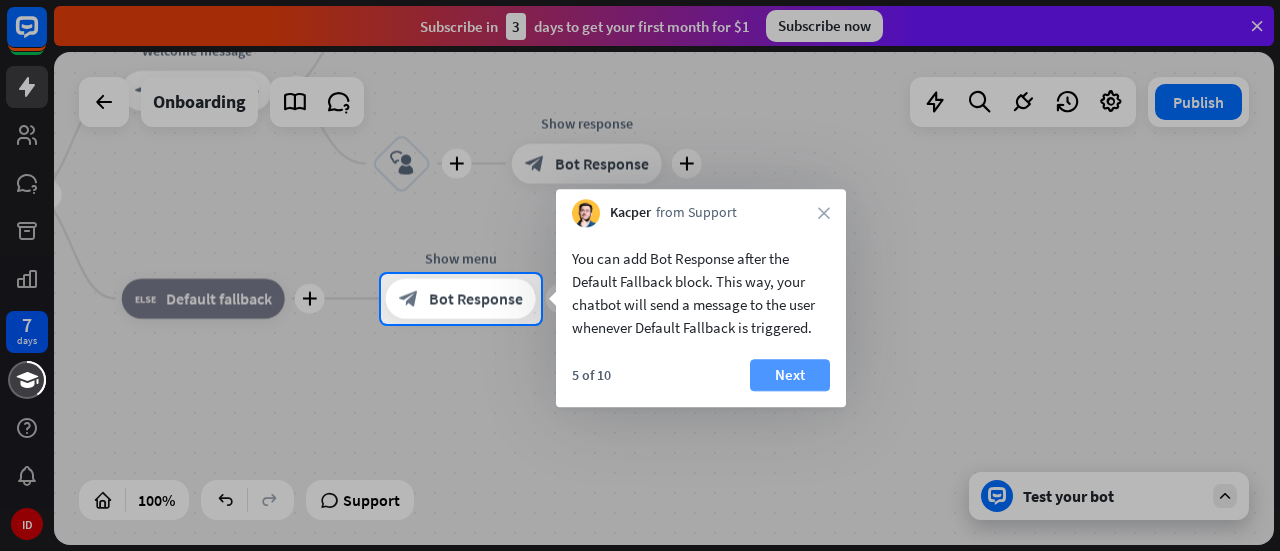 click on "Next" at bounding box center [790, 375] 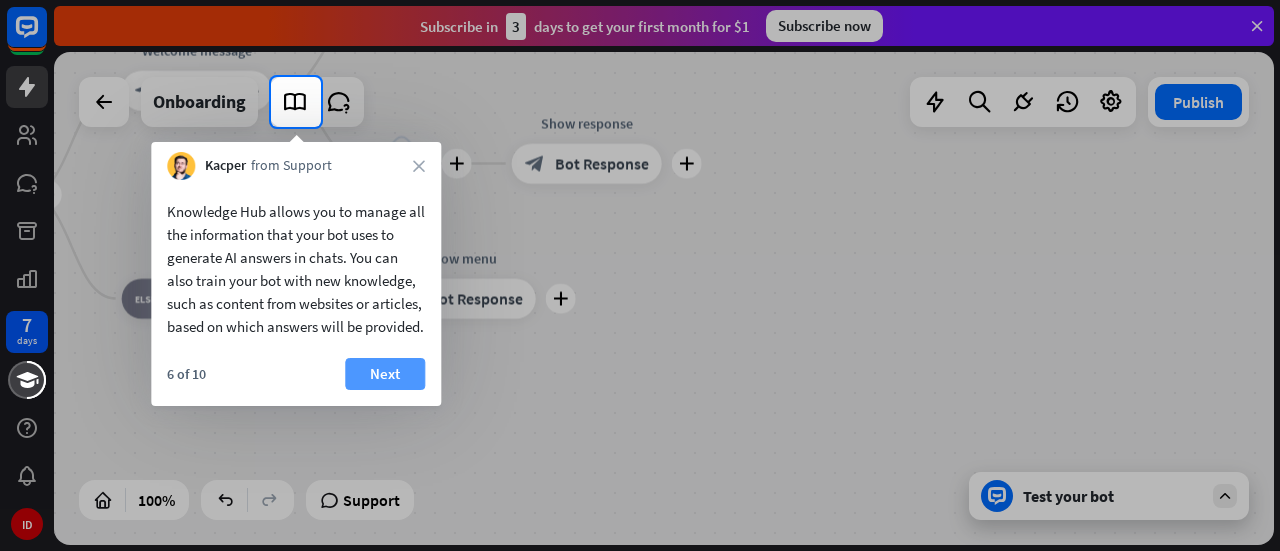 click on "Next" at bounding box center (385, 374) 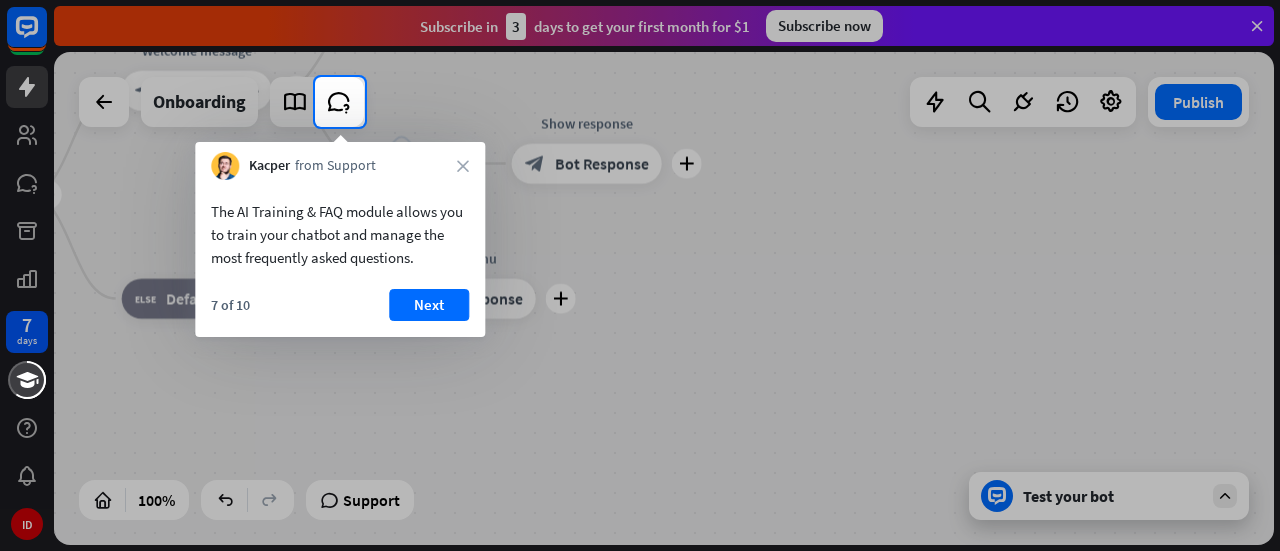 click on "7 of 10
Next" at bounding box center [340, 313] 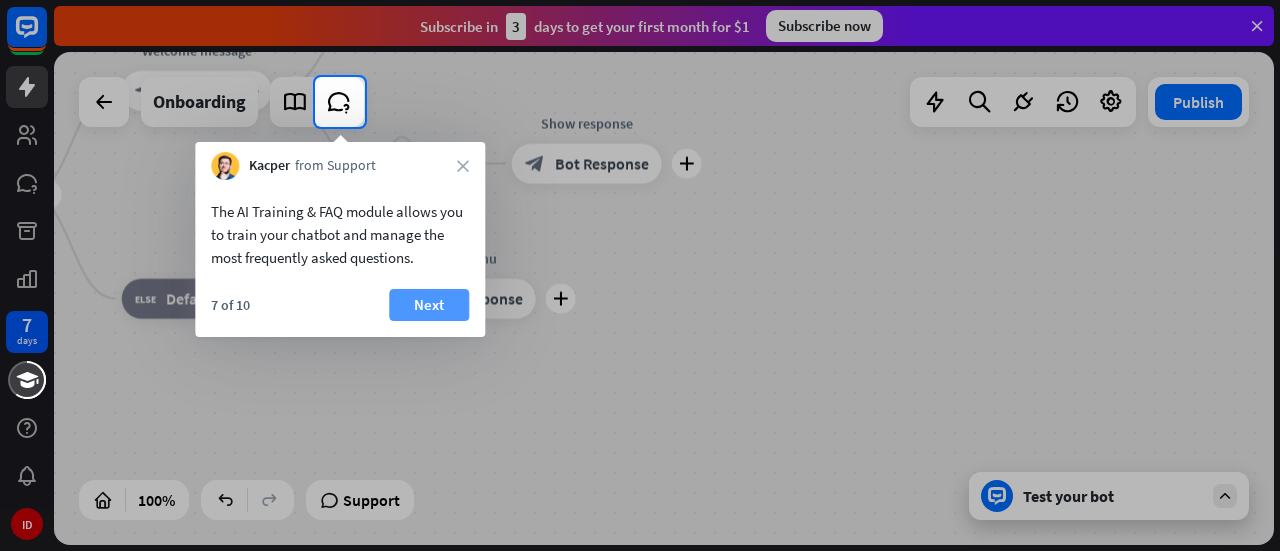 click on "Next" at bounding box center [429, 305] 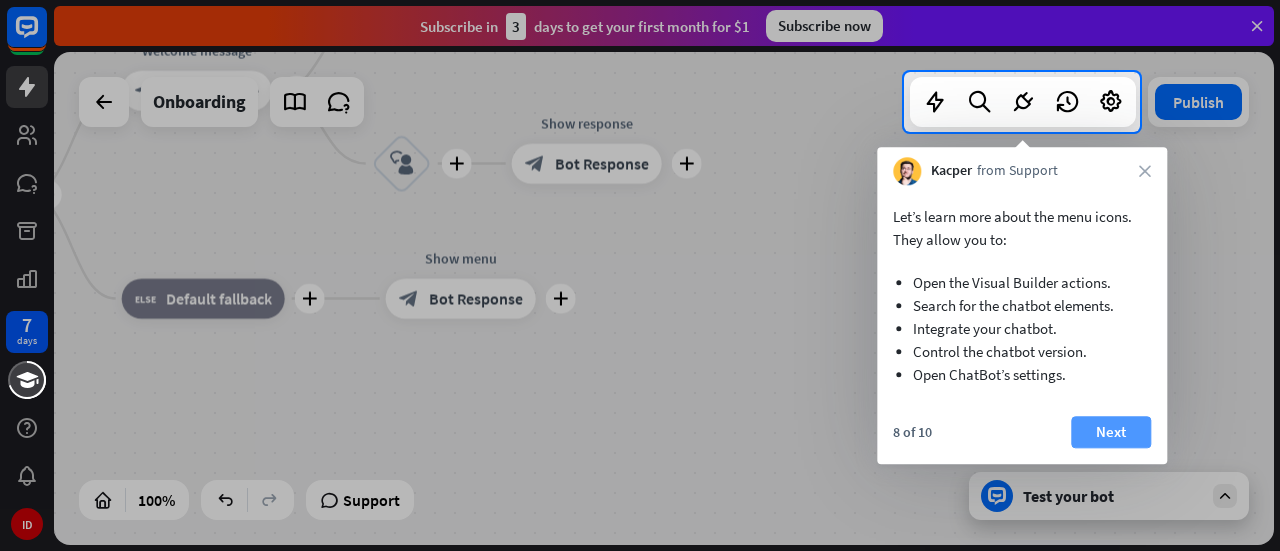 click on "Next" at bounding box center (1111, 432) 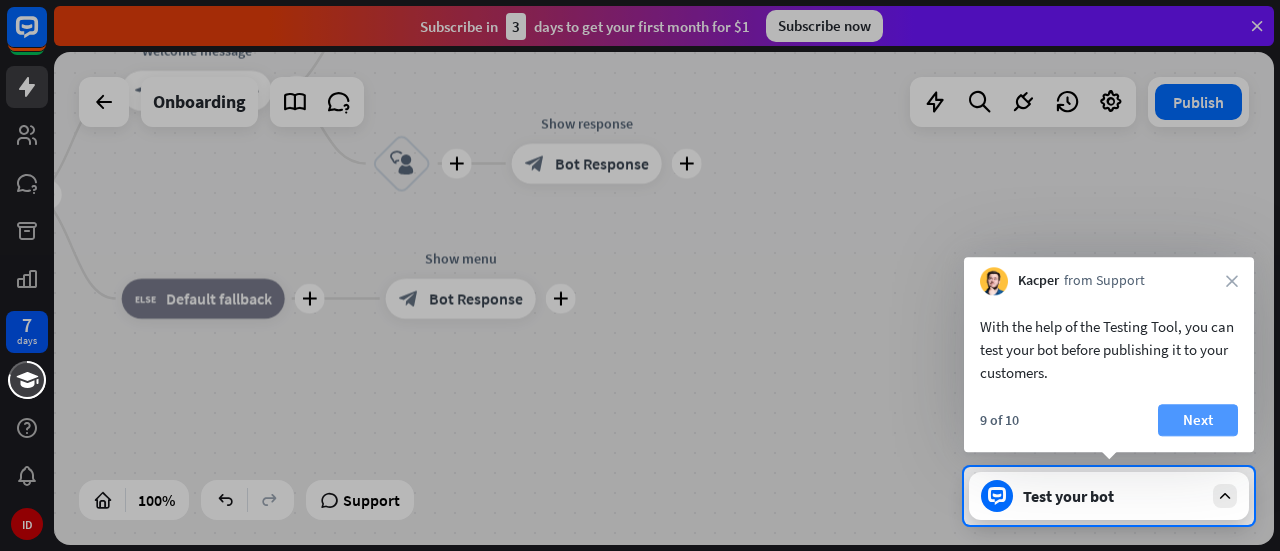 click on "Next" at bounding box center [1198, 420] 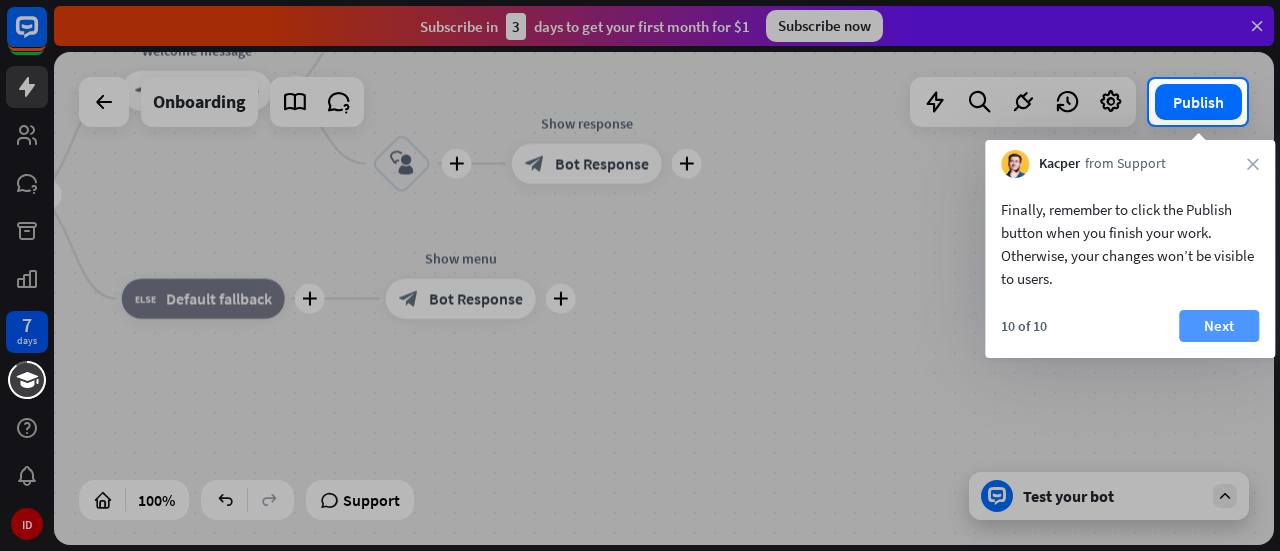 click on "Next" at bounding box center [1219, 326] 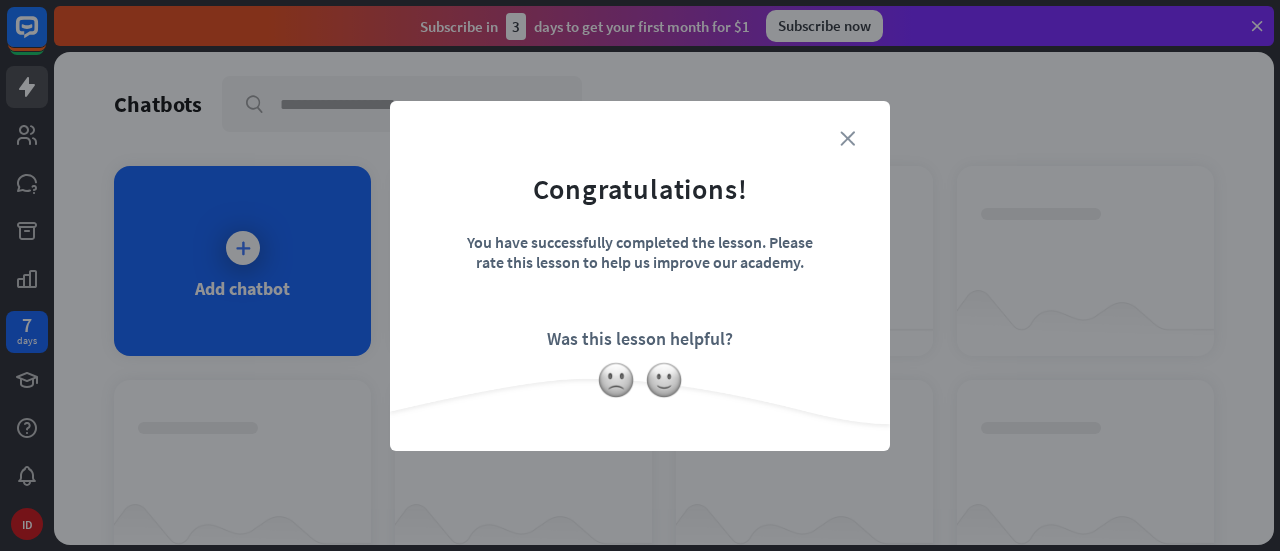 click on "close" at bounding box center (847, 138) 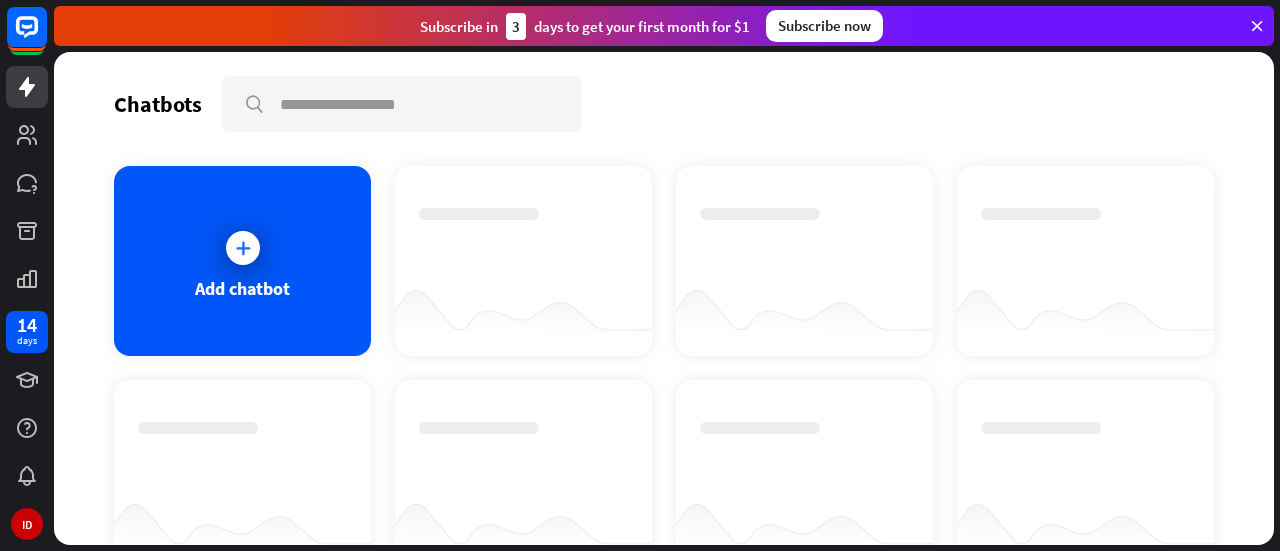 click at bounding box center (664, 298) 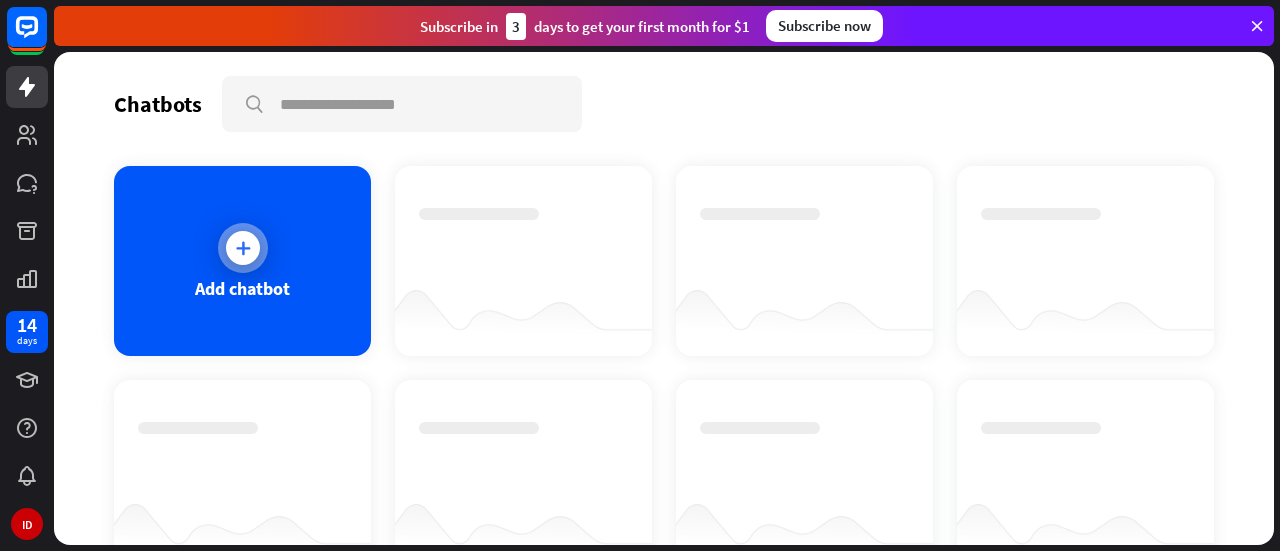 click at bounding box center (243, 248) 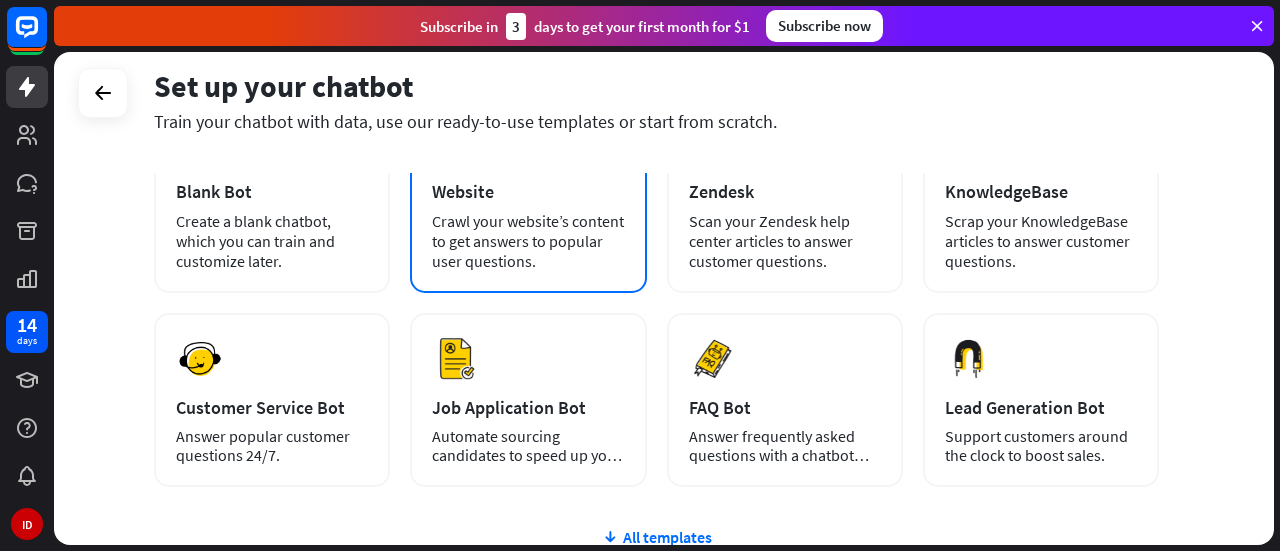 scroll, scrollTop: 157, scrollLeft: 0, axis: vertical 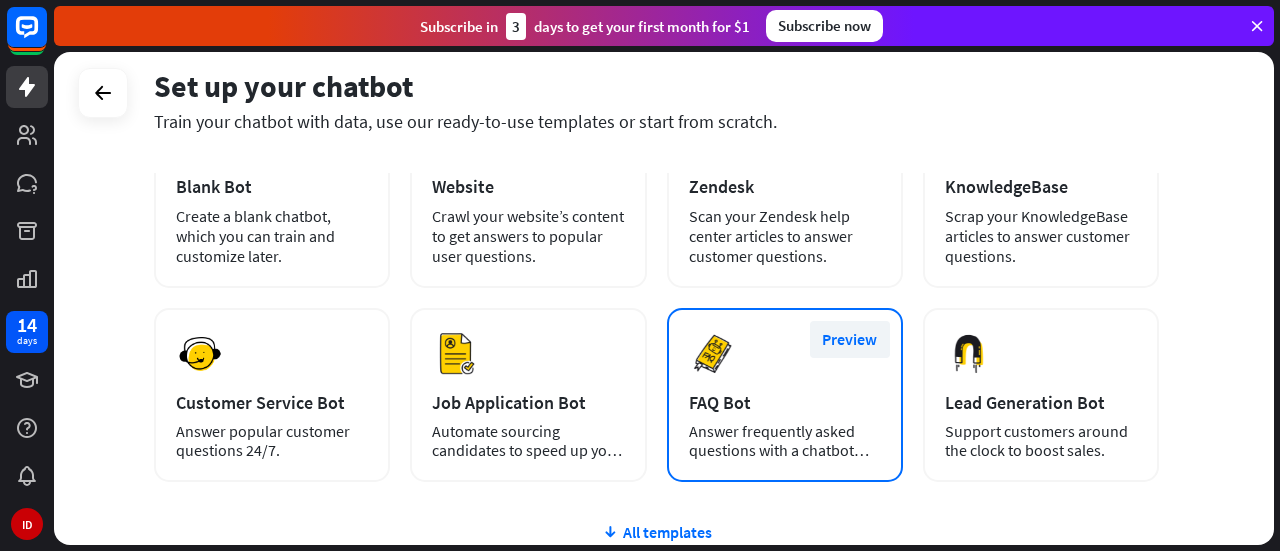 click on "Preview" at bounding box center (850, 339) 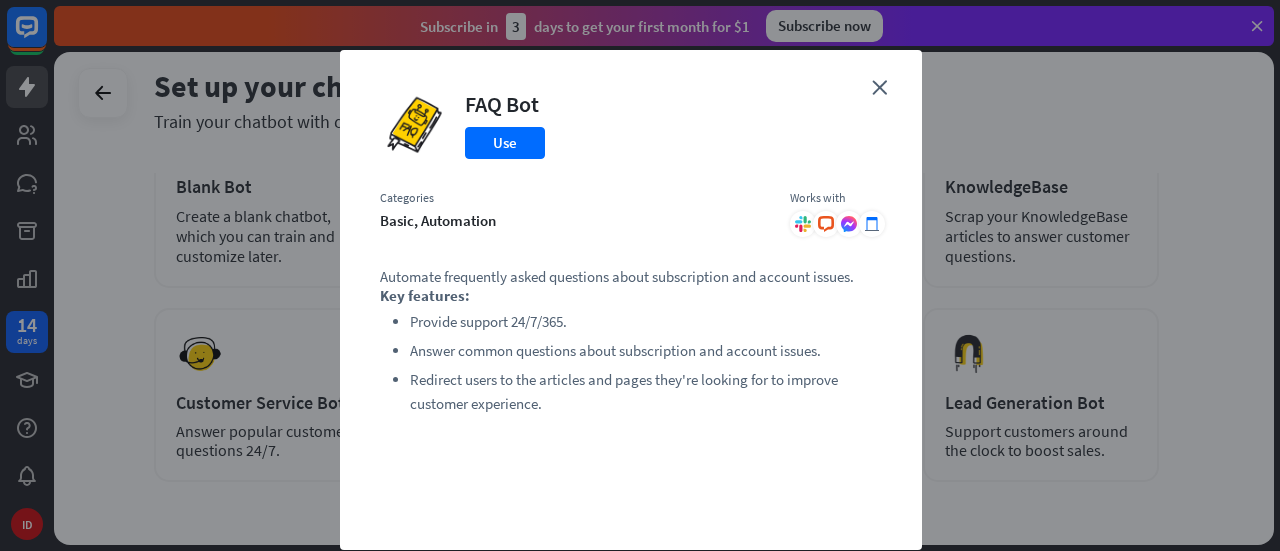 scroll, scrollTop: 48, scrollLeft: 0, axis: vertical 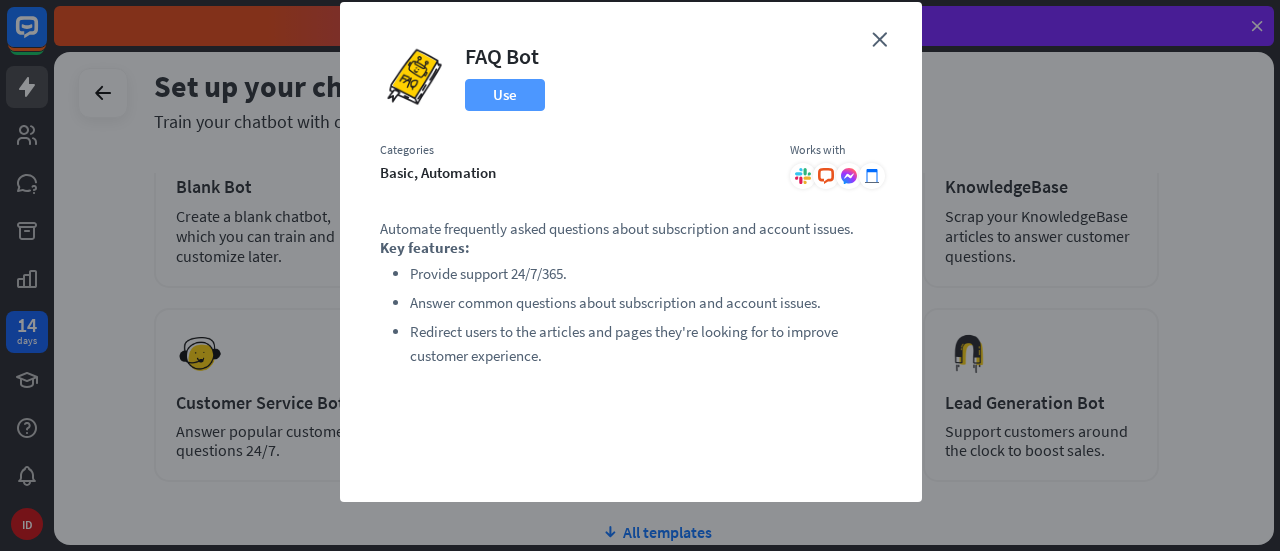 click on "Use" at bounding box center (505, 95) 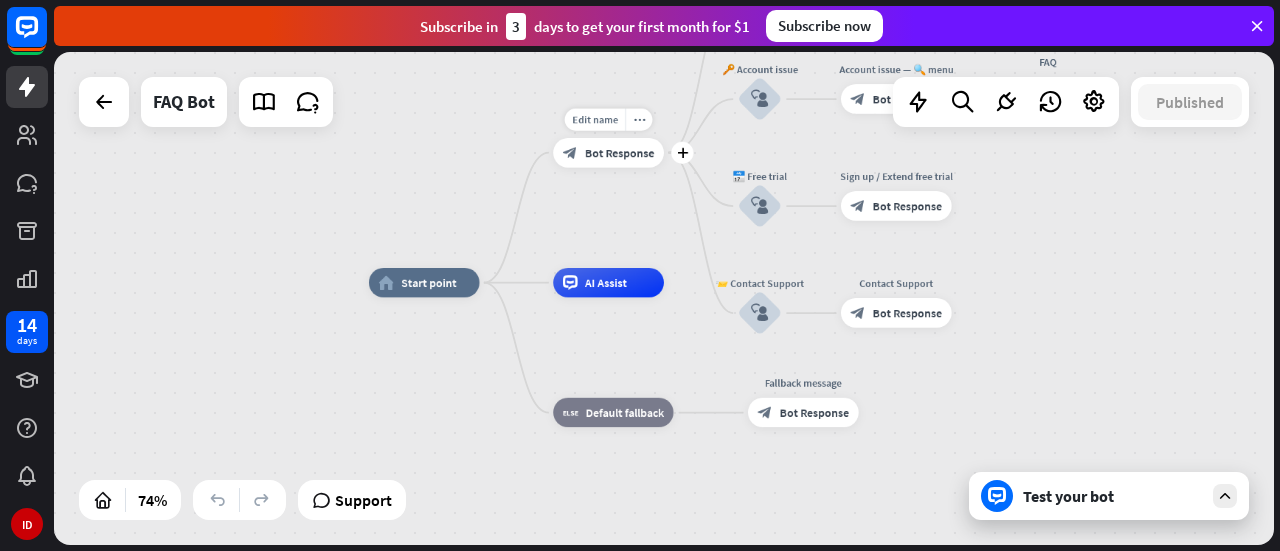 click on "block_bot_response   Bot Response" at bounding box center (608, 153) 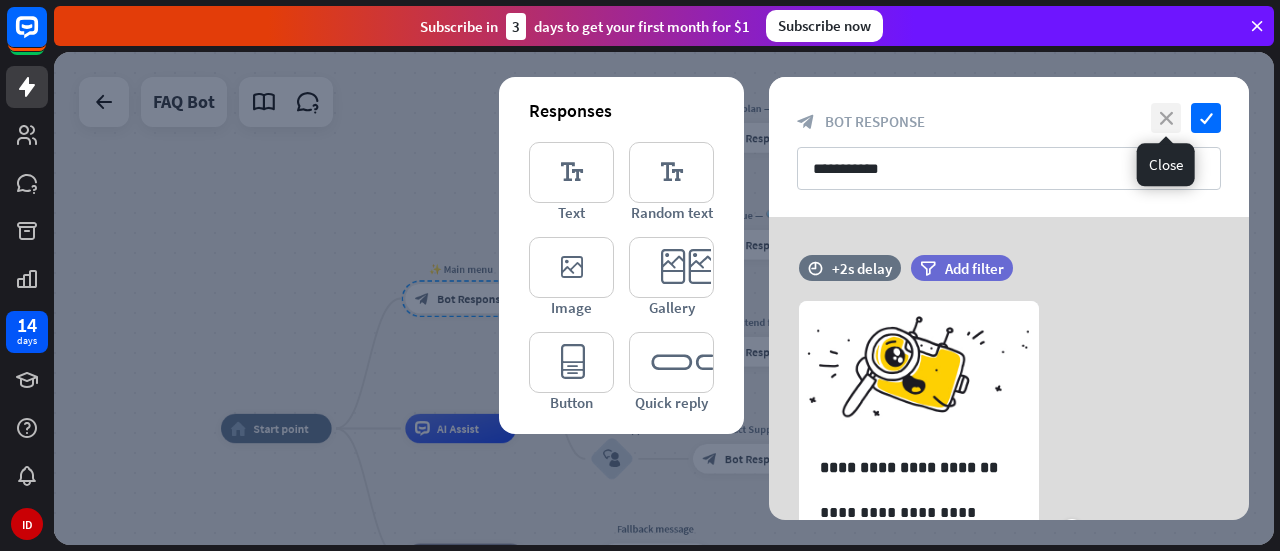 click on "close" at bounding box center (1166, 118) 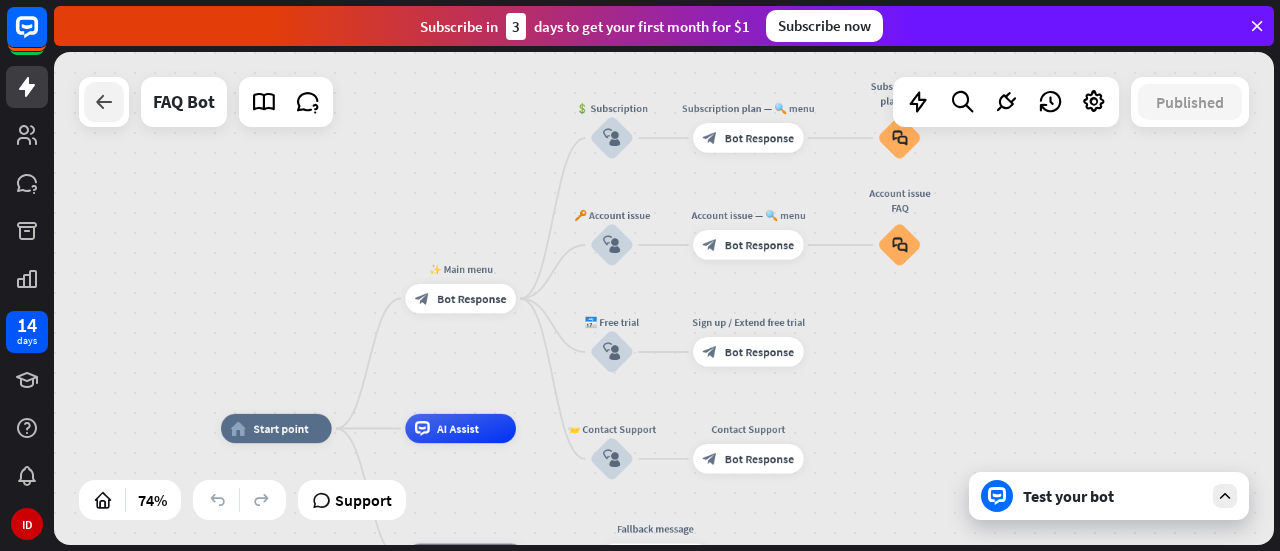 click at bounding box center [104, 102] 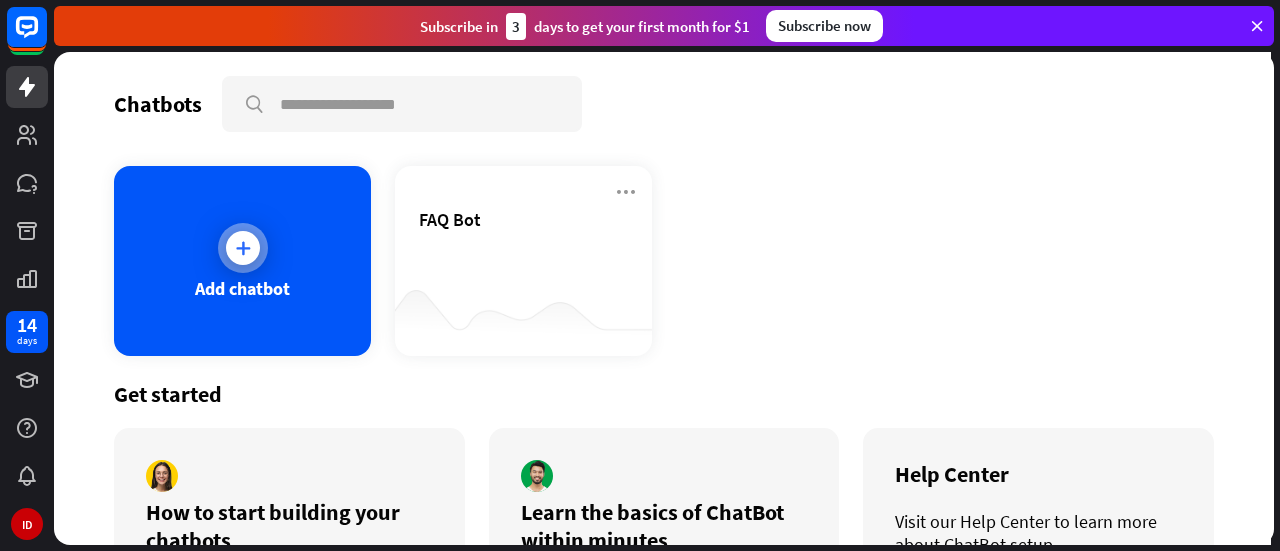 click at bounding box center [243, 248] 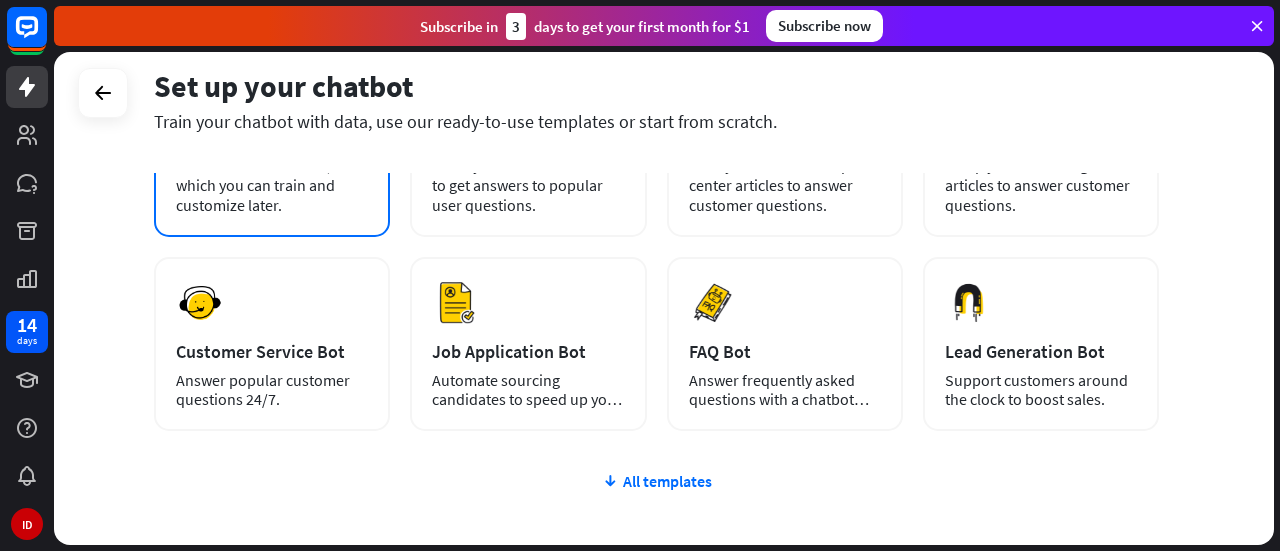 scroll, scrollTop: 188, scrollLeft: 0, axis: vertical 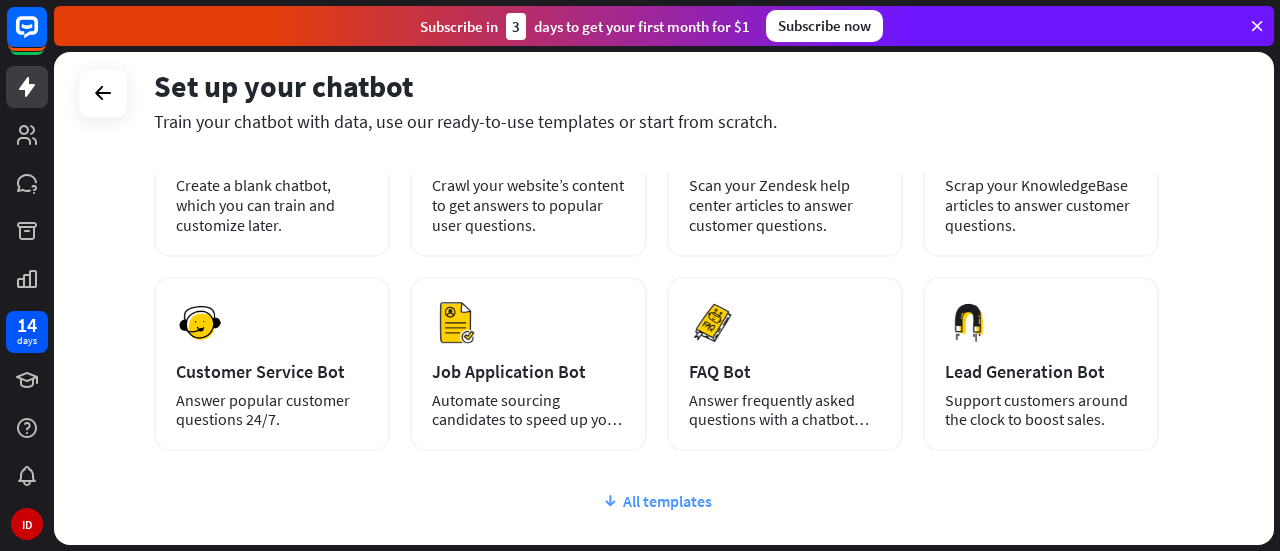 click on "All templates" at bounding box center (656, 501) 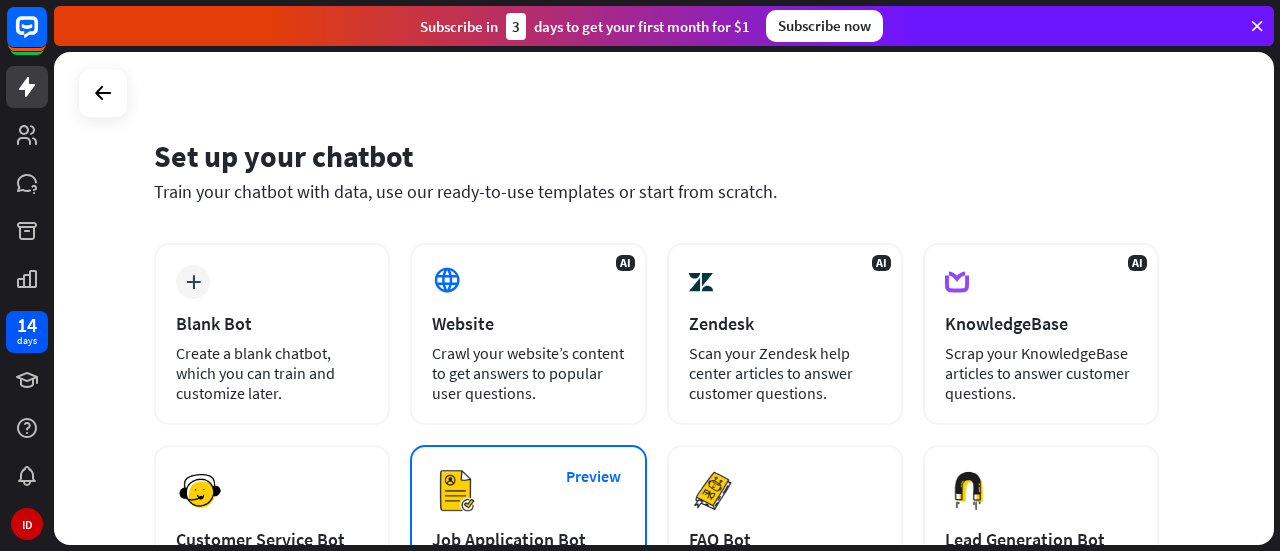scroll, scrollTop: 0, scrollLeft: 0, axis: both 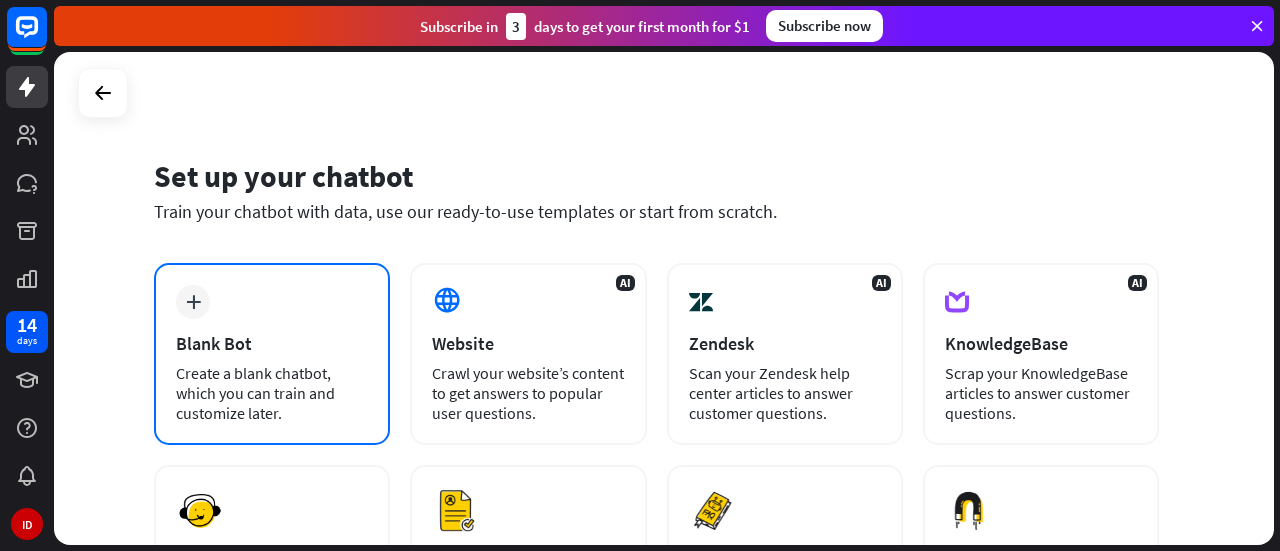 click on "plus   Blank Bot
Create a blank chatbot, which you can train and
customize later." at bounding box center (272, 354) 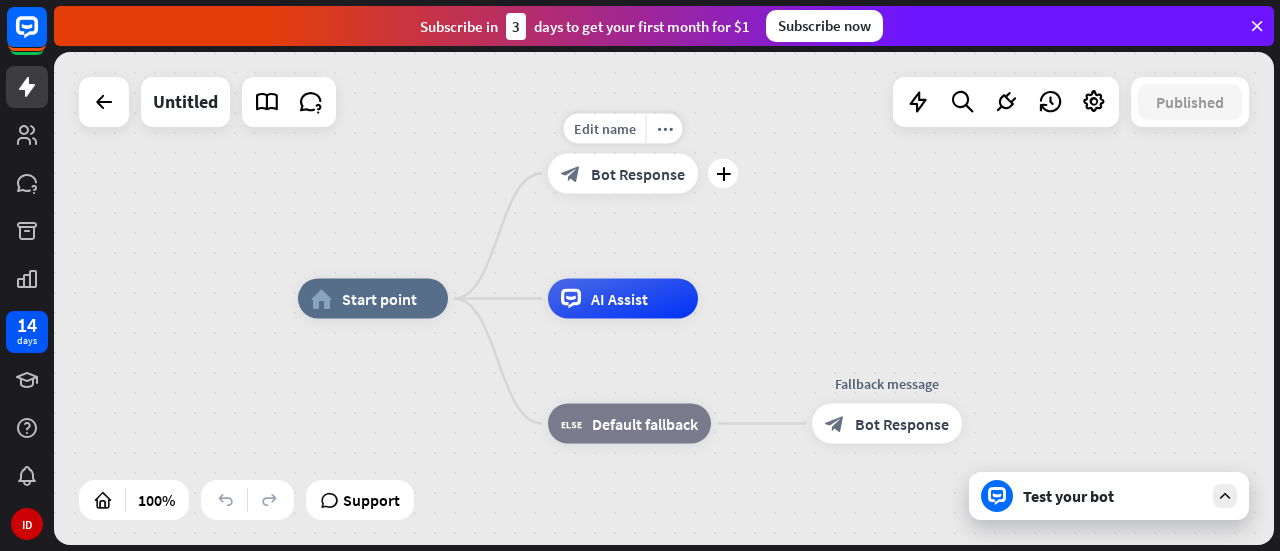 click on "block_bot_response   Bot Response" at bounding box center [623, 174] 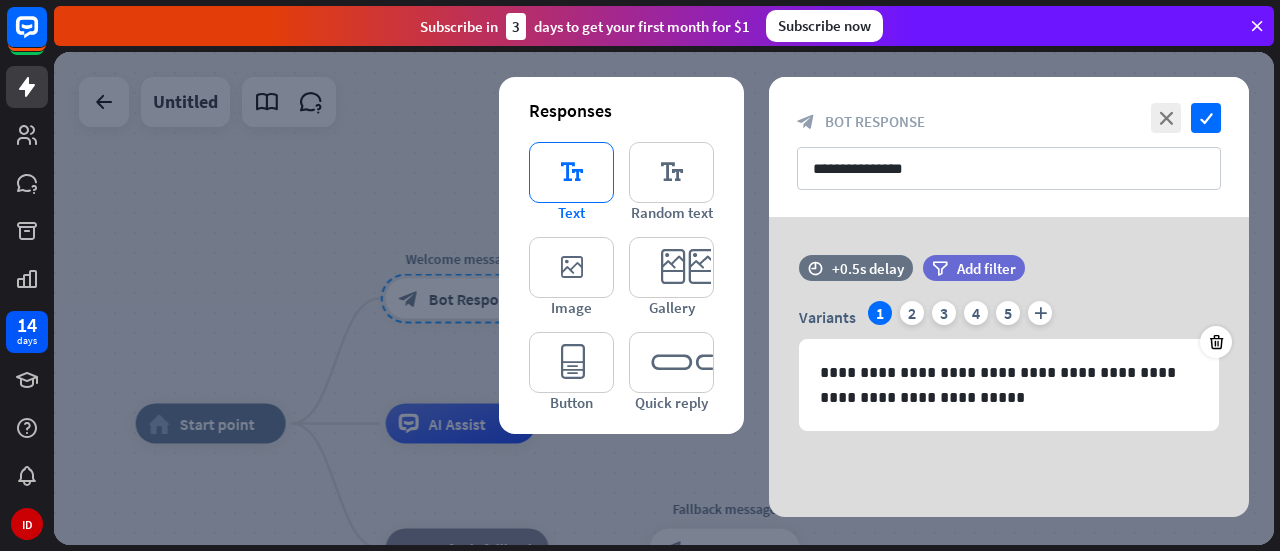 click on "editor_text" at bounding box center (571, 172) 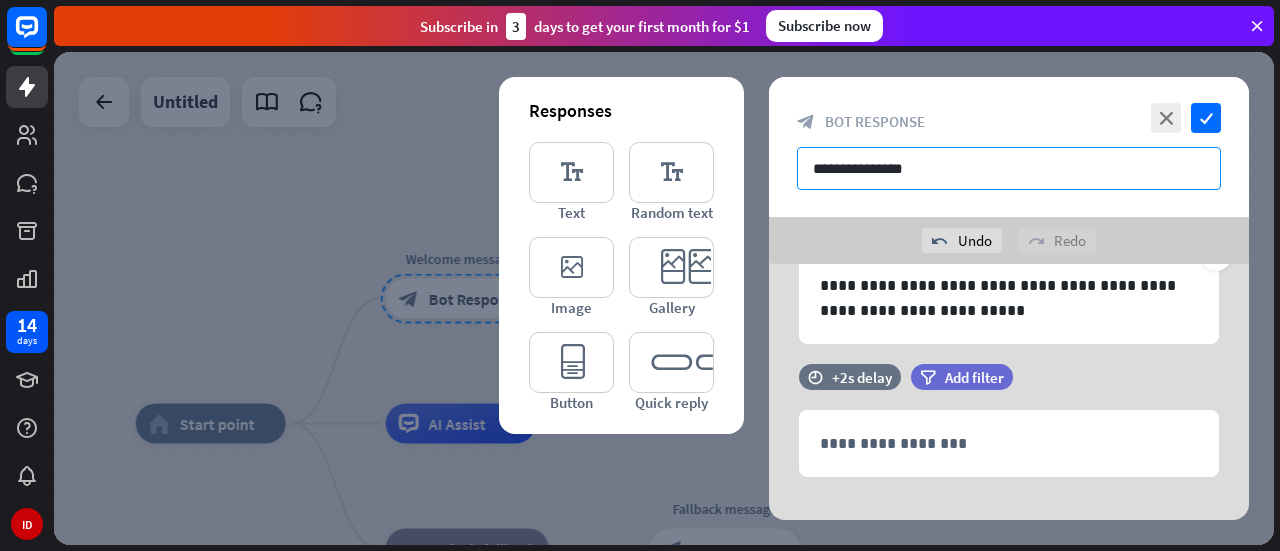 scroll, scrollTop: 159, scrollLeft: 0, axis: vertical 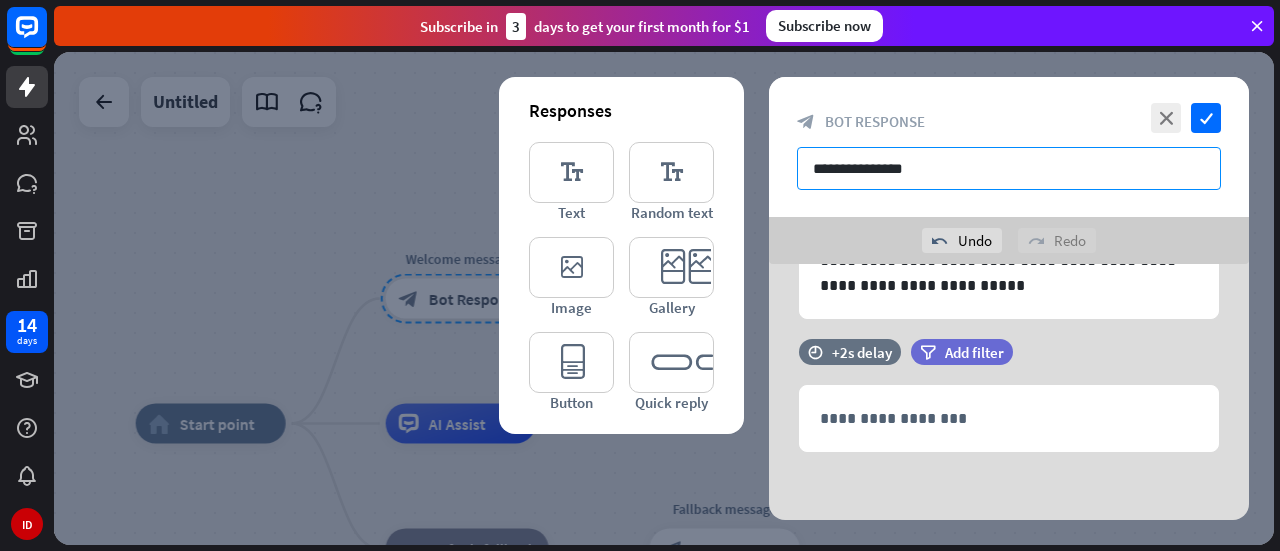 click on "**********" at bounding box center [1009, 168] 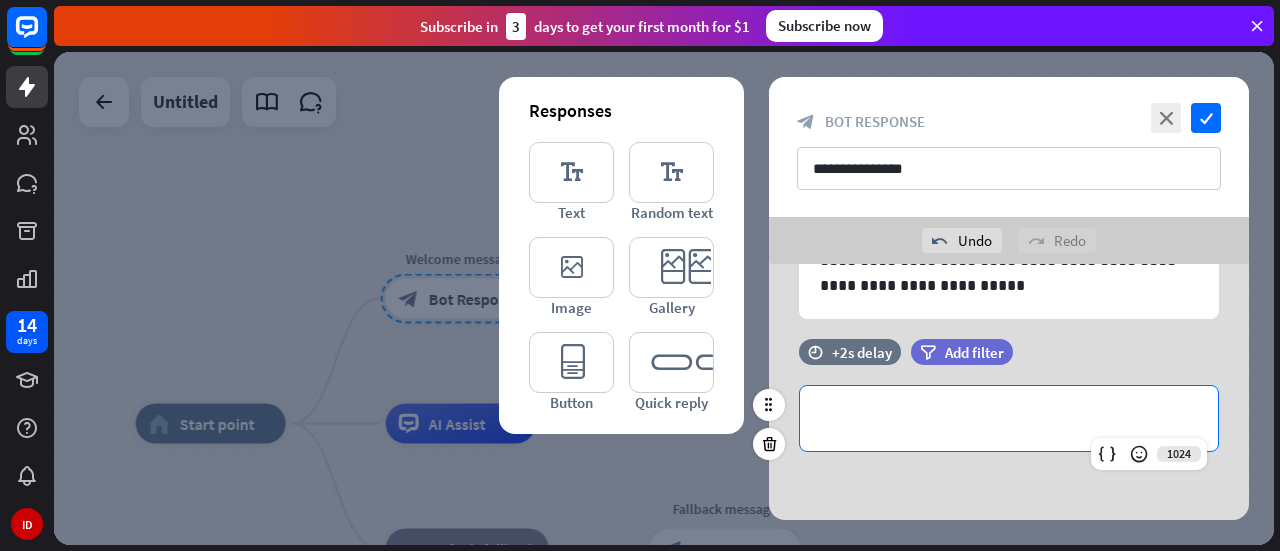 click on "**********" at bounding box center [1009, 418] 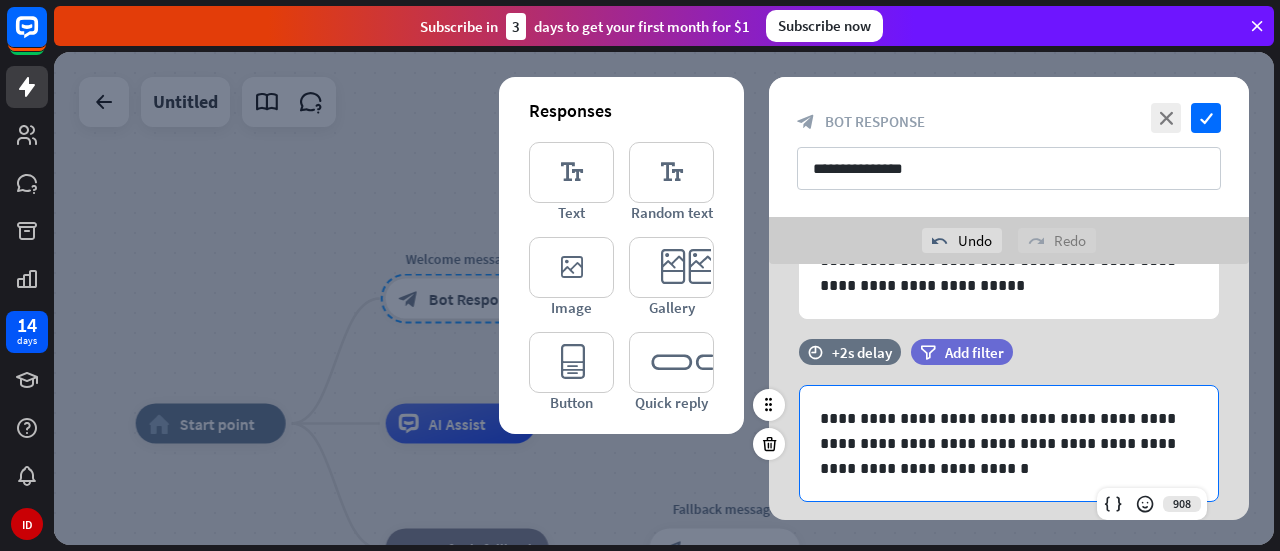 click on "**********" at bounding box center (1009, 443) 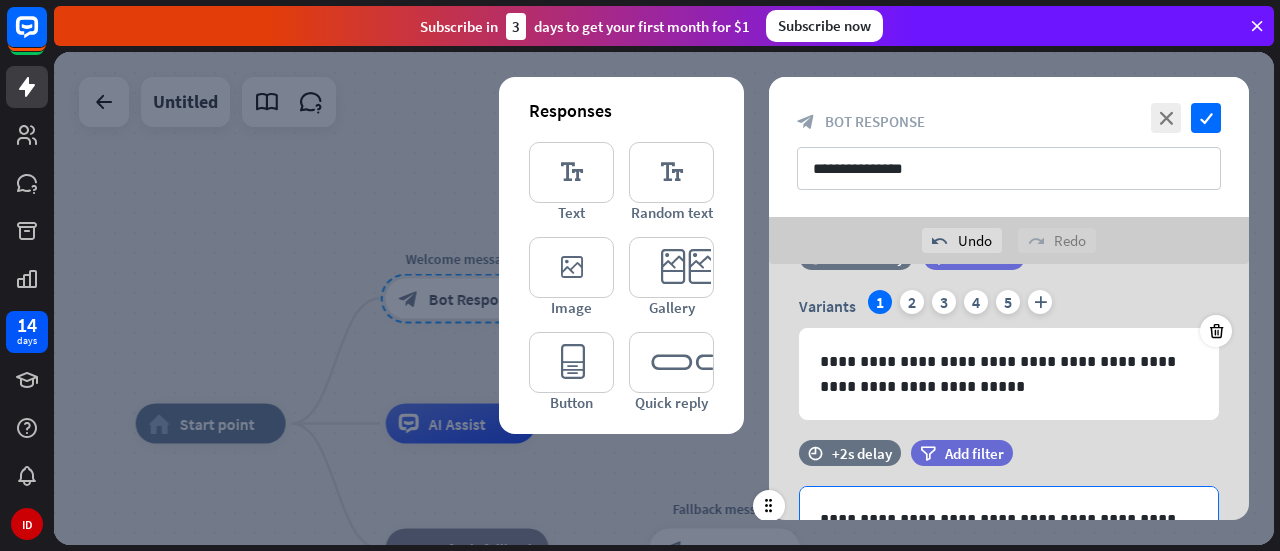 scroll, scrollTop: 0, scrollLeft: 0, axis: both 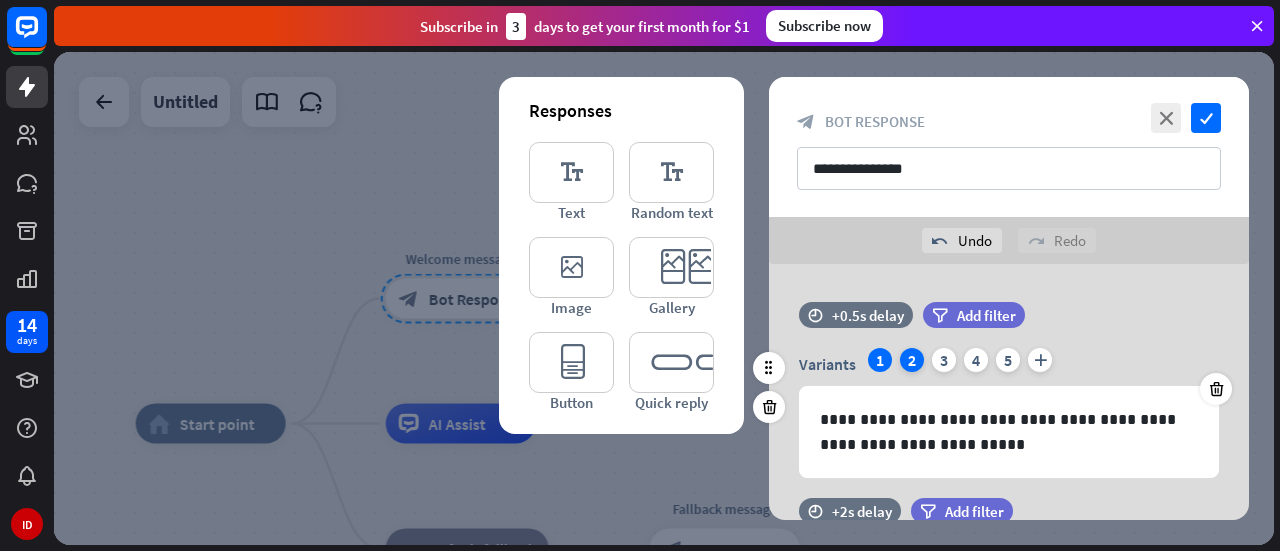 click on "2" at bounding box center (912, 360) 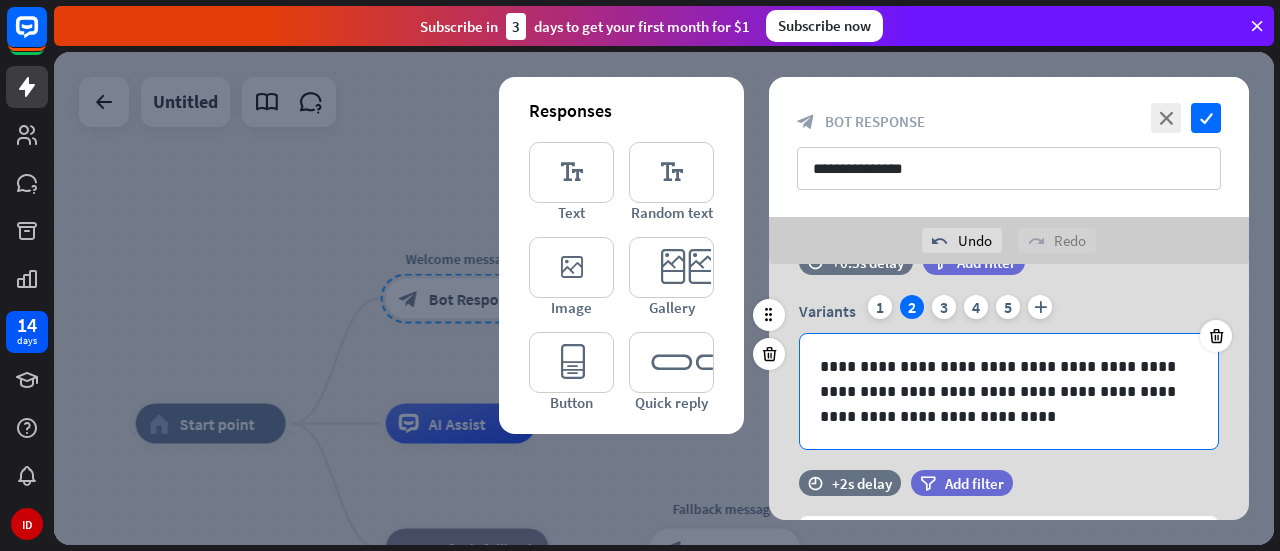 scroll, scrollTop: 40, scrollLeft: 0, axis: vertical 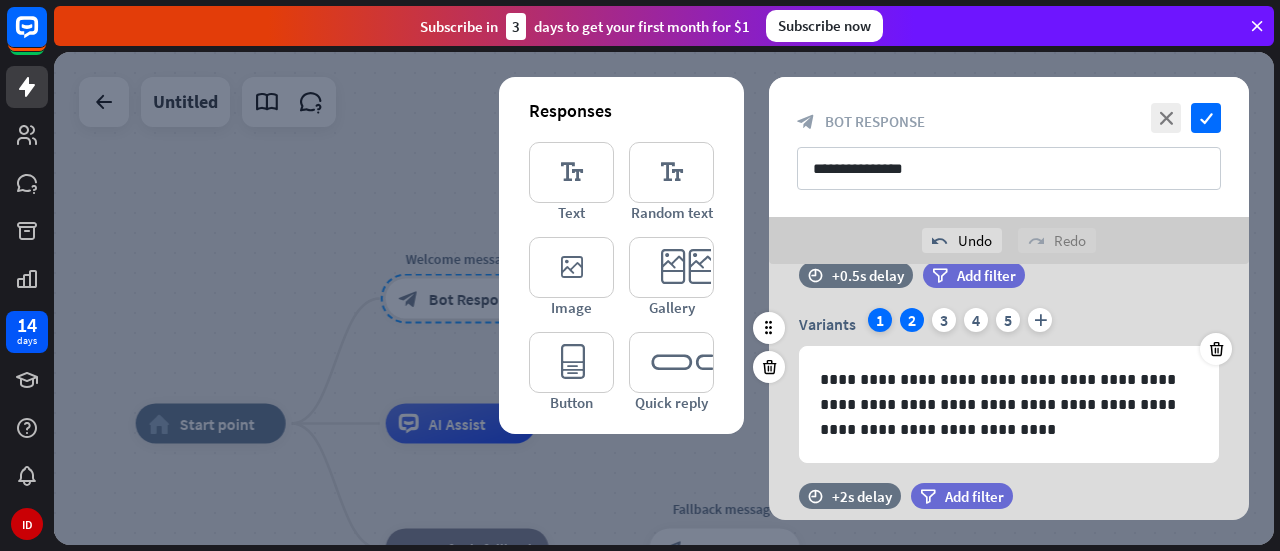 click on "1" at bounding box center [880, 320] 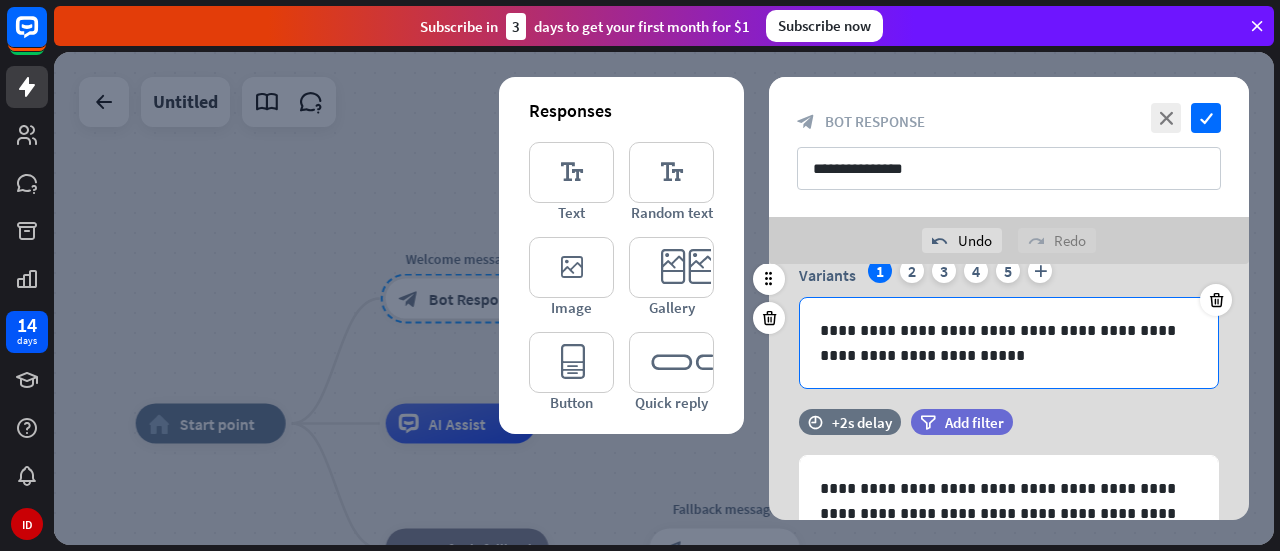 scroll, scrollTop: 90, scrollLeft: 0, axis: vertical 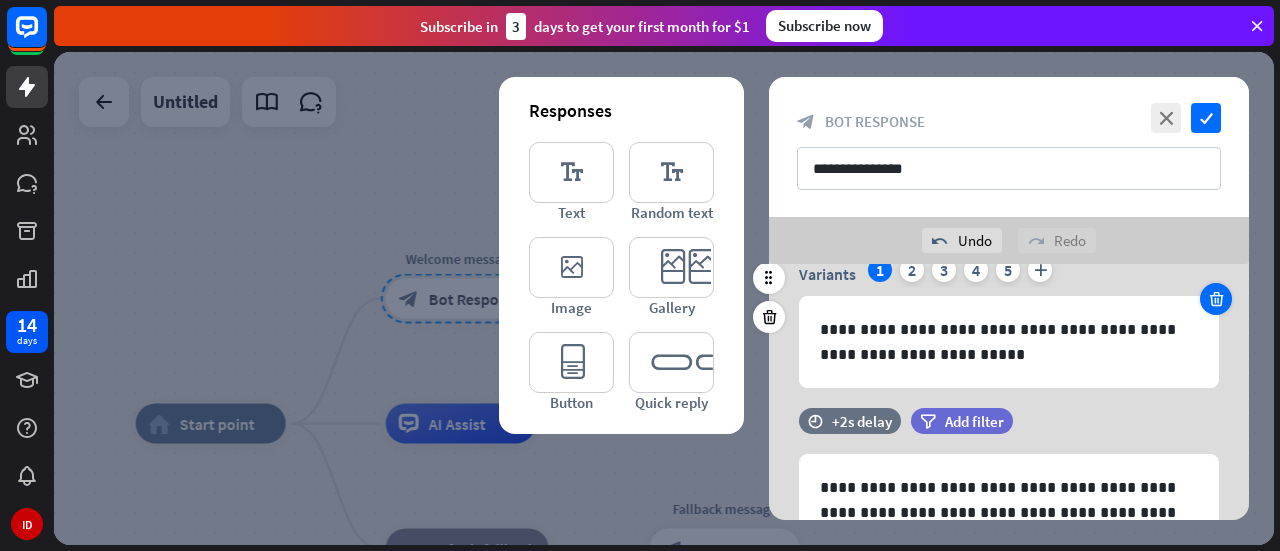 click at bounding box center (1216, 299) 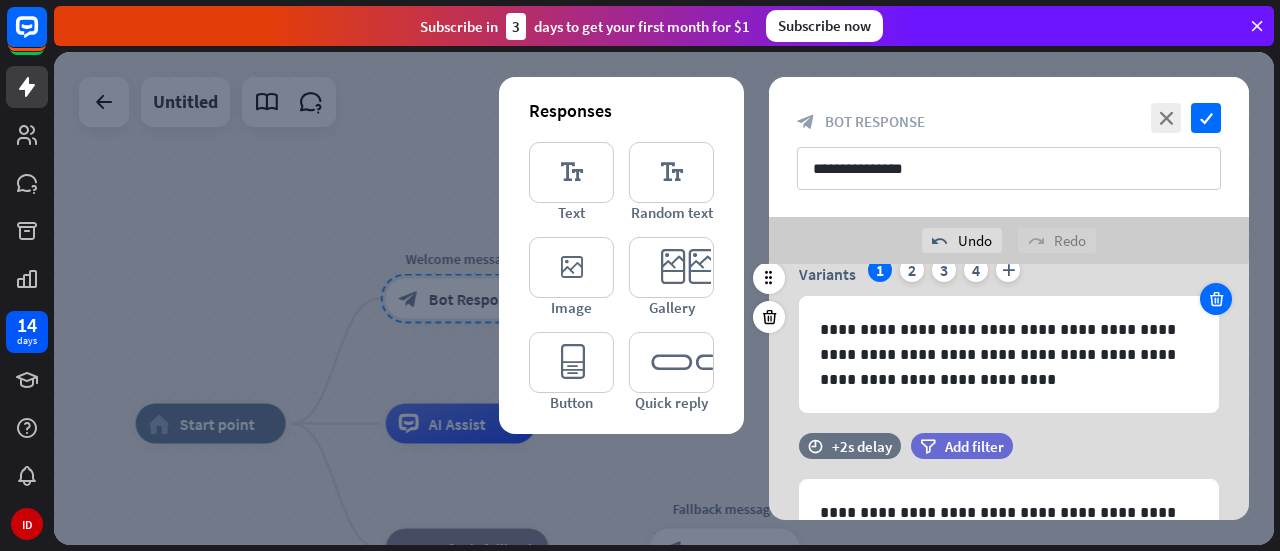 click at bounding box center (1216, 299) 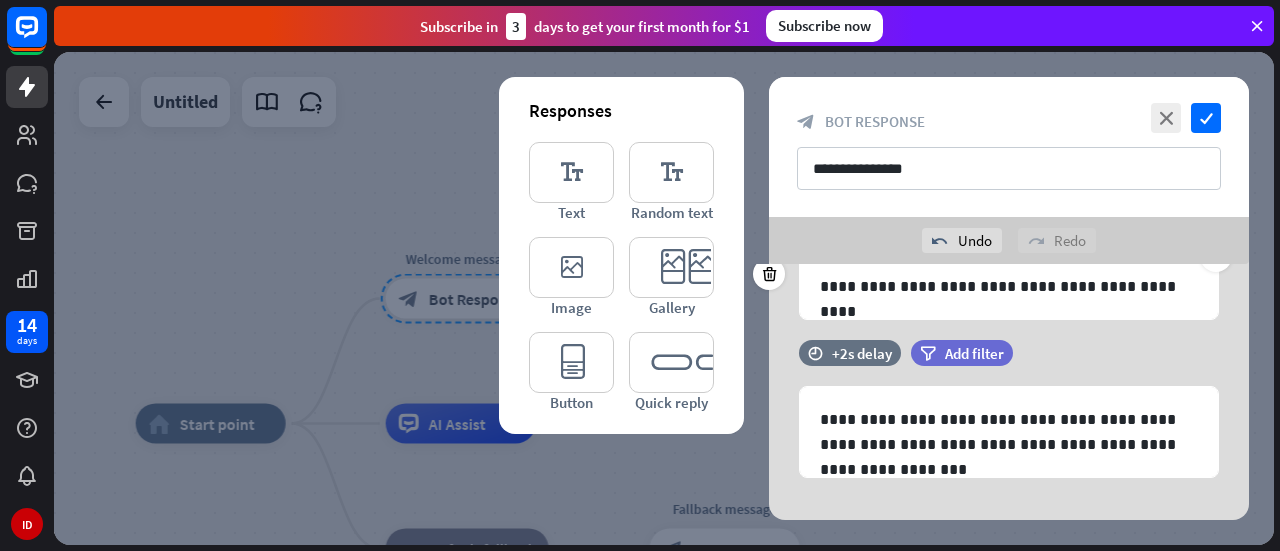 scroll, scrollTop: 0, scrollLeft: 0, axis: both 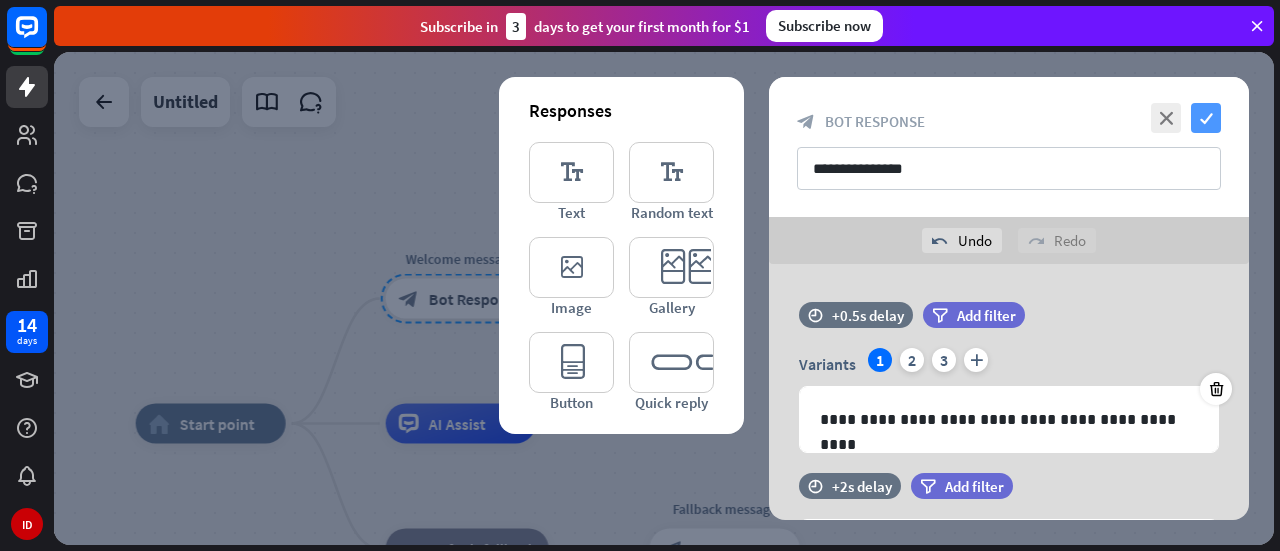 click on "check" at bounding box center (1206, 118) 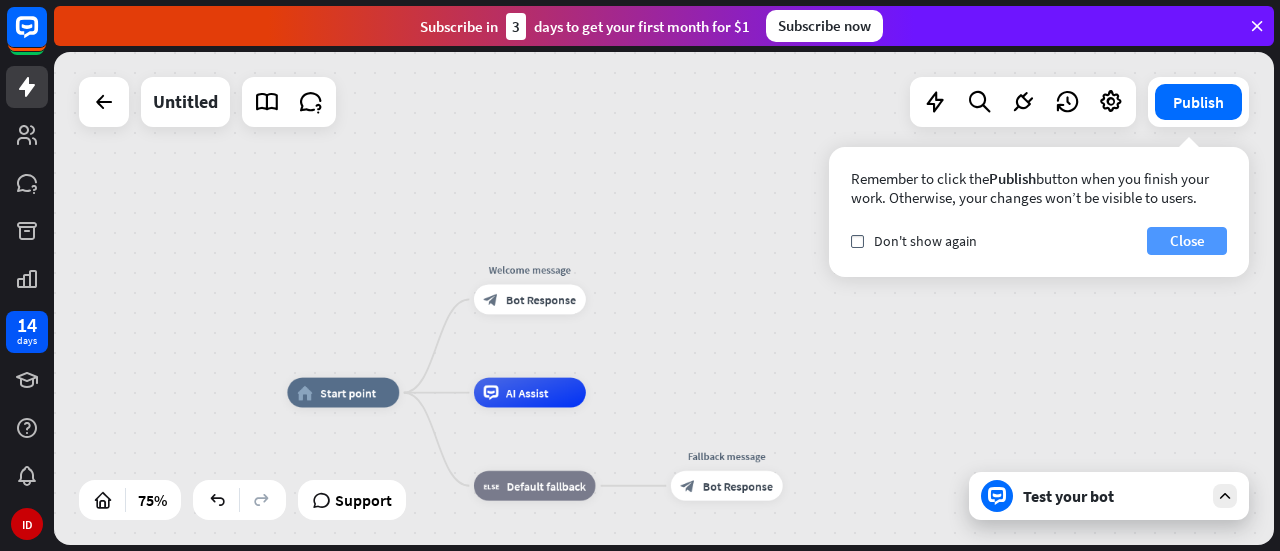 click on "Close" at bounding box center (1187, 241) 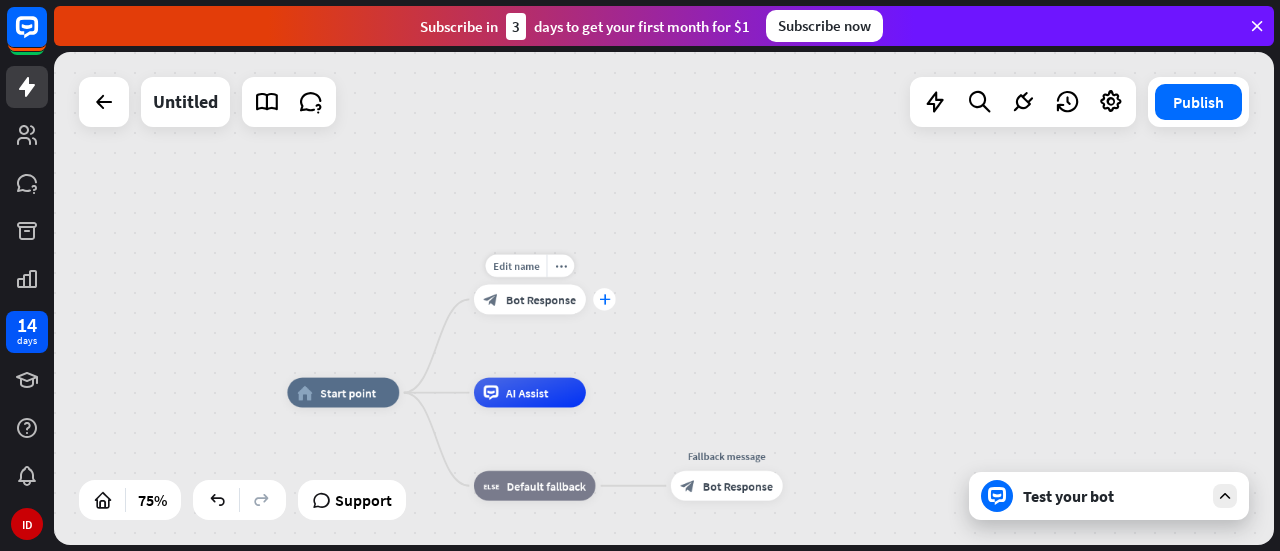 click on "plus" at bounding box center [604, 299] 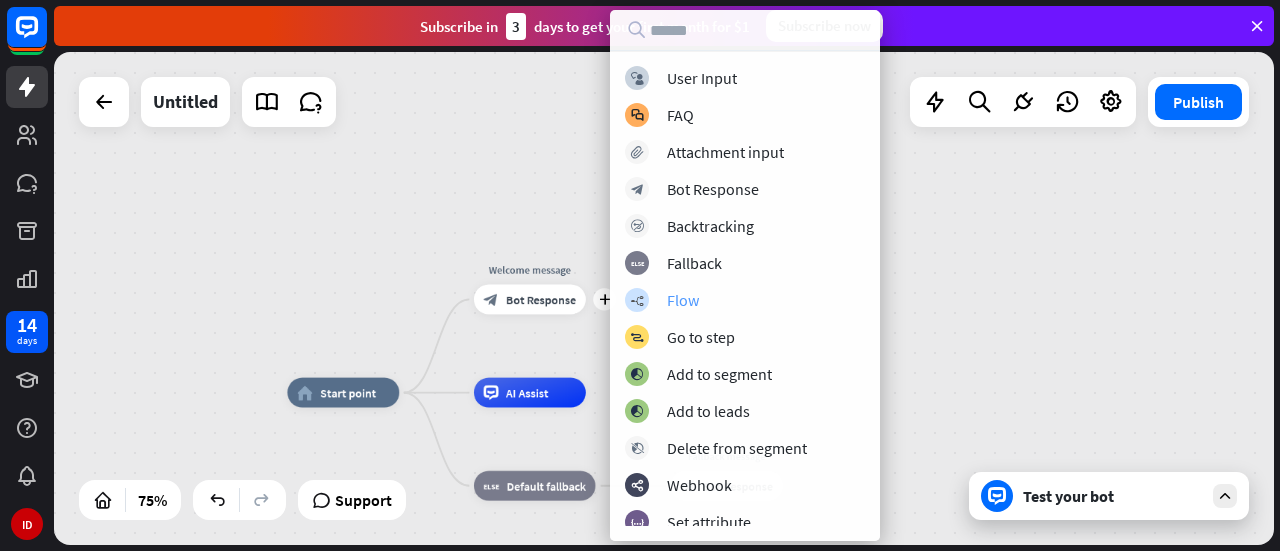 click on "Flow" at bounding box center (683, 300) 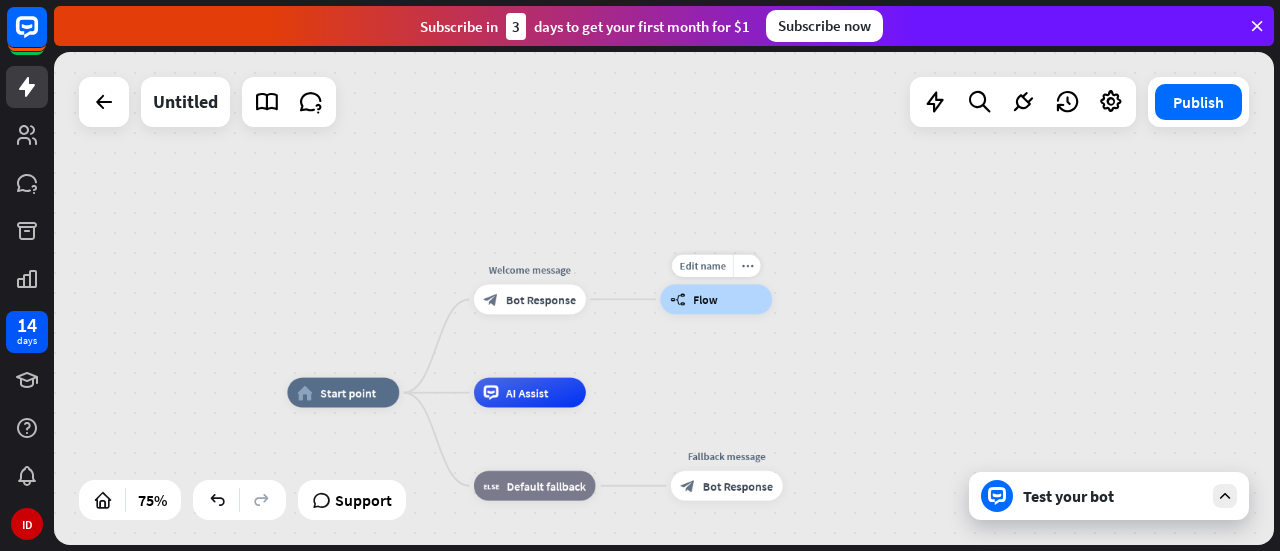 click on "Flow" at bounding box center (705, 299) 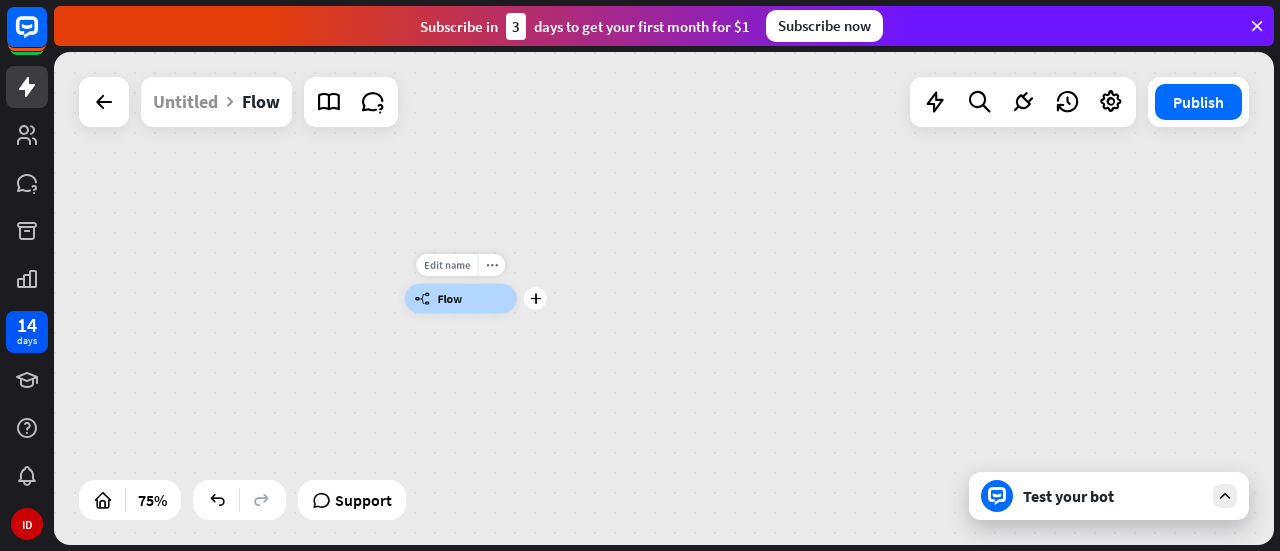 click on "builder_tree" at bounding box center [422, 298] 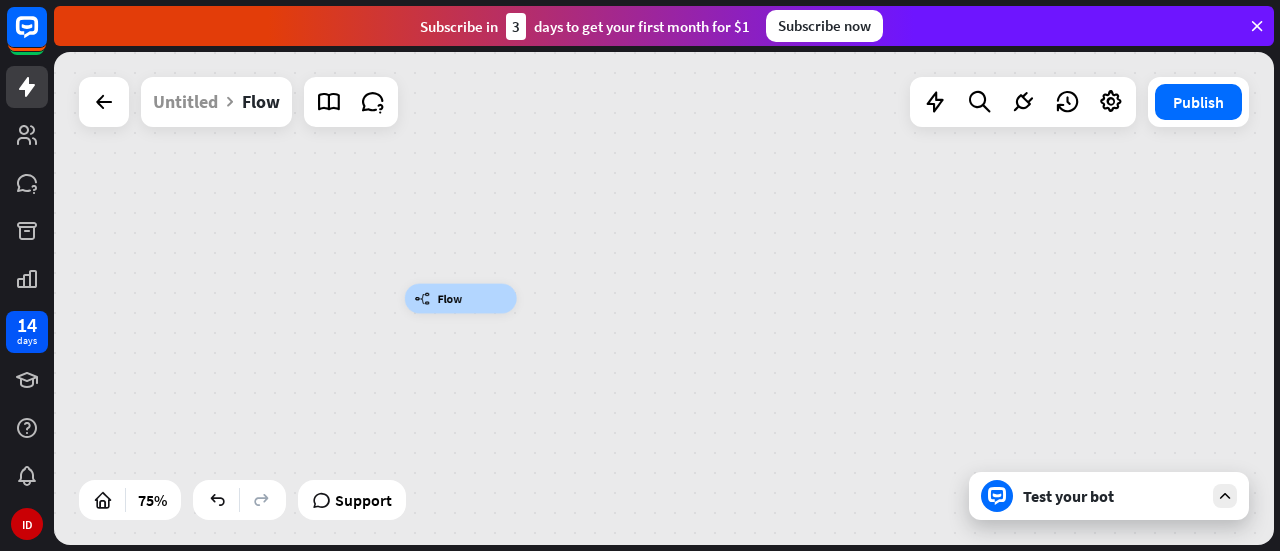 click on "builder_tree" at bounding box center [422, 298] 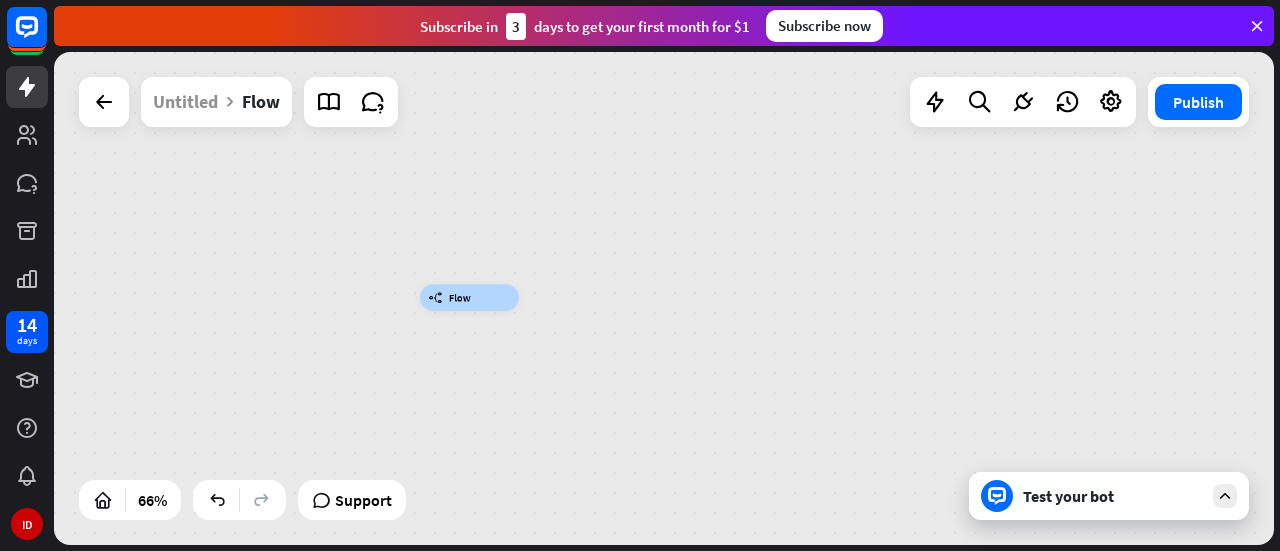 click on "builder_tree   Flow" at bounding box center [469, 297] 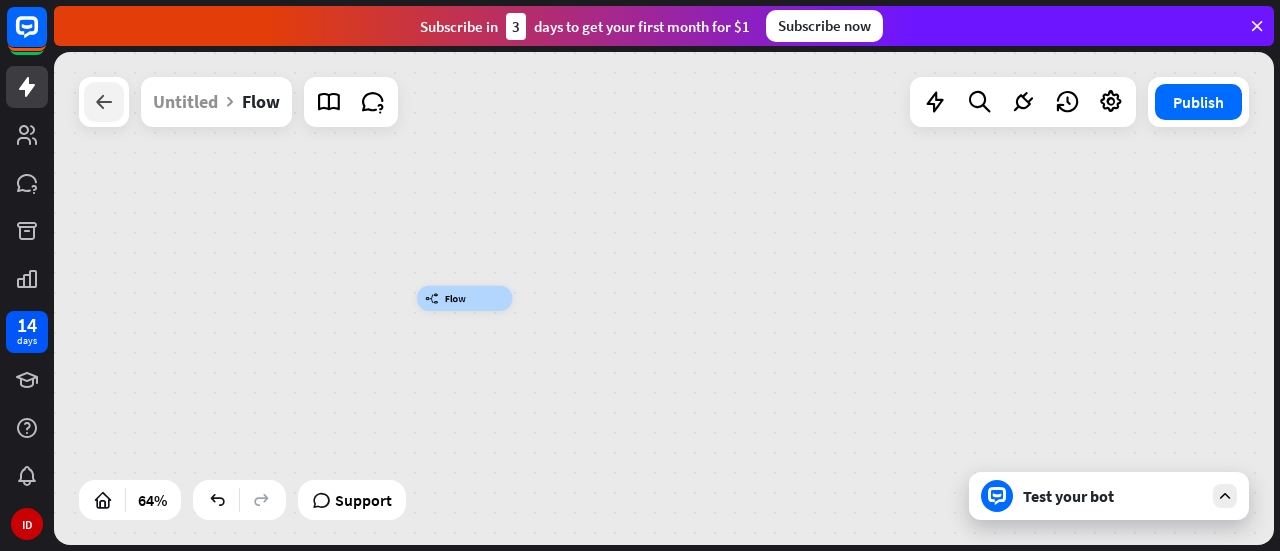 click at bounding box center (104, 102) 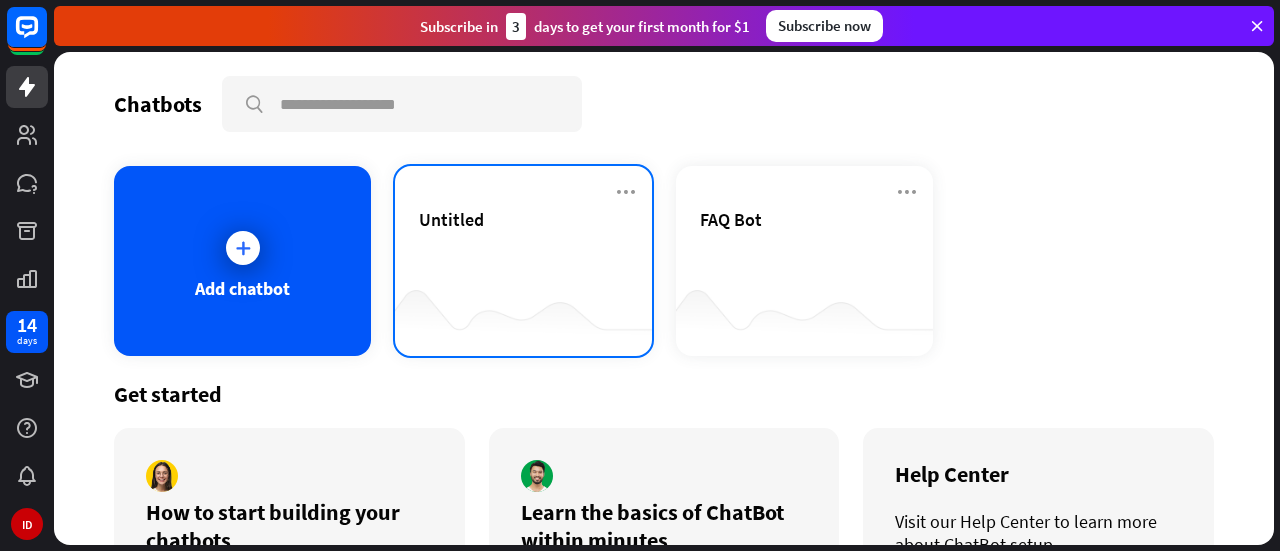 click on "Untitled" at bounding box center [523, 243] 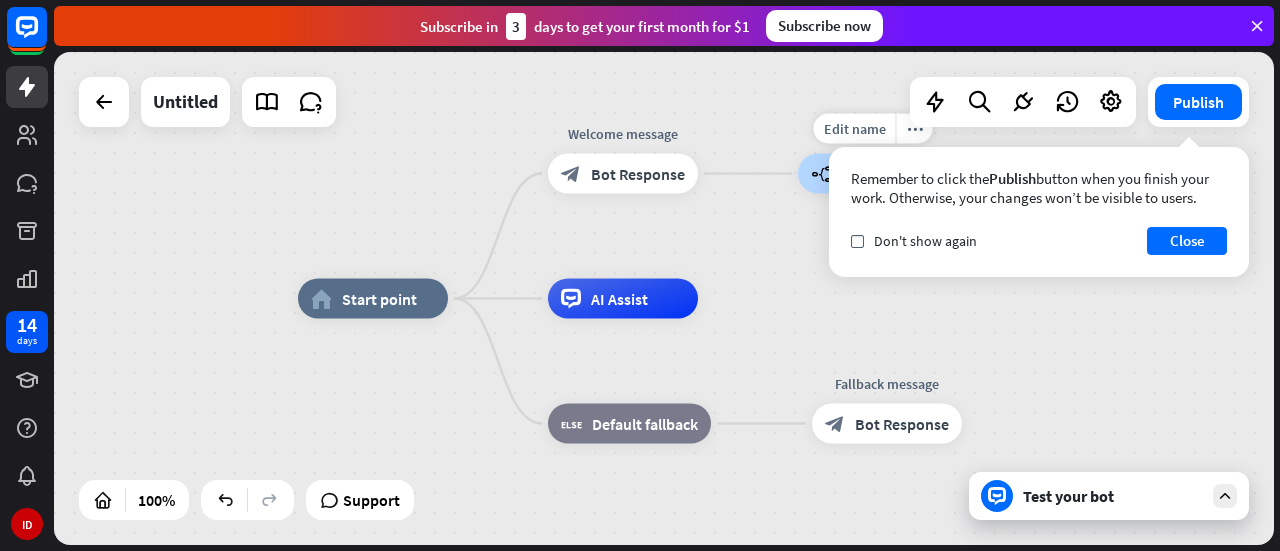 click on "builder_tree" at bounding box center [821, 174] 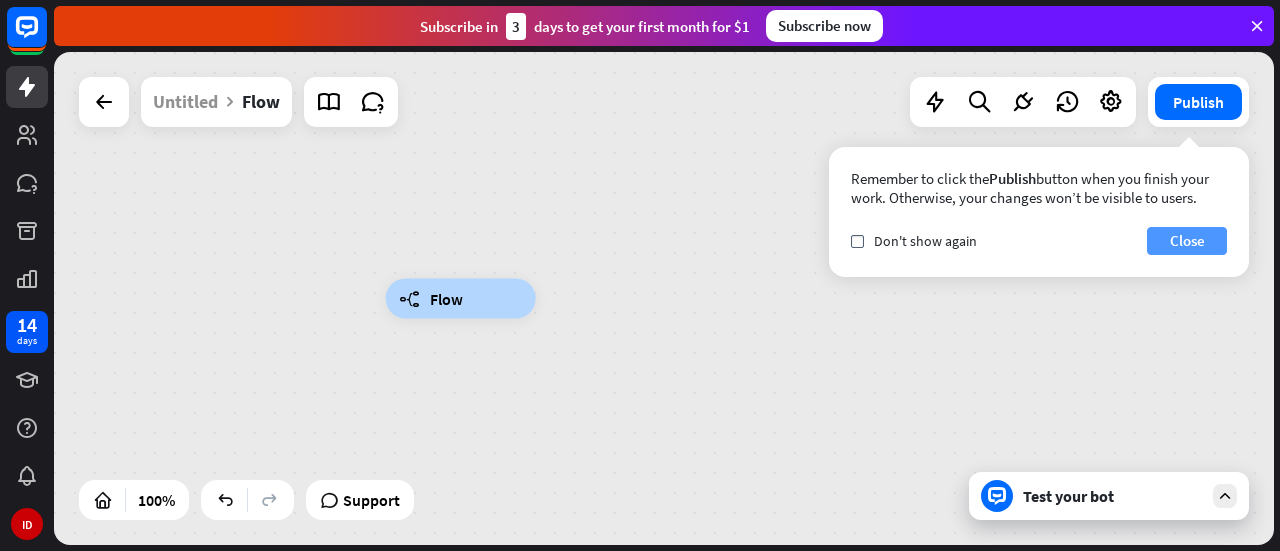 click on "Close" at bounding box center (1187, 241) 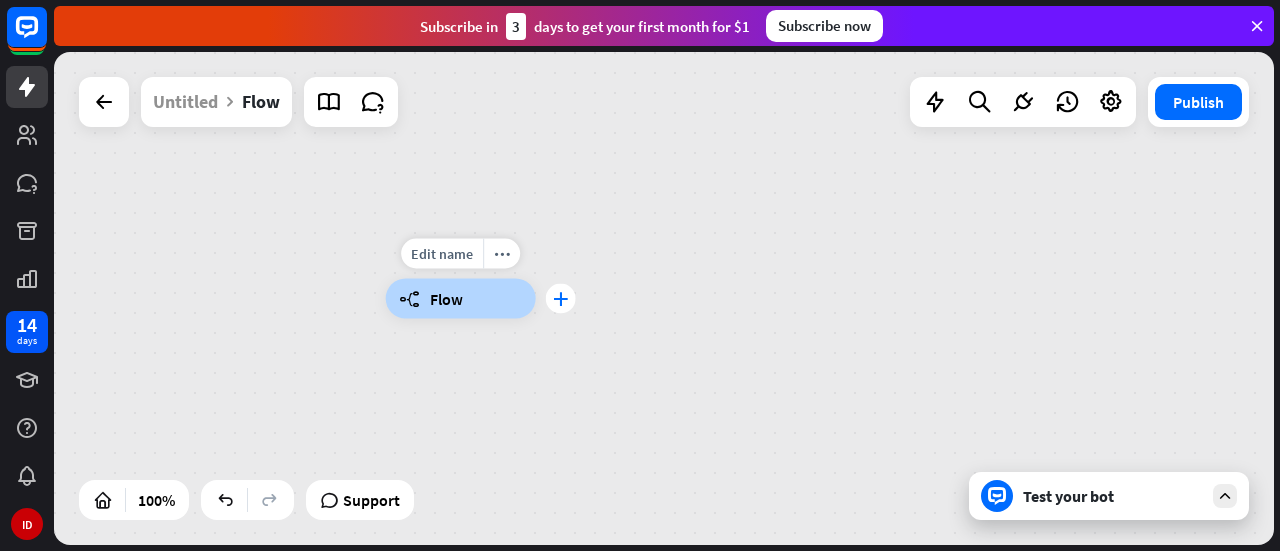 click on "plus" at bounding box center (561, 299) 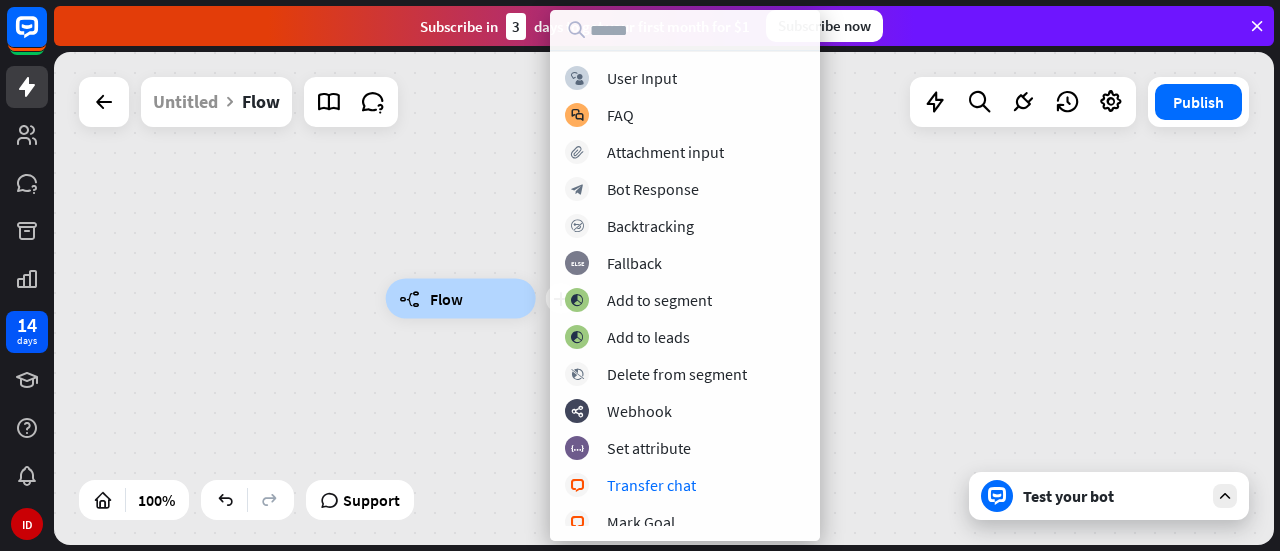 click on "plus     builder_tree   Flow" at bounding box center [996, 545] 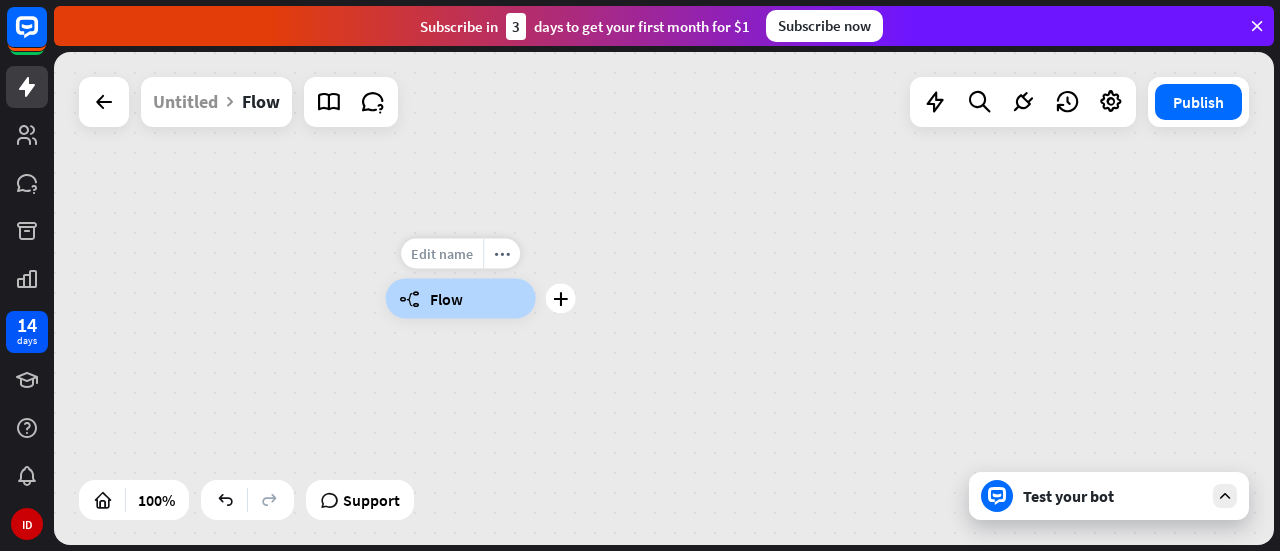 click on "Edit name" at bounding box center (442, 254) 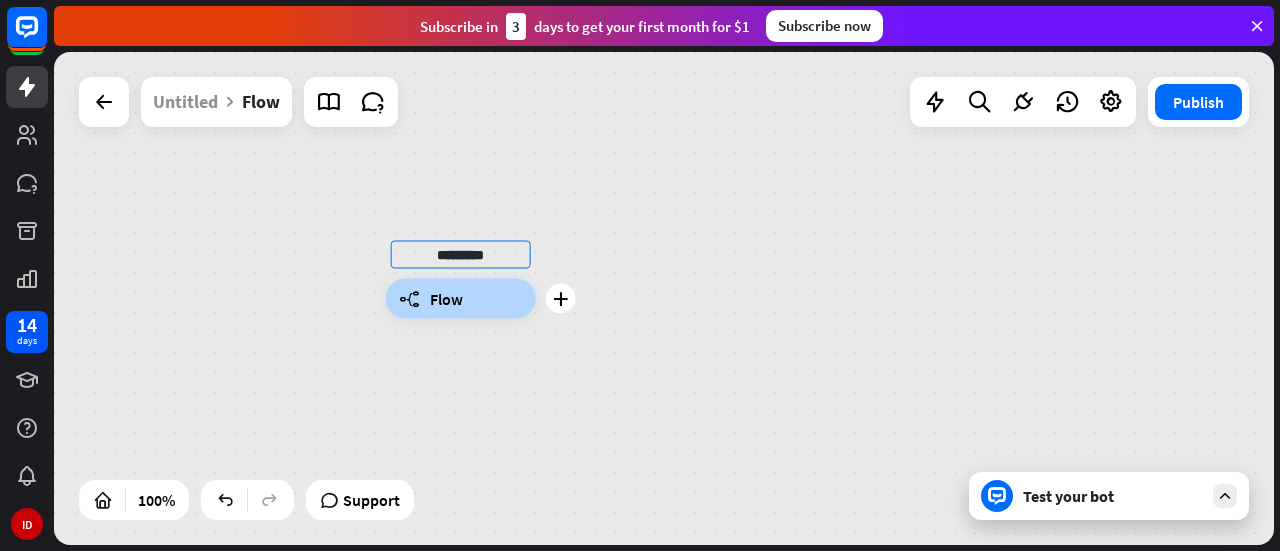 type on "*********" 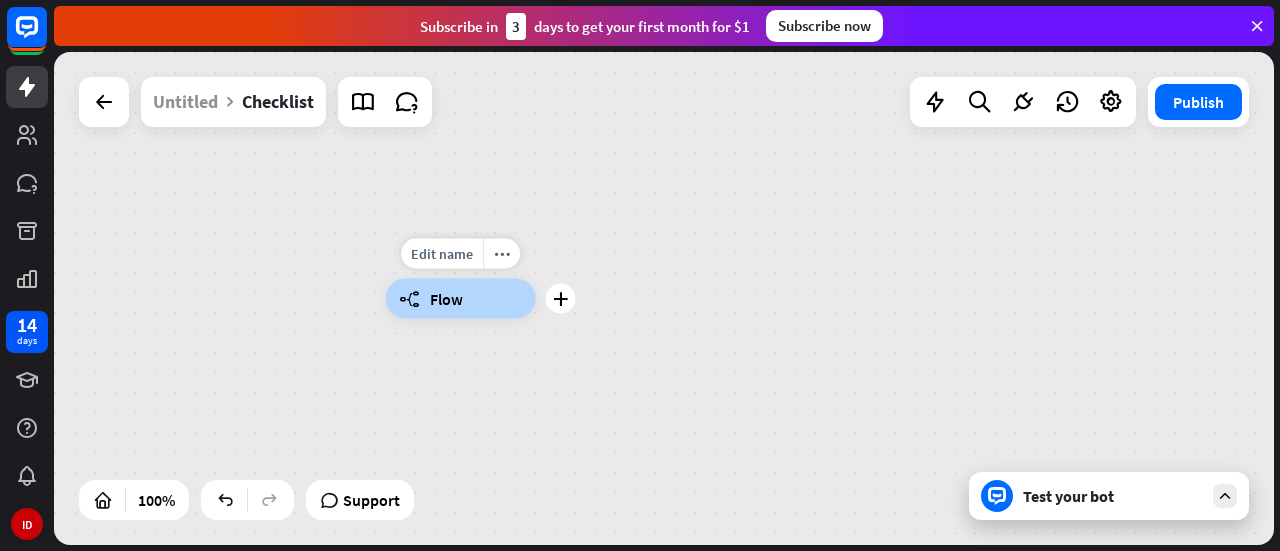 click on "Flow" at bounding box center [446, 299] 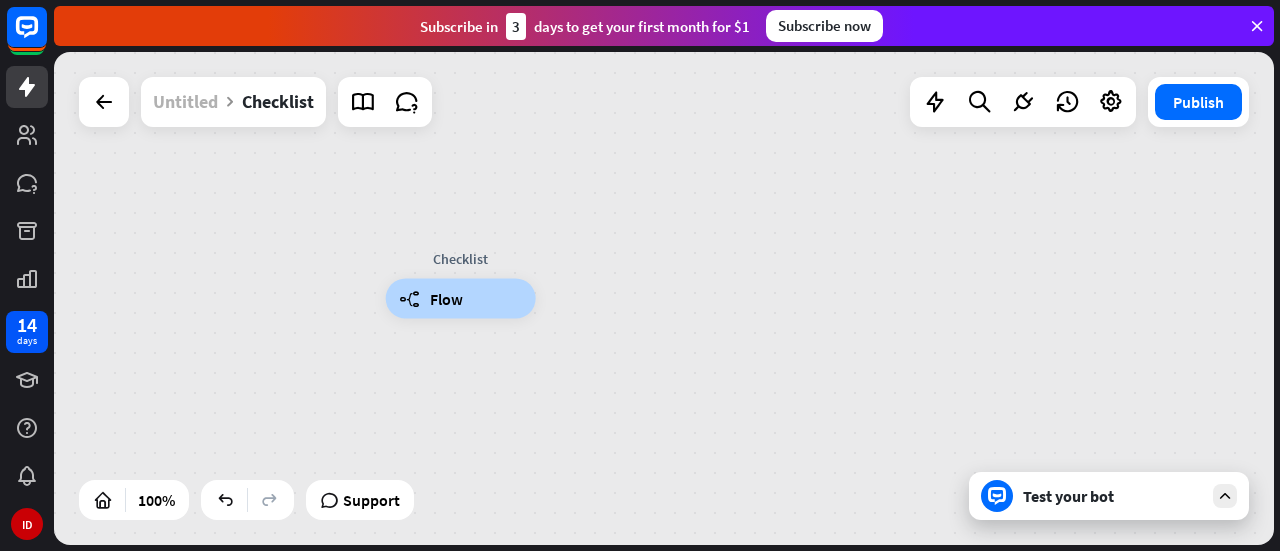 click on "Untitled" at bounding box center [185, 102] 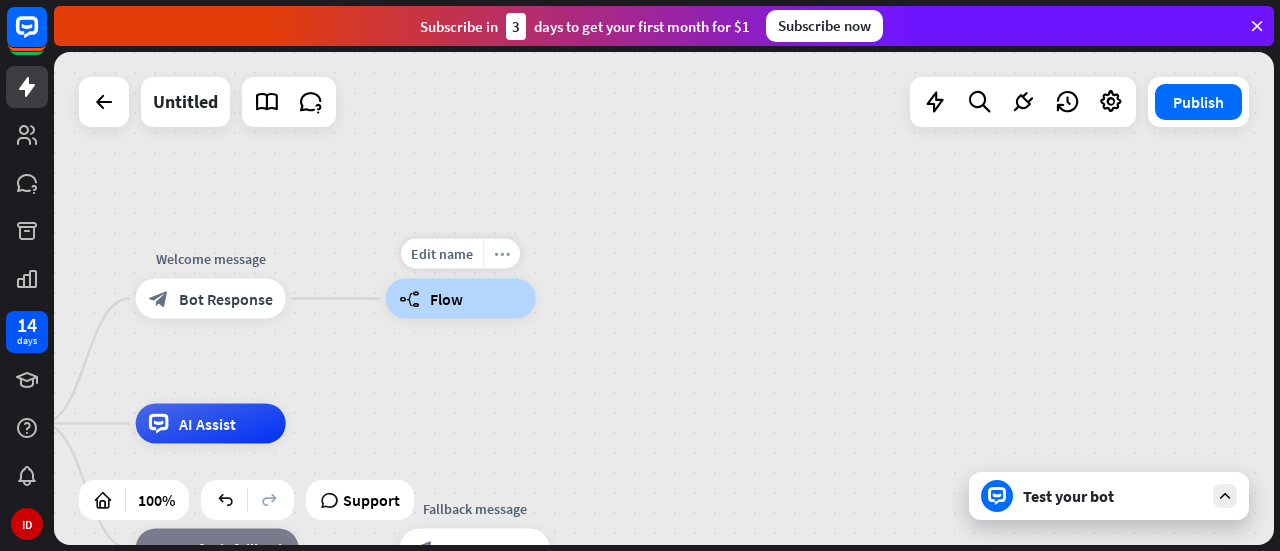 click on "more_horiz" at bounding box center (501, 254) 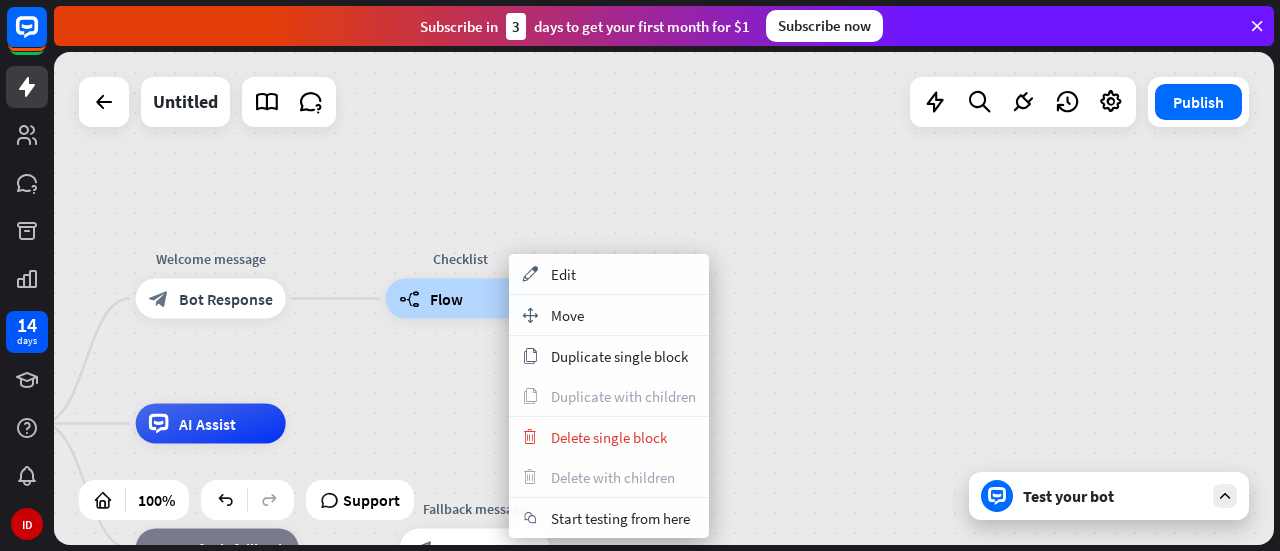 click on "Checklist   builder_tree   Flow" at bounding box center [461, 299] 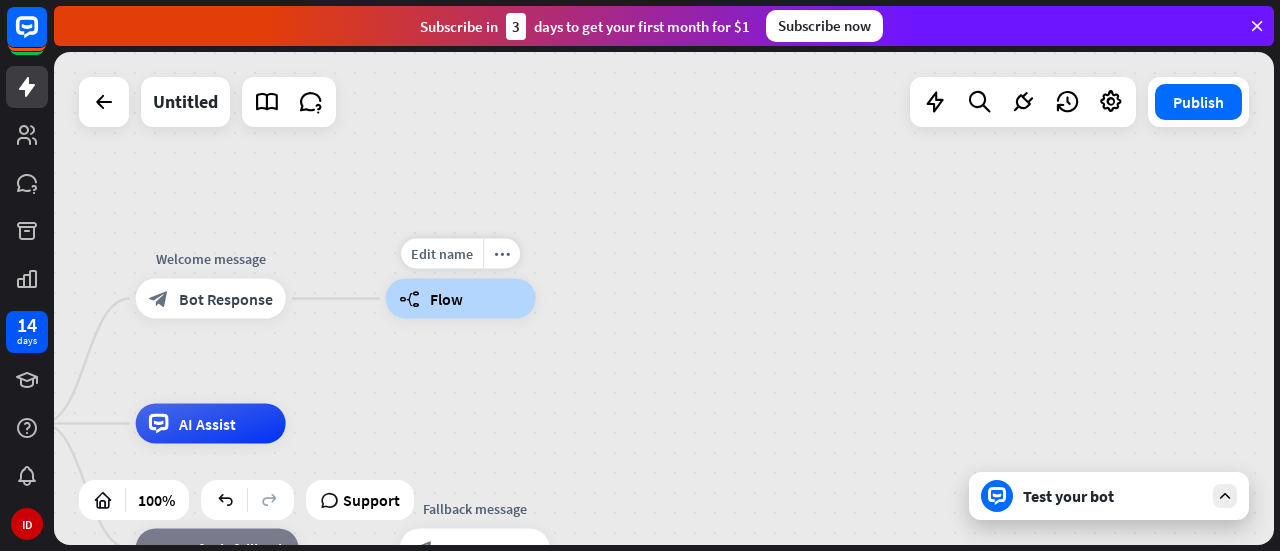 click on "builder_tree   Flow" at bounding box center (461, 299) 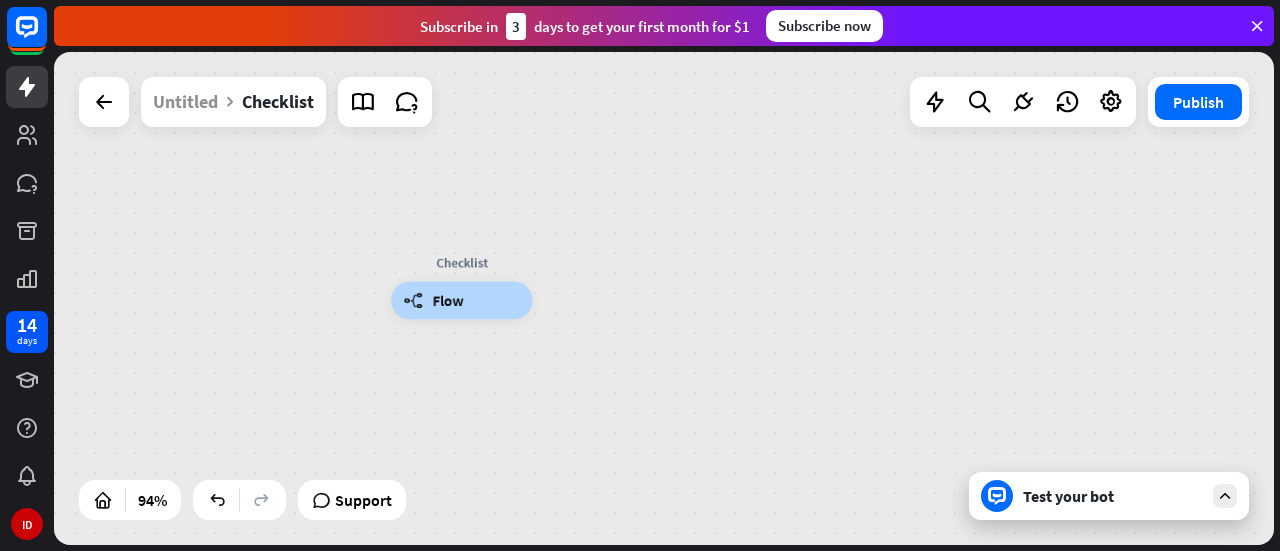 click on "Checklist   builder_tree   Flow" at bounding box center (966, 532) 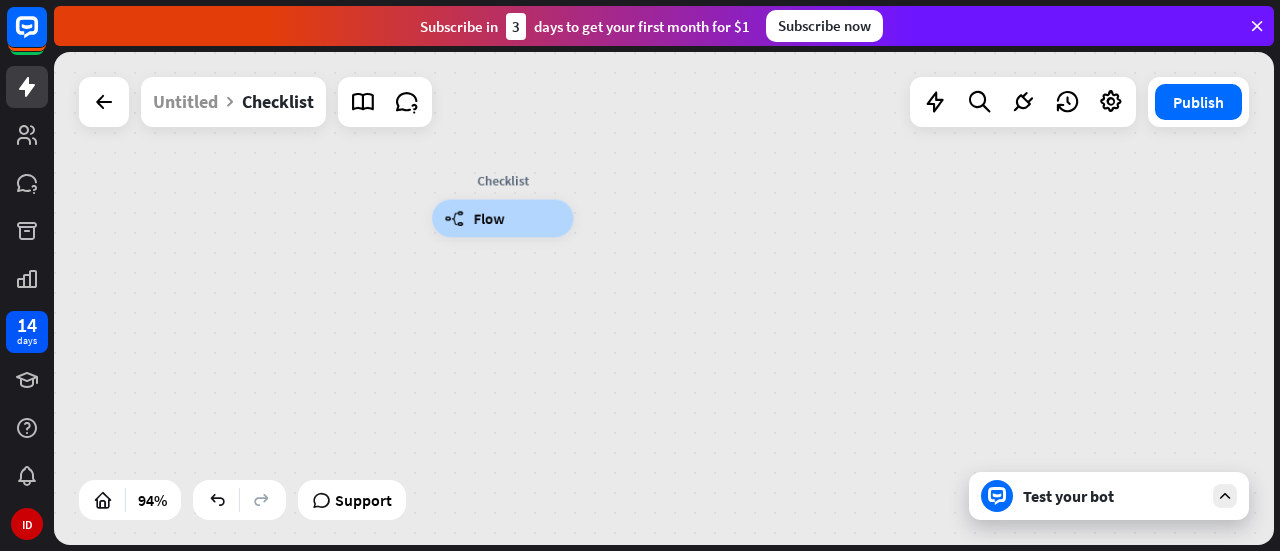 drag, startPoint x: 574, startPoint y: 295, endPoint x: 615, endPoint y: 213, distance: 91.67879 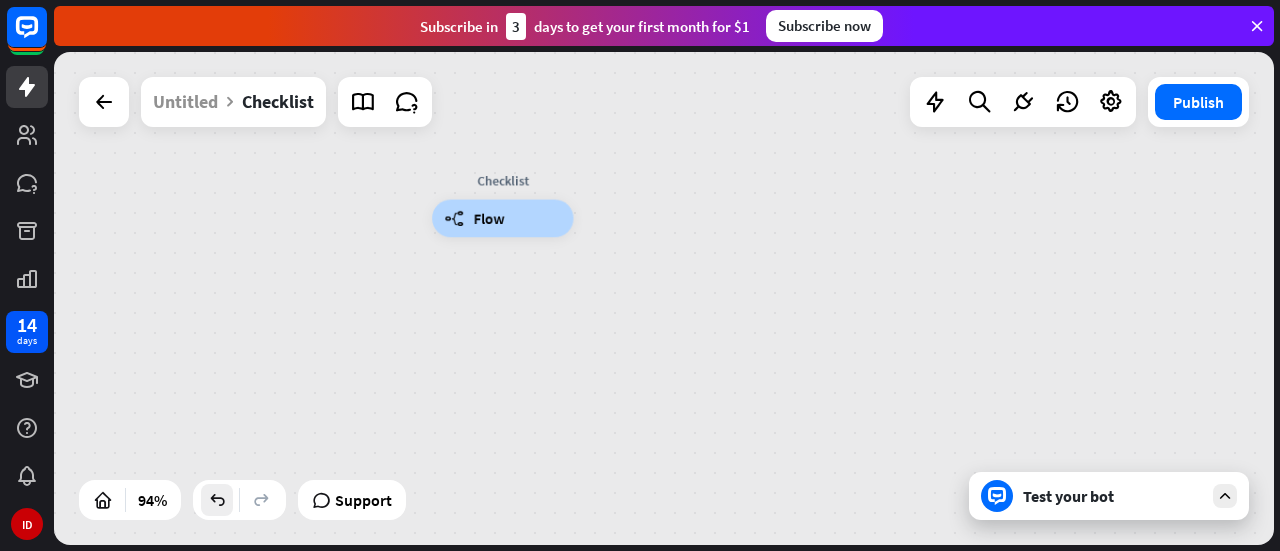 click at bounding box center [217, 500] 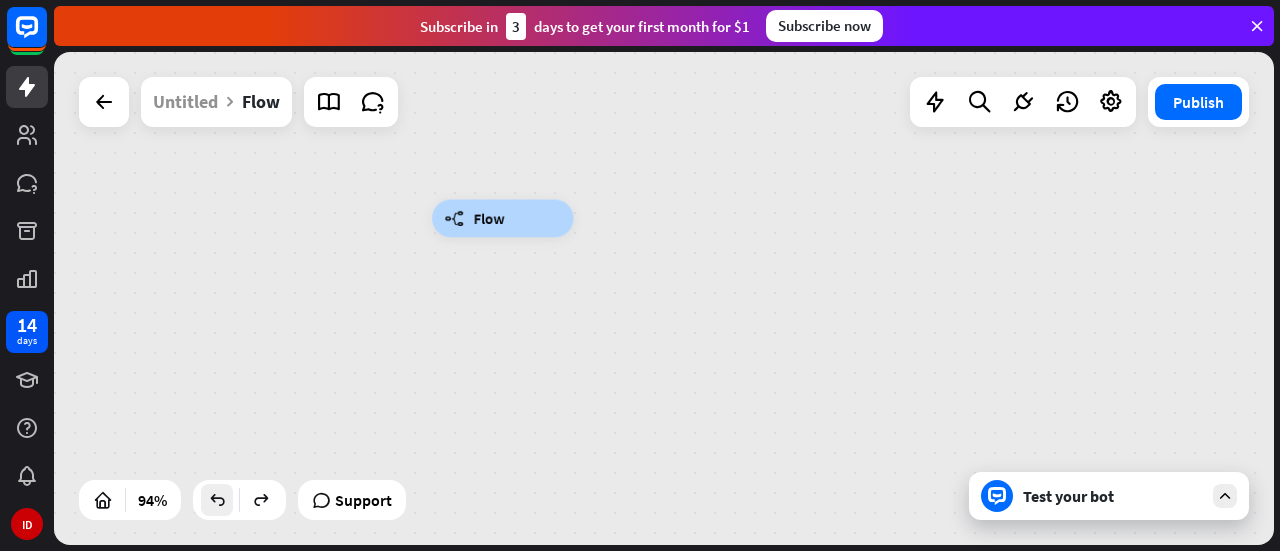click at bounding box center [217, 500] 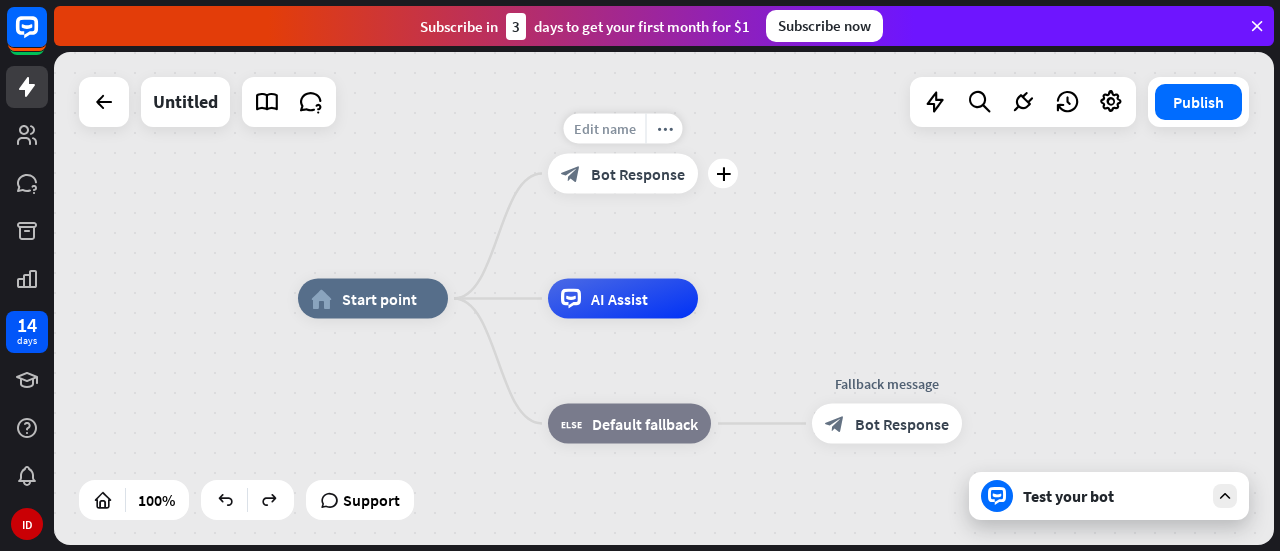click on "Edit name" at bounding box center (605, 129) 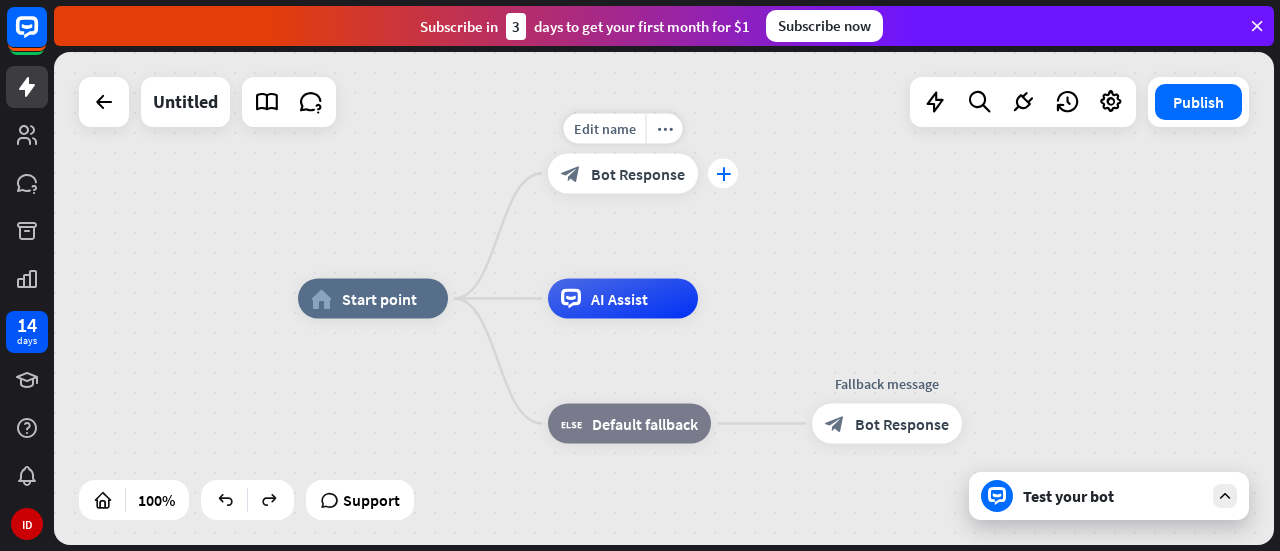 click on "plus" at bounding box center (723, 174) 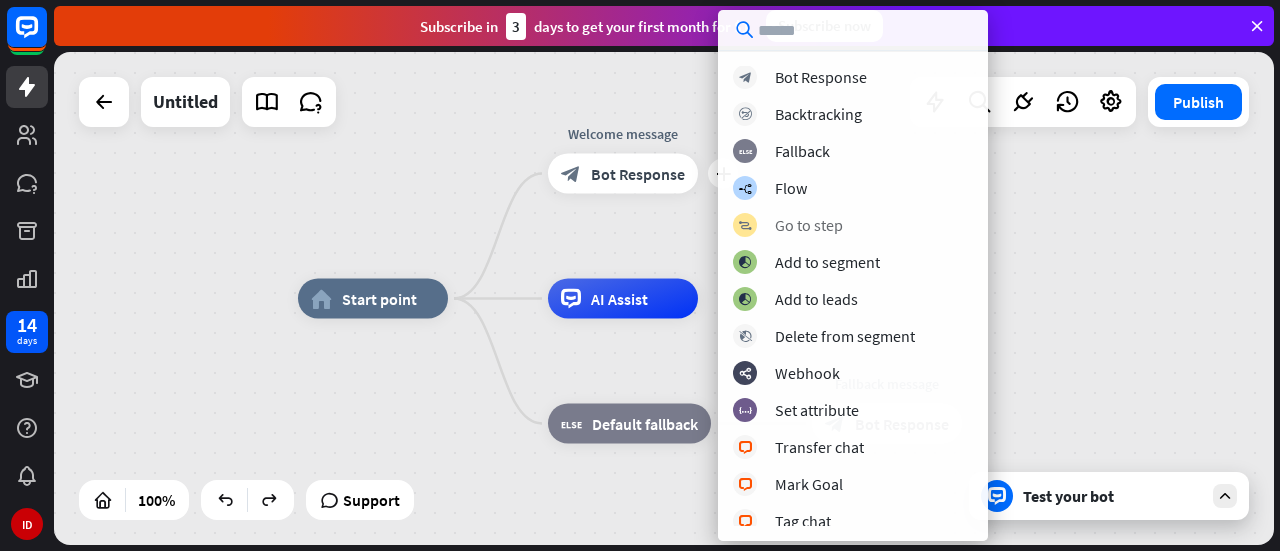 scroll, scrollTop: 0, scrollLeft: 0, axis: both 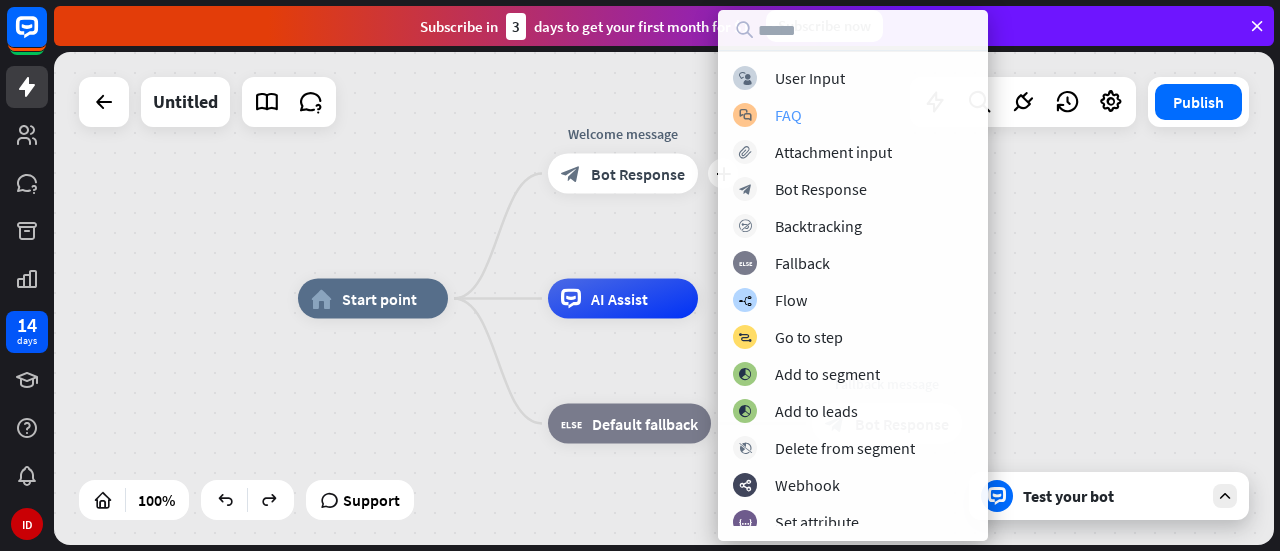 click on "block_faq
FAQ" at bounding box center (853, 115) 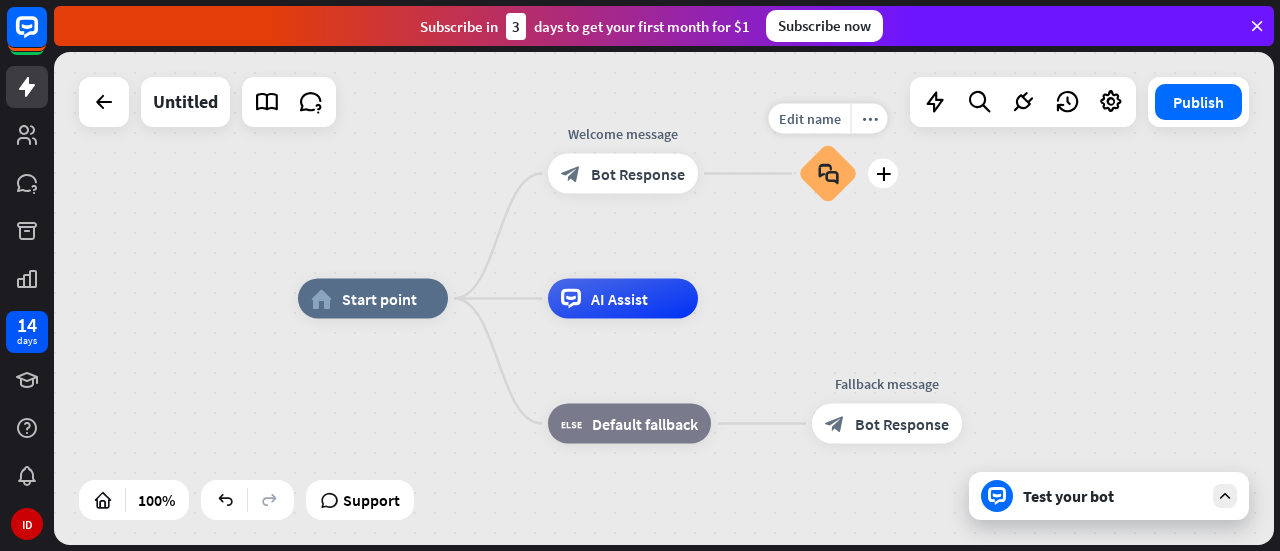 click on "block_faq" at bounding box center (828, 174) 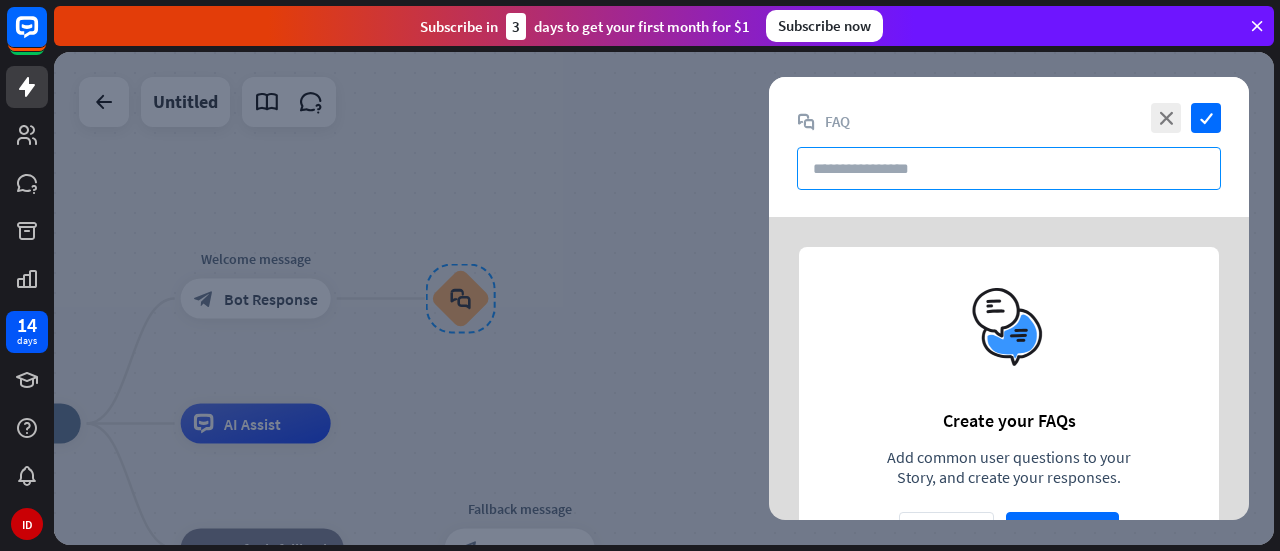 click at bounding box center (1009, 168) 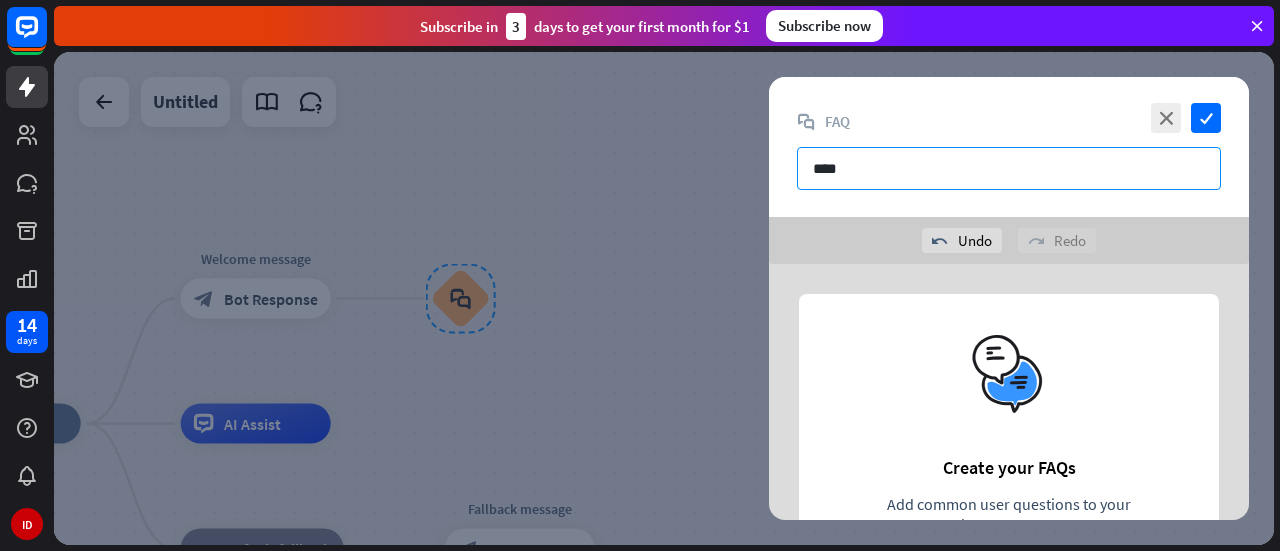 type on "****" 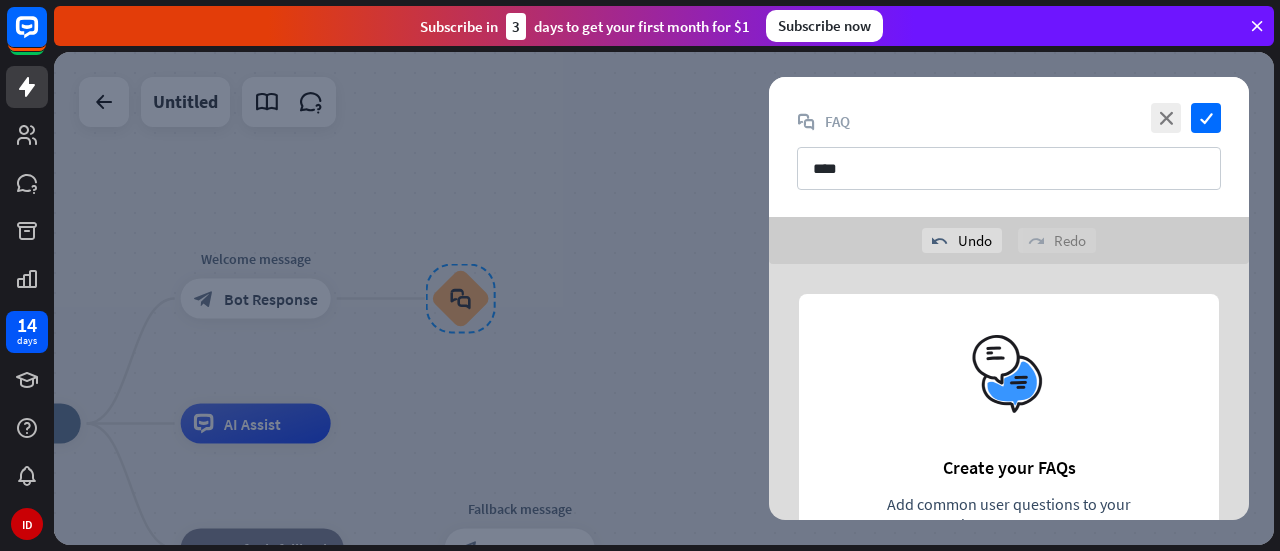 click on "Create your FAQs
Add common user questions to your Story, and create your responses.
Read more    Add question" at bounding box center (1009, 465) 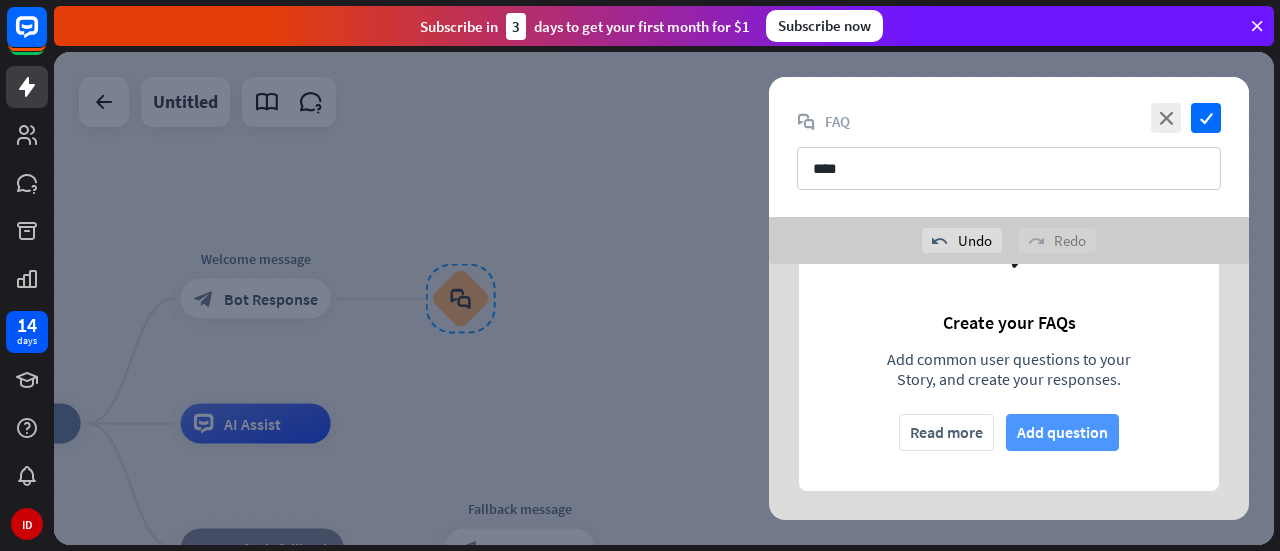 click on "Add question" at bounding box center [1062, 432] 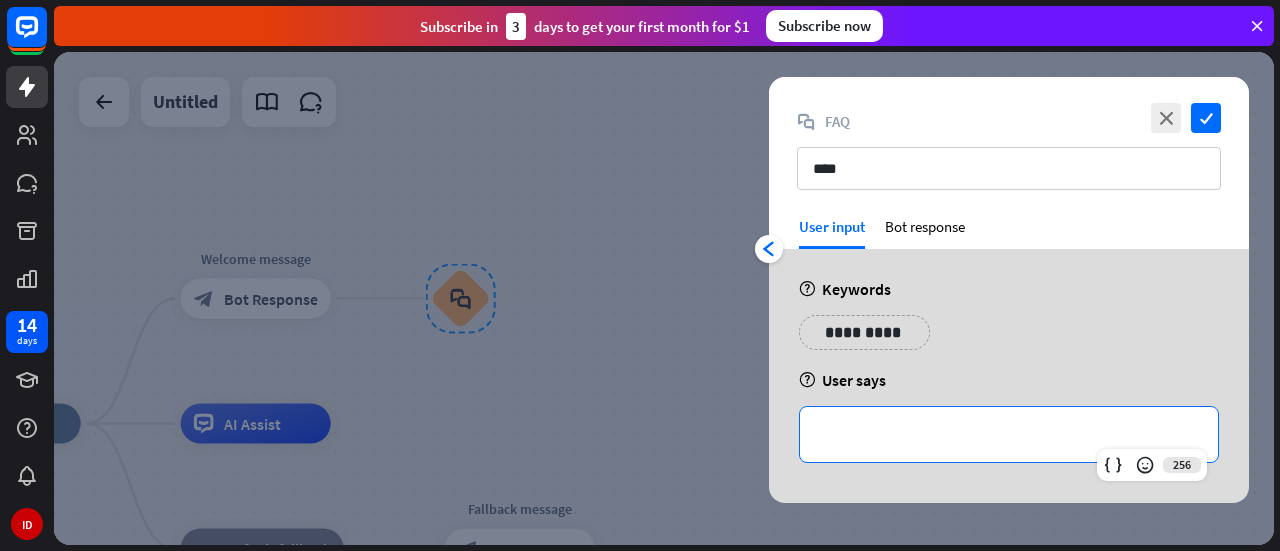 click on "**********" at bounding box center [1009, 434] 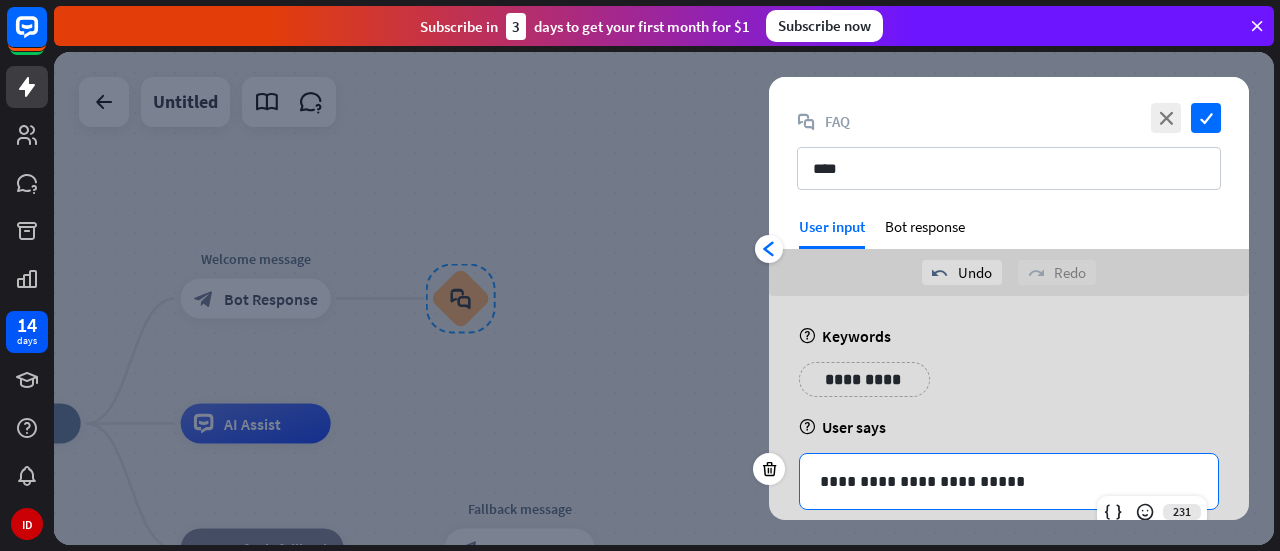 scroll, scrollTop: 94, scrollLeft: 0, axis: vertical 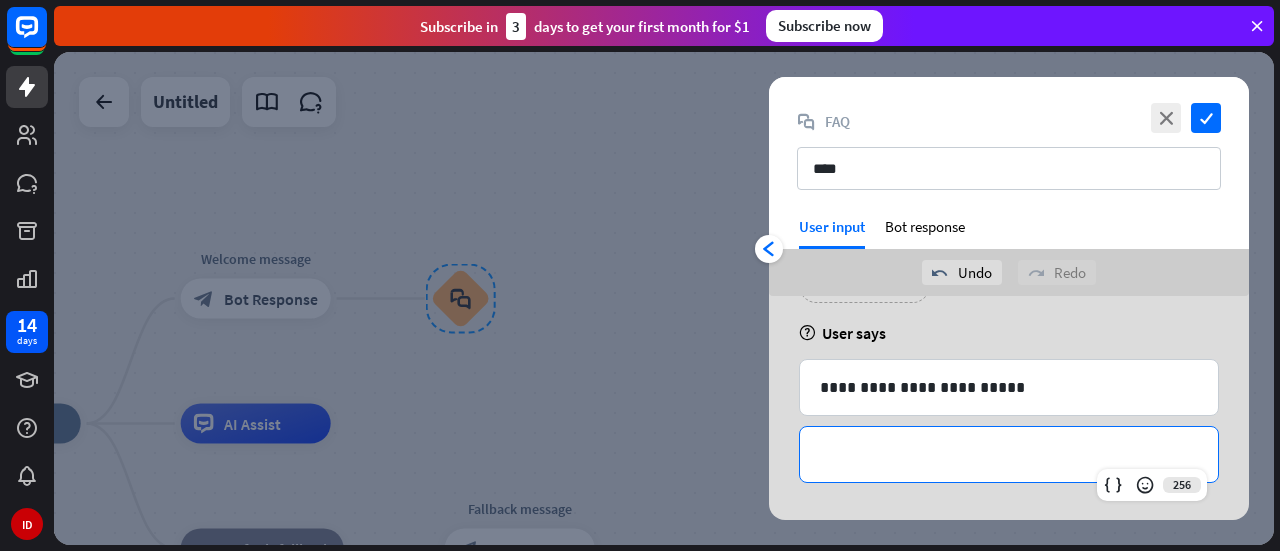 click on "**********" at bounding box center (1009, 454) 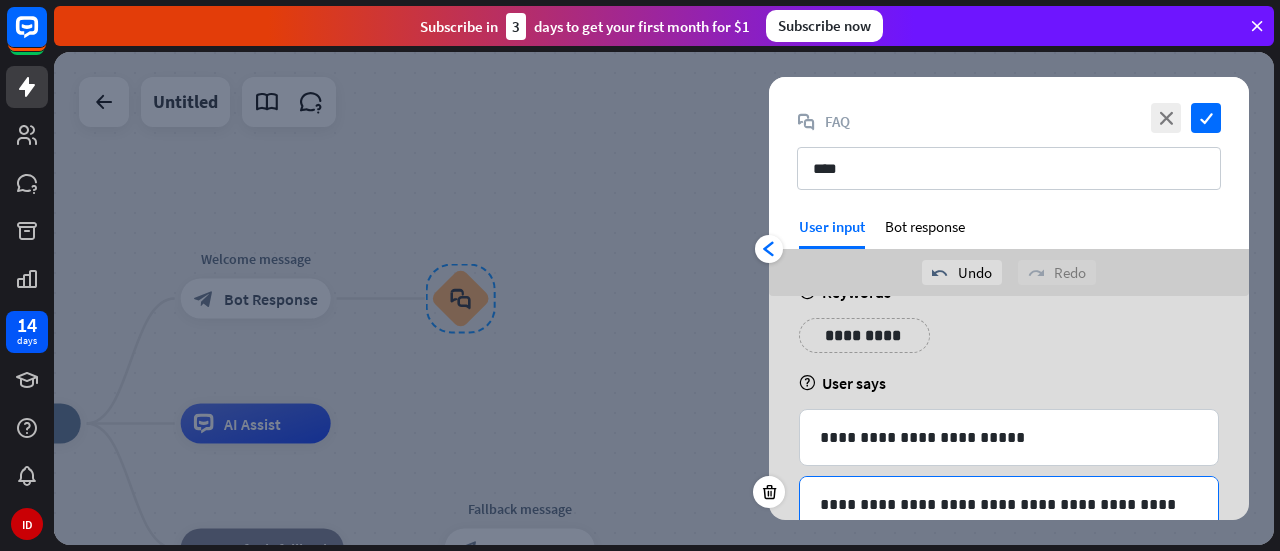 scroll, scrollTop: 156, scrollLeft: 0, axis: vertical 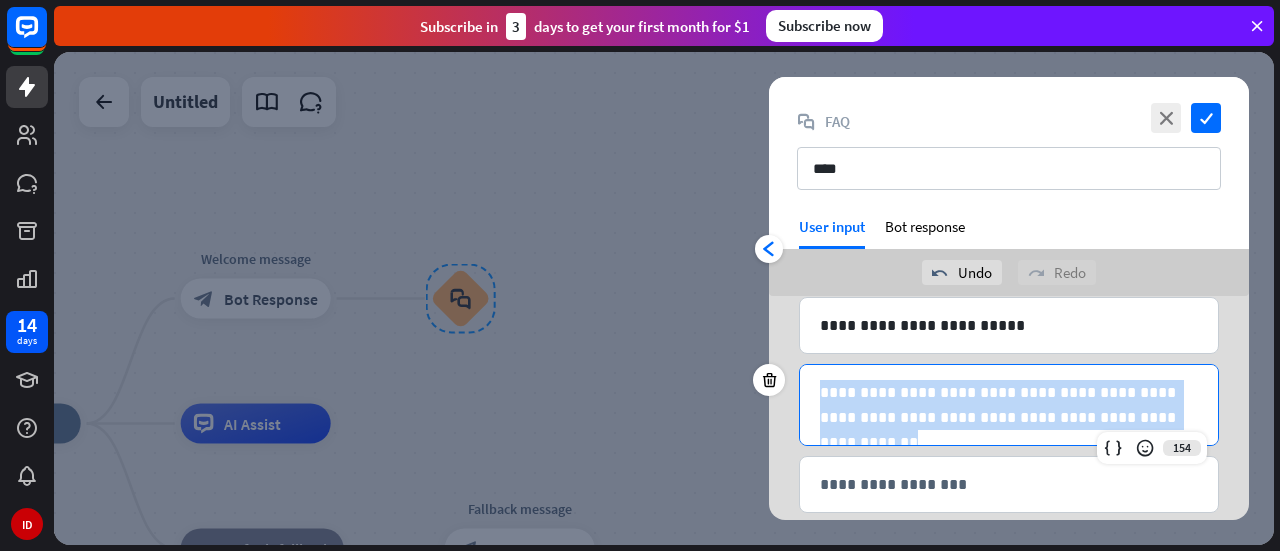drag, startPoint x: 1092, startPoint y: 408, endPoint x: 812, endPoint y: 364, distance: 283.43607 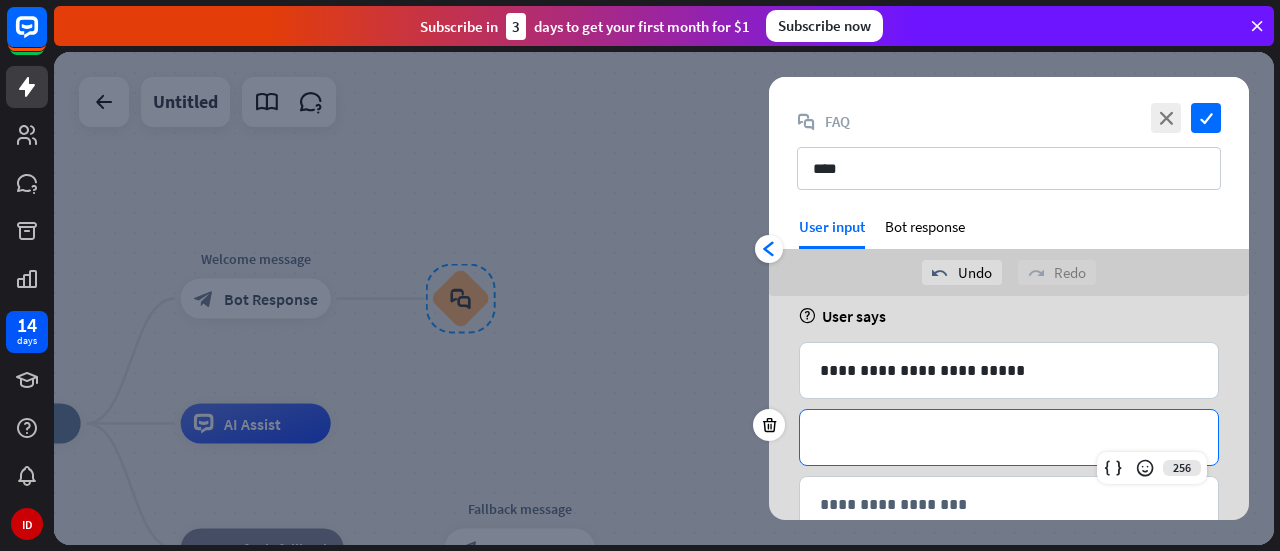 scroll, scrollTop: 110, scrollLeft: 0, axis: vertical 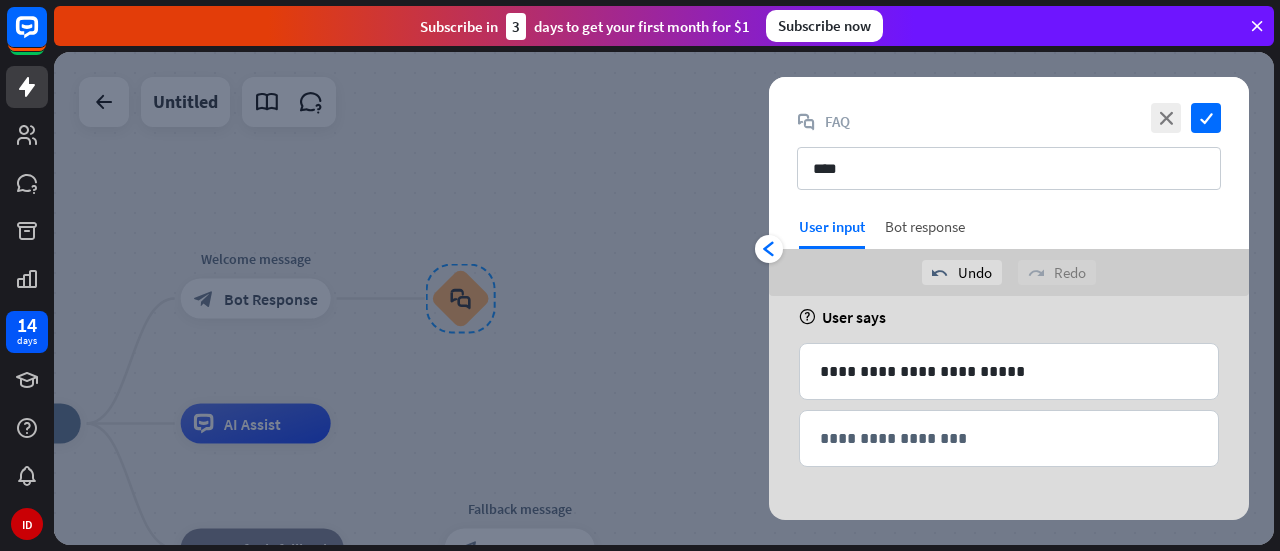 click on "Bot response" at bounding box center (925, 233) 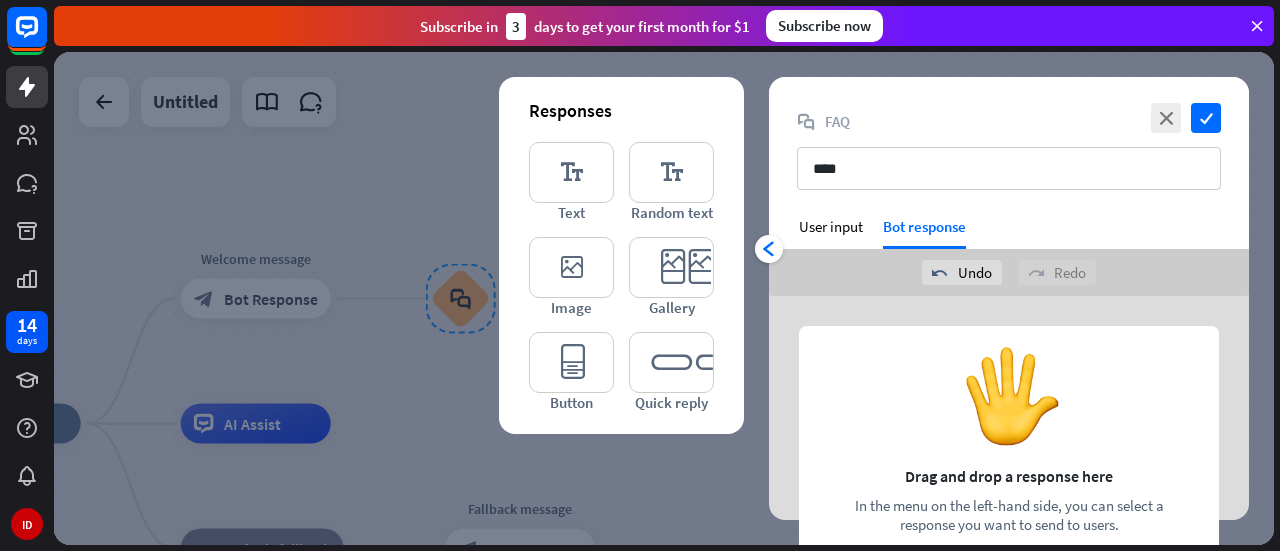 click at bounding box center [1009, 372] 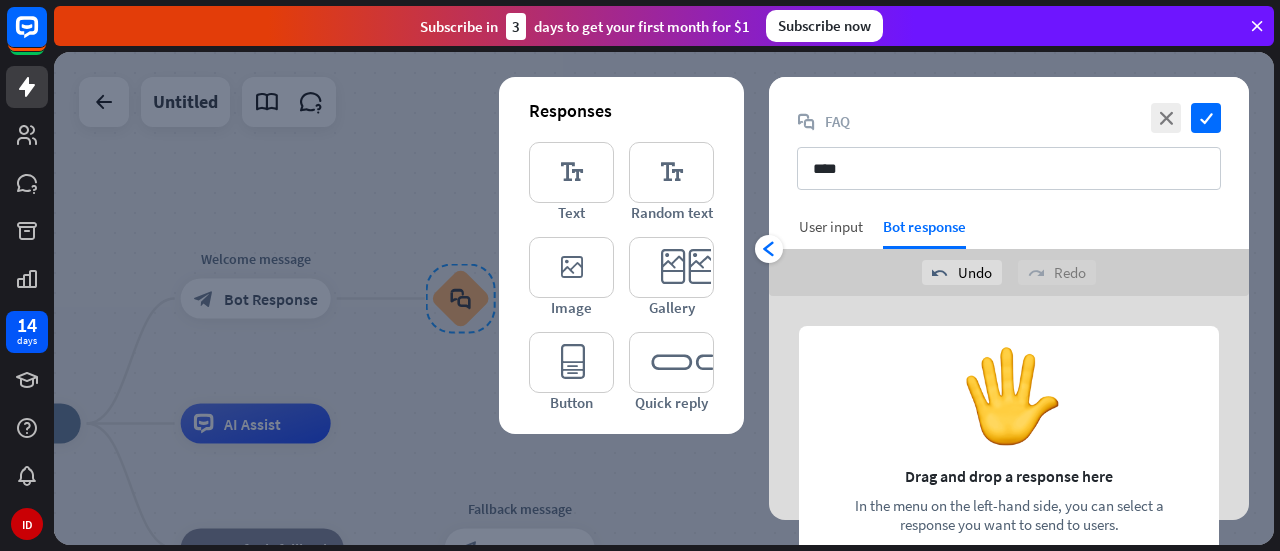 click on "User input" at bounding box center [831, 226] 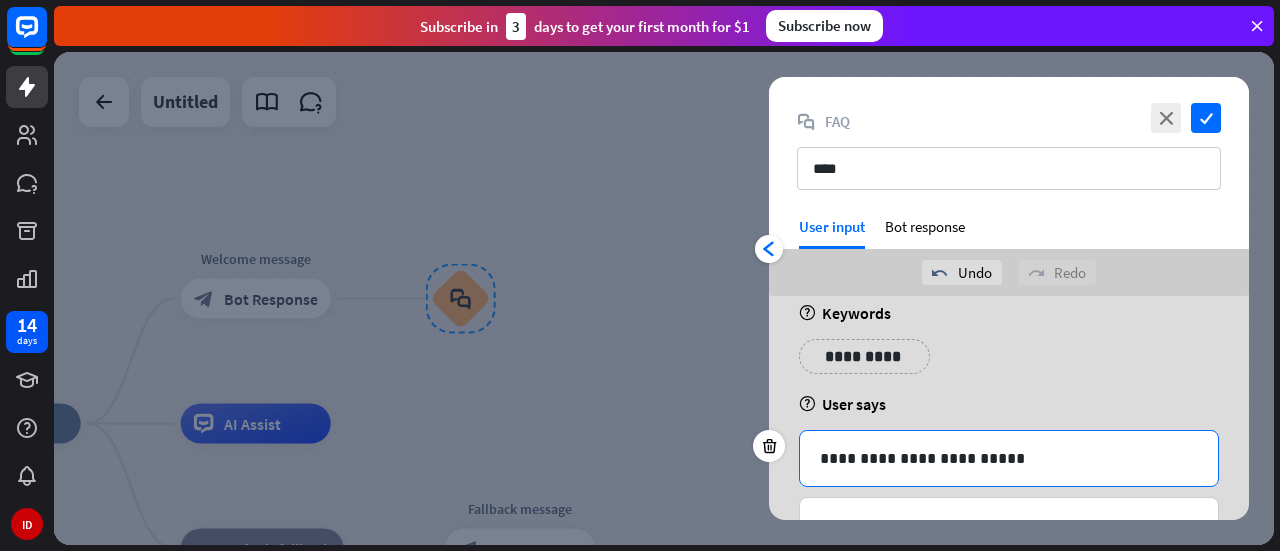 scroll, scrollTop: 94, scrollLeft: 0, axis: vertical 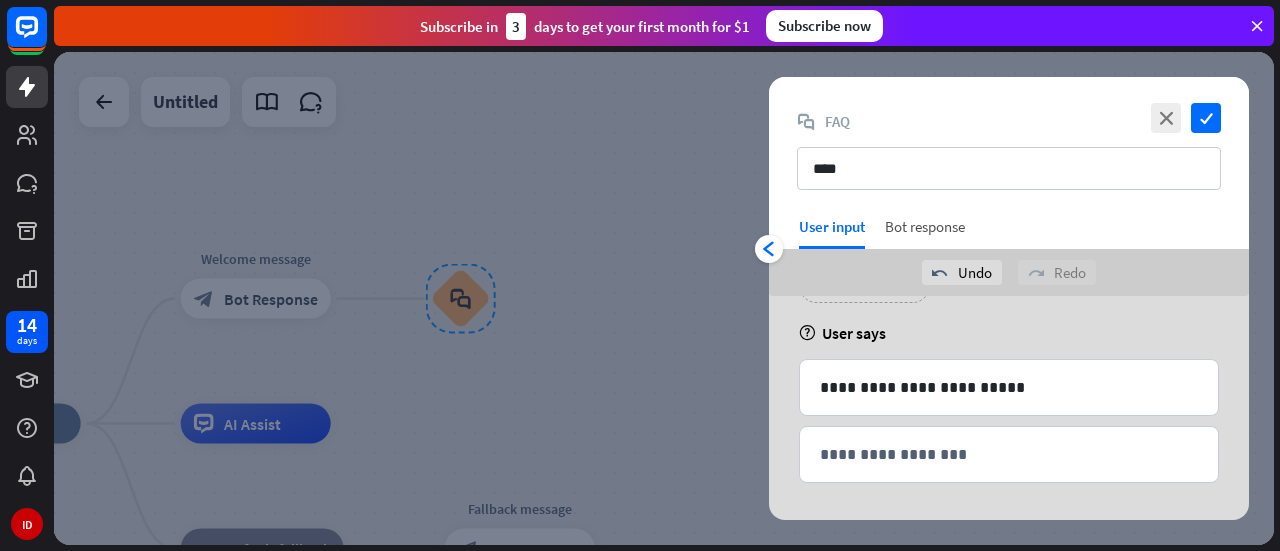 click on "Bot response" at bounding box center (925, 233) 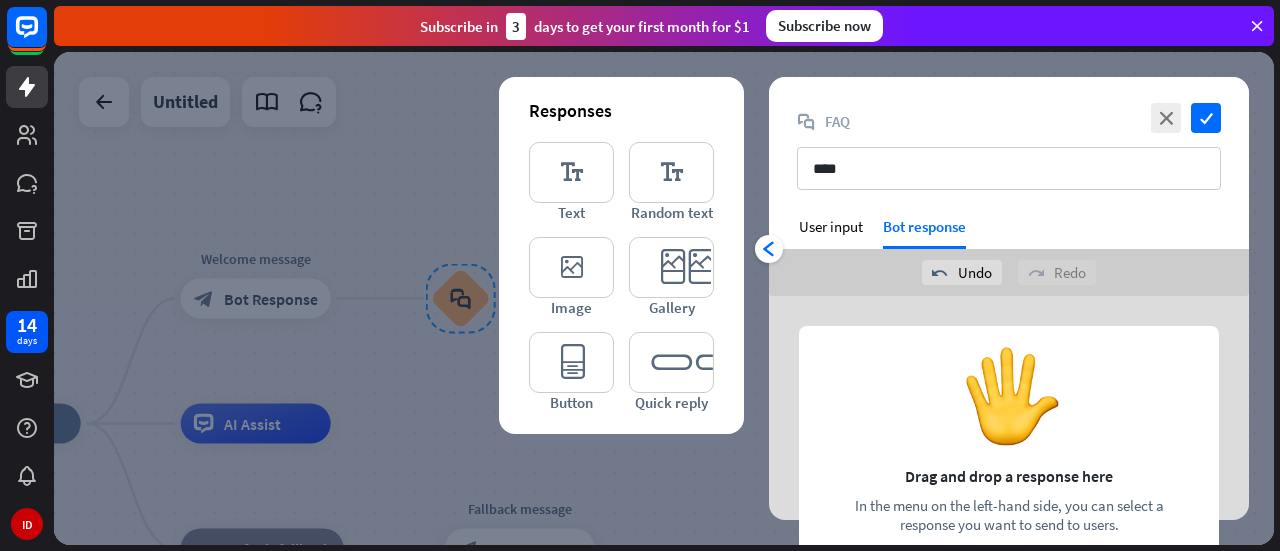 scroll, scrollTop: 74, scrollLeft: 0, axis: vertical 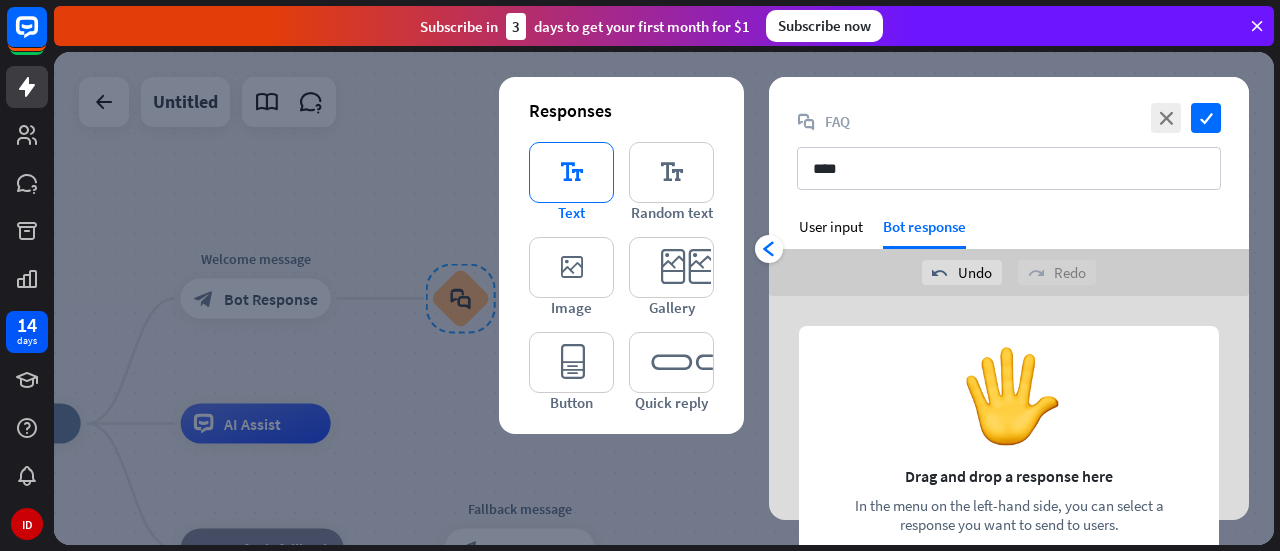 click on "editor_text" at bounding box center [571, 172] 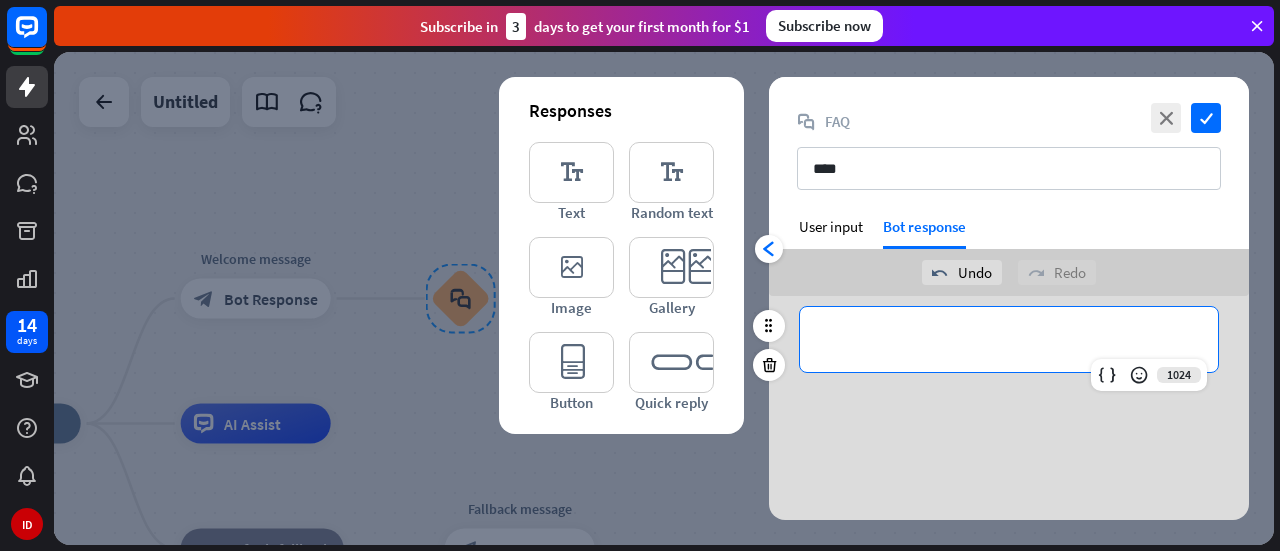 click on "**********" at bounding box center [1009, 339] 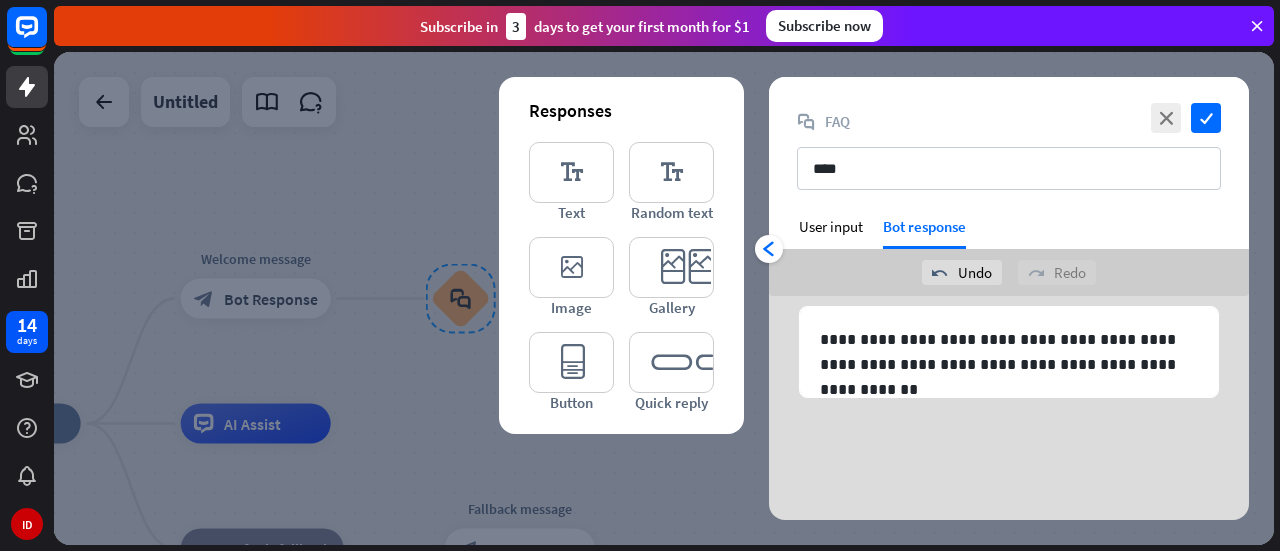 click on "**********" at bounding box center [1009, 372] 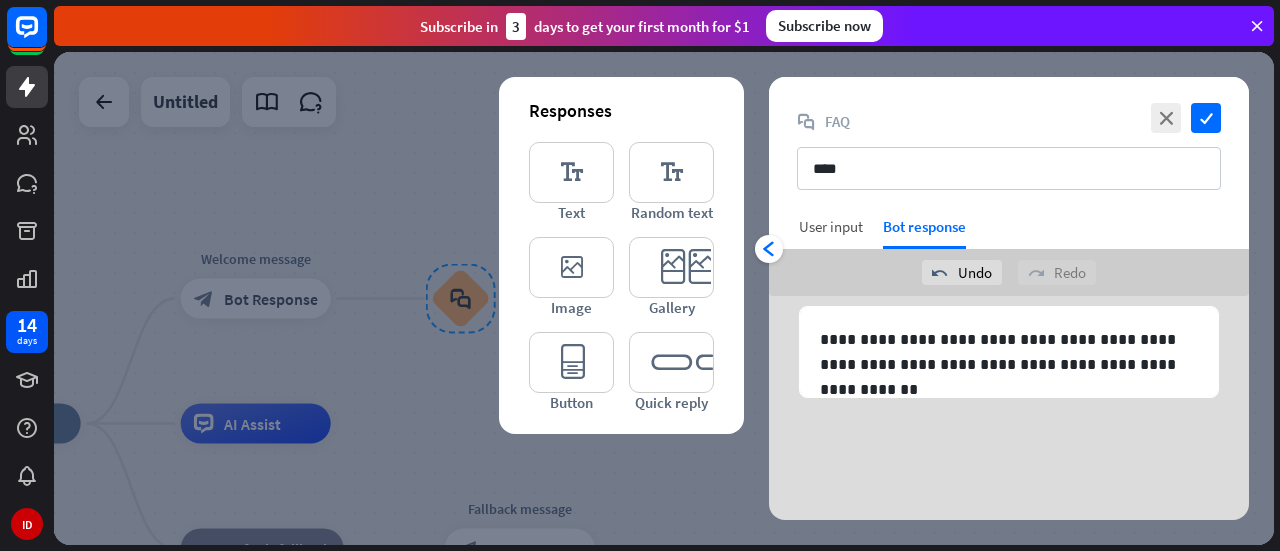 click on "User input" at bounding box center [831, 233] 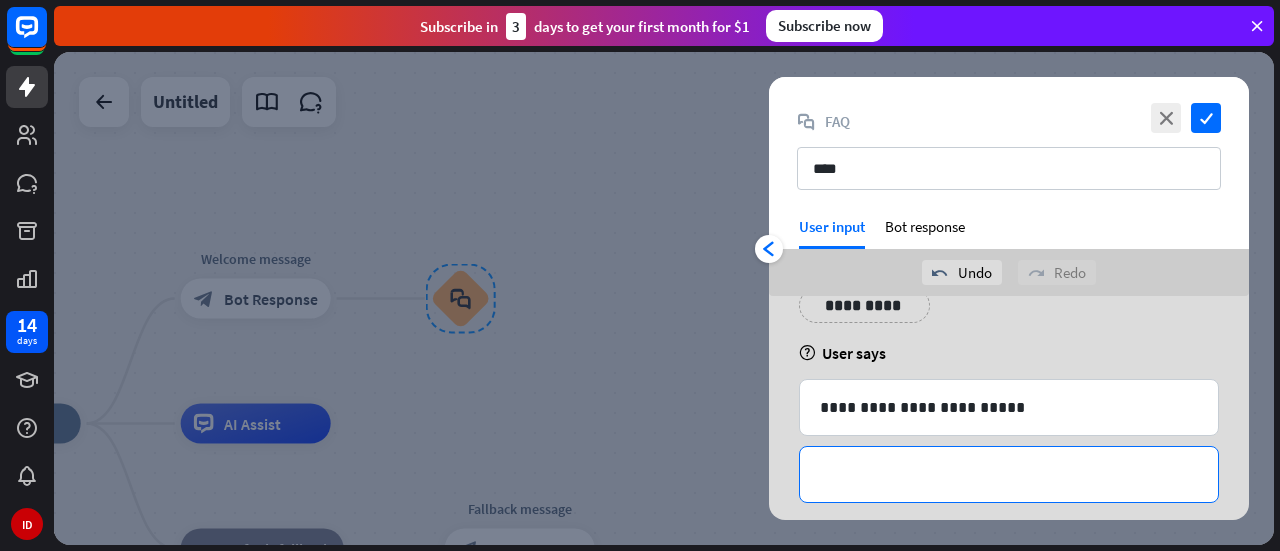 click on "**********" at bounding box center (1009, 474) 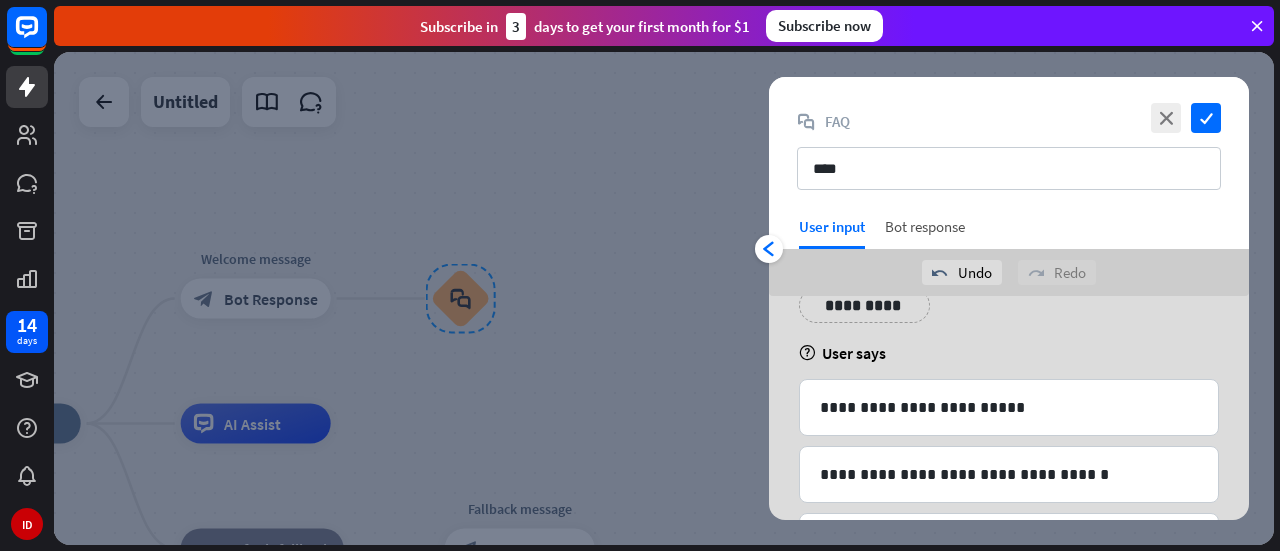 click on "Bot response" at bounding box center [925, 233] 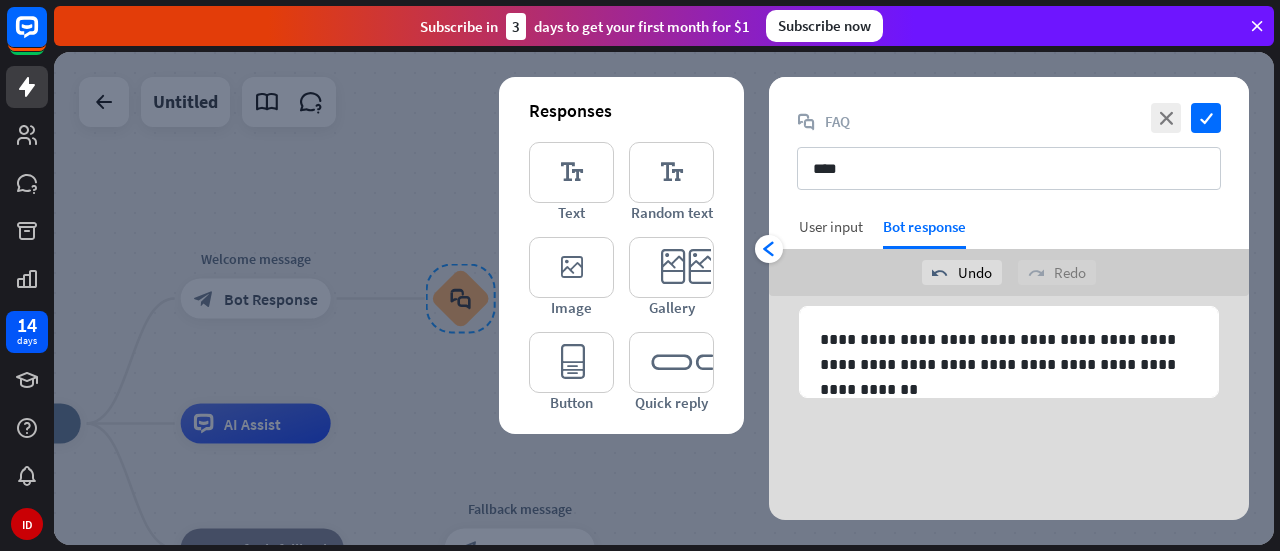 click on "User input" at bounding box center [831, 226] 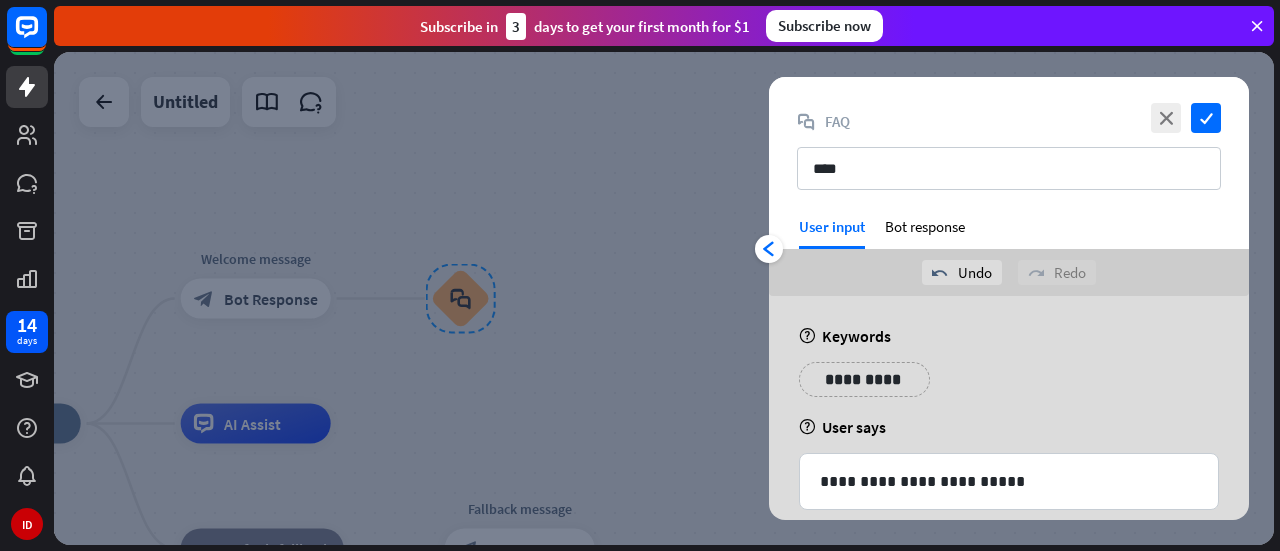 scroll, scrollTop: 138, scrollLeft: 0, axis: vertical 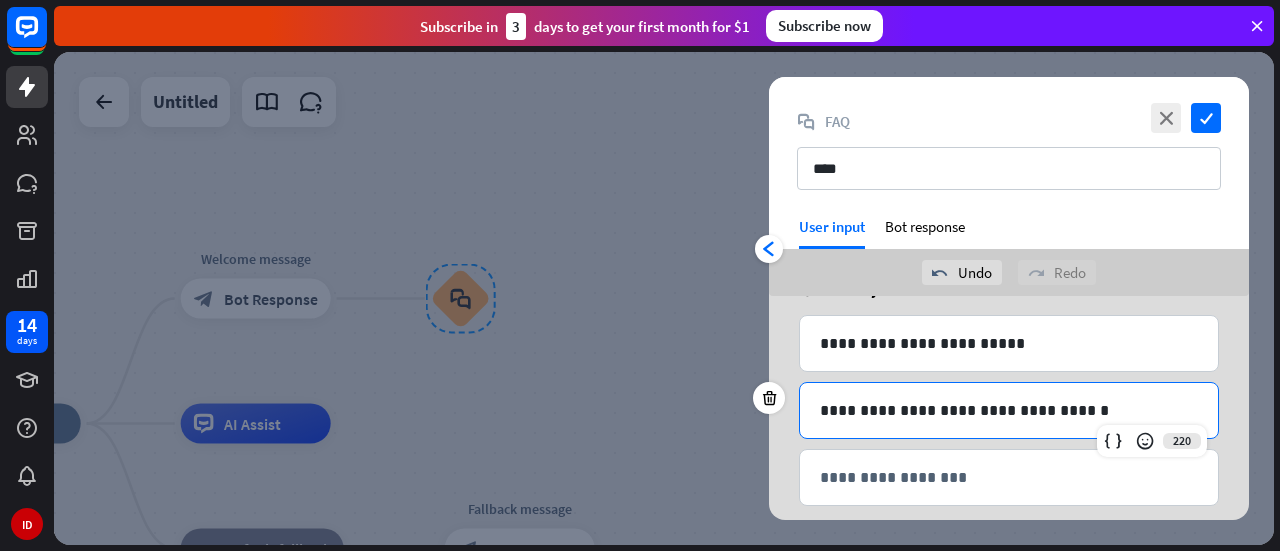 click on "**********" at bounding box center (1009, 410) 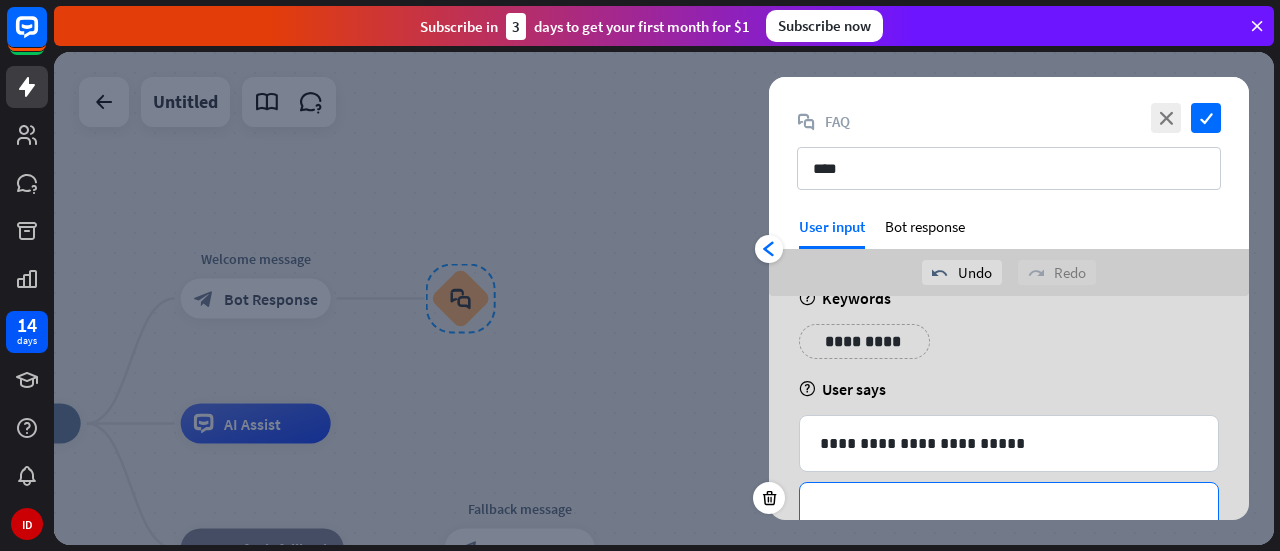 scroll, scrollTop: 160, scrollLeft: 0, axis: vertical 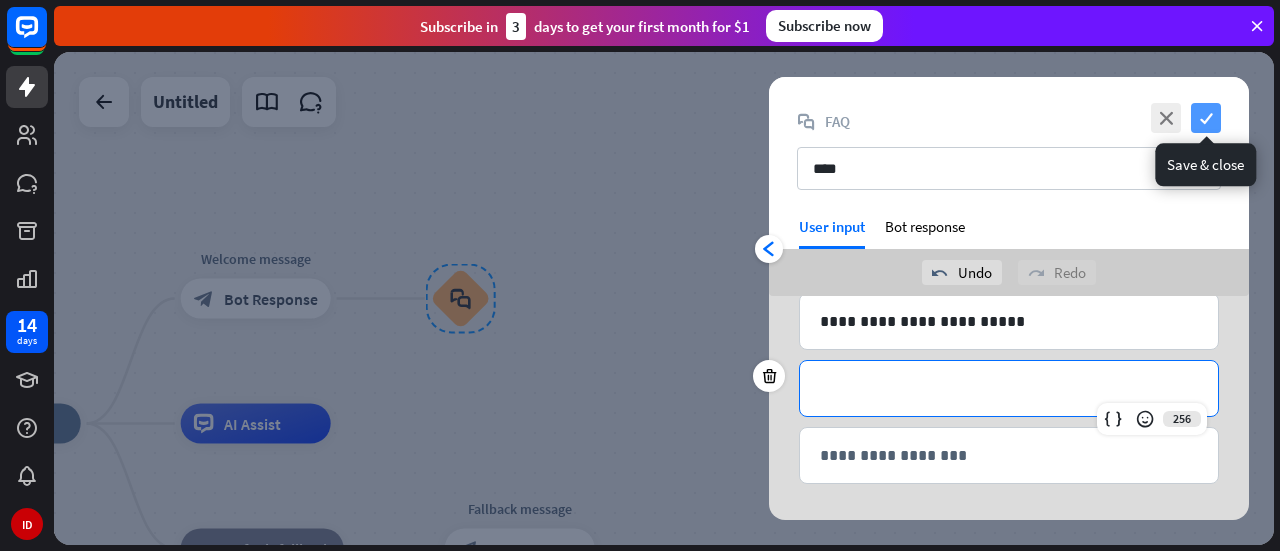 click on "check" at bounding box center (1206, 118) 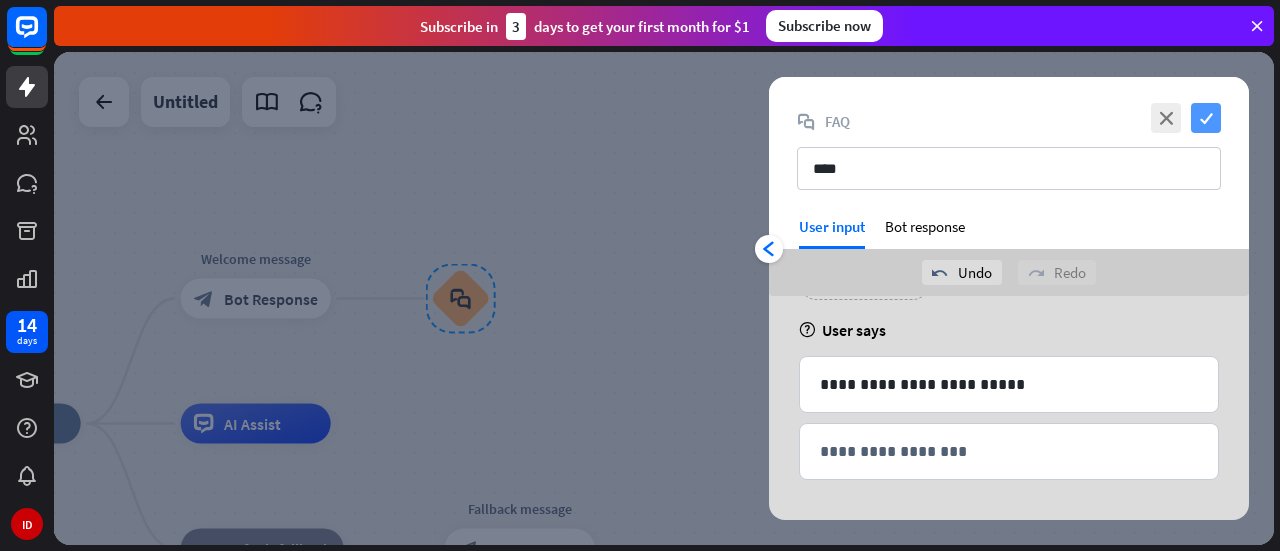 scroll, scrollTop: 94, scrollLeft: 0, axis: vertical 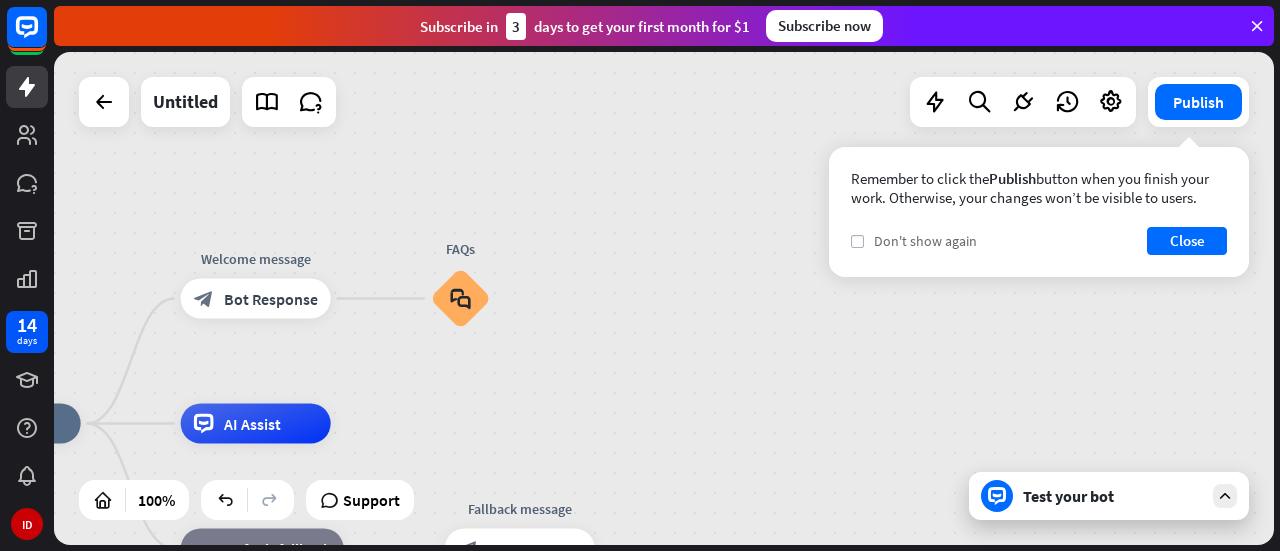 click on "check" at bounding box center (857, 241) 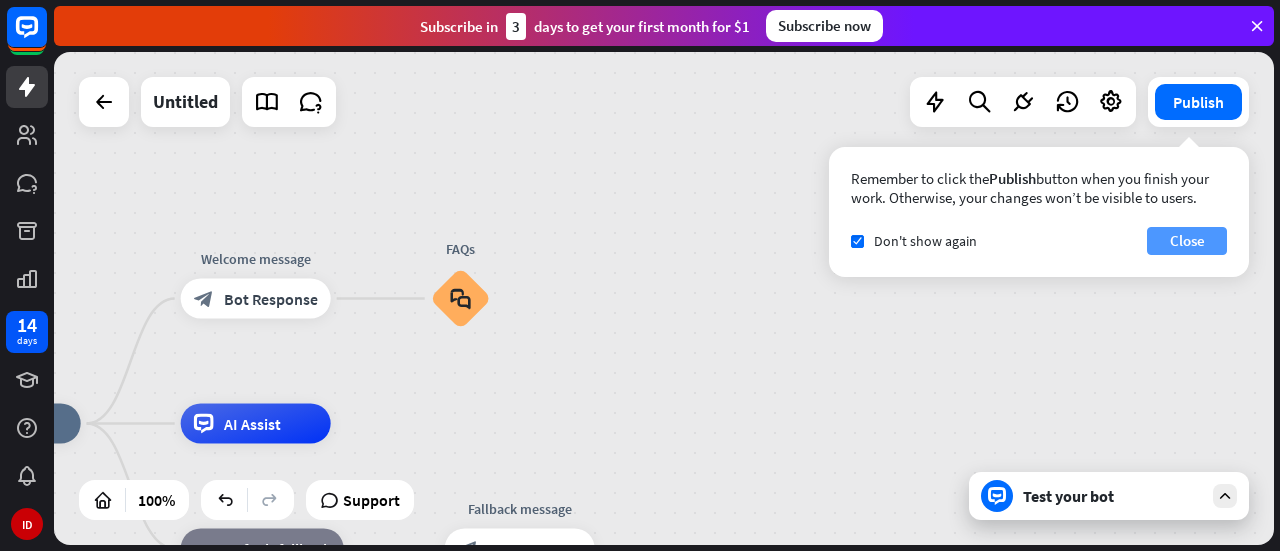 click on "Close" at bounding box center [1187, 241] 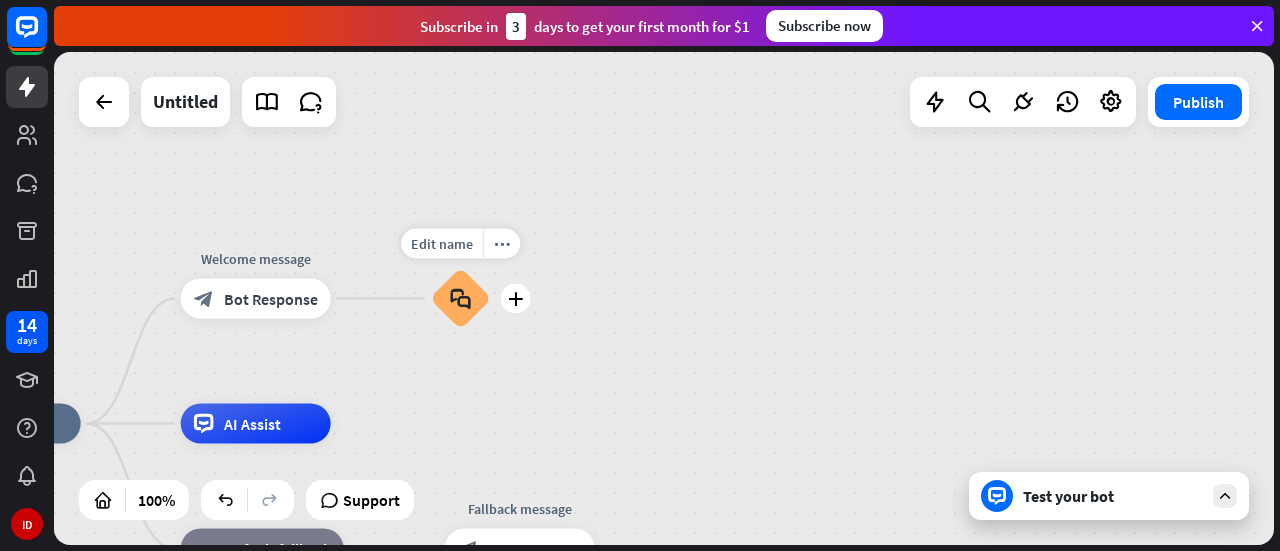 click on "plus" at bounding box center (516, 299) 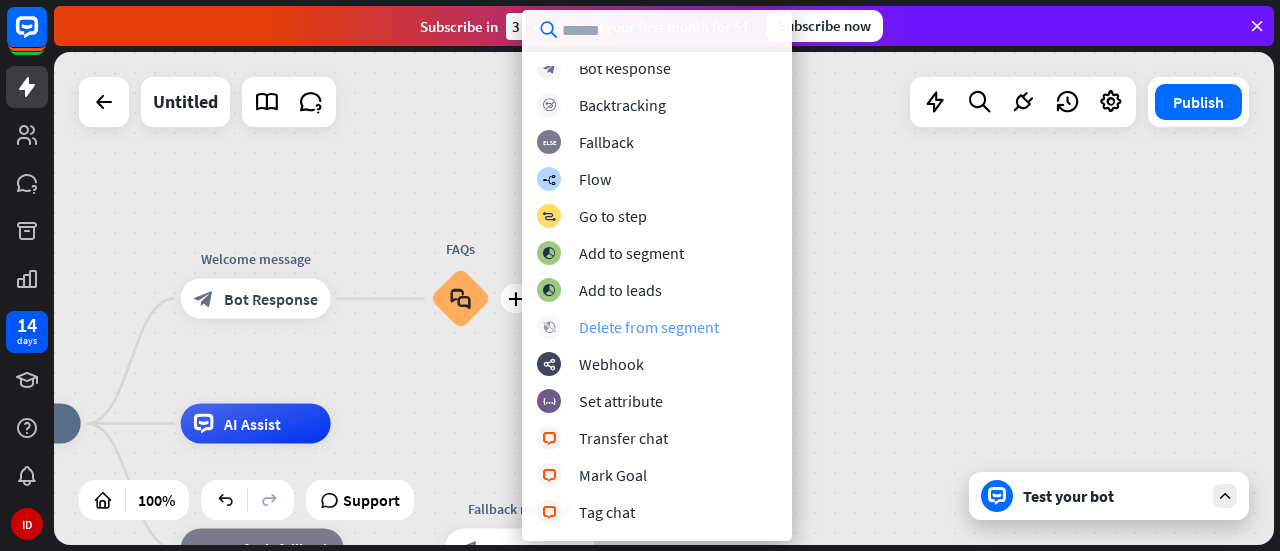 scroll, scrollTop: 0, scrollLeft: 0, axis: both 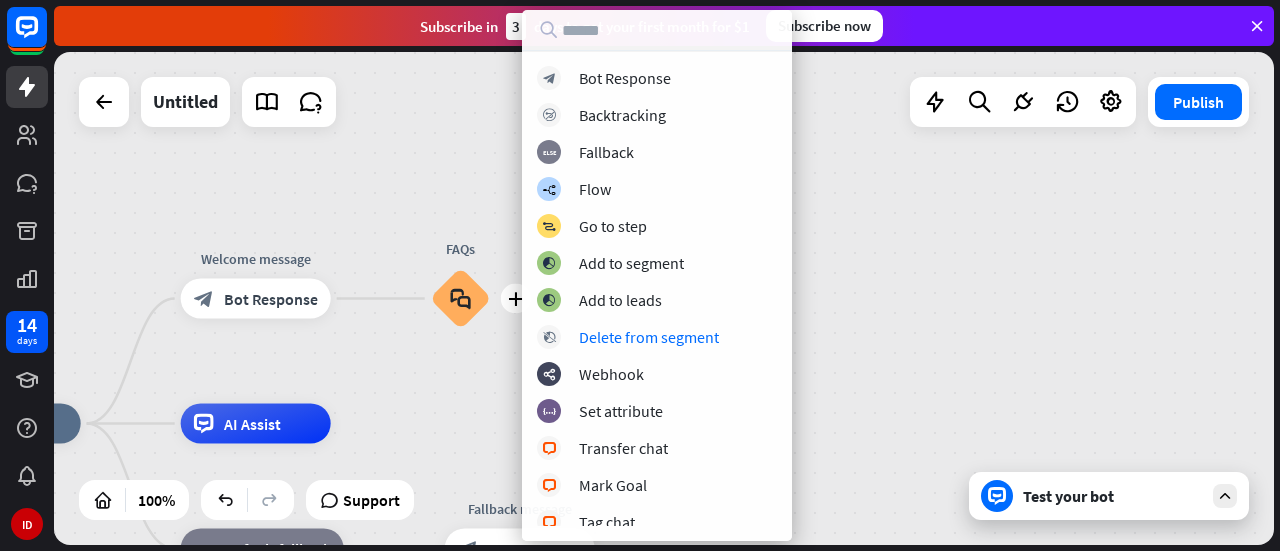click on "home_2   Start point                 Welcome message   block_bot_response   Bot Response               plus   FAQs   block_faq                     AI Assist                   block_fallback   Default fallback                 Fallback message   block_bot_response   Bot Response" at bounding box center [664, 298] 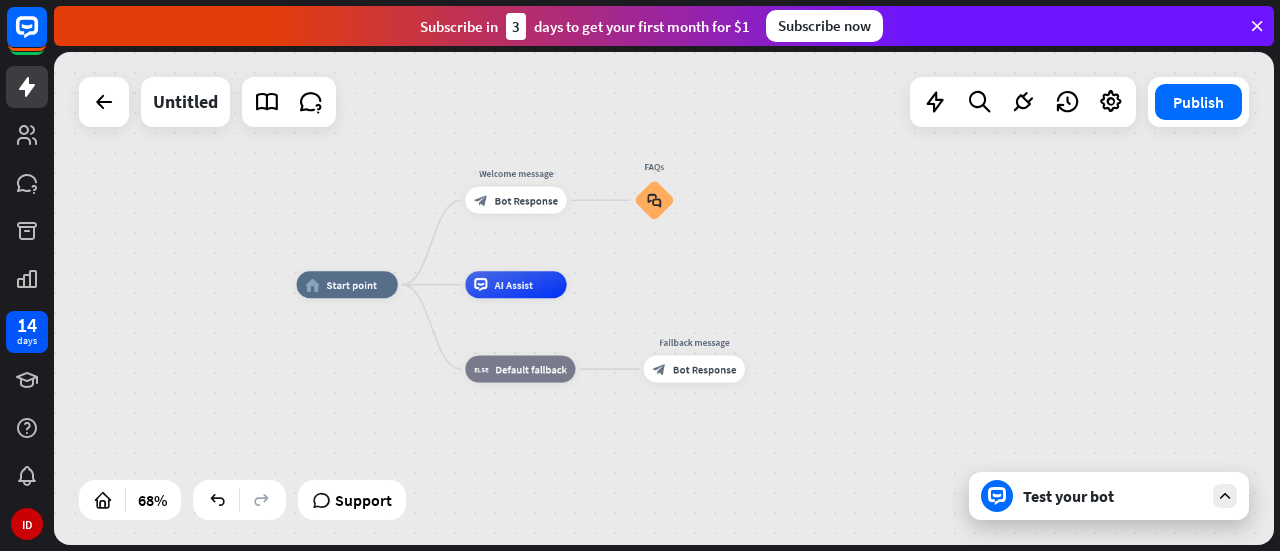drag, startPoint x: 552, startPoint y: 389, endPoint x: 720, endPoint y: 262, distance: 210.60152 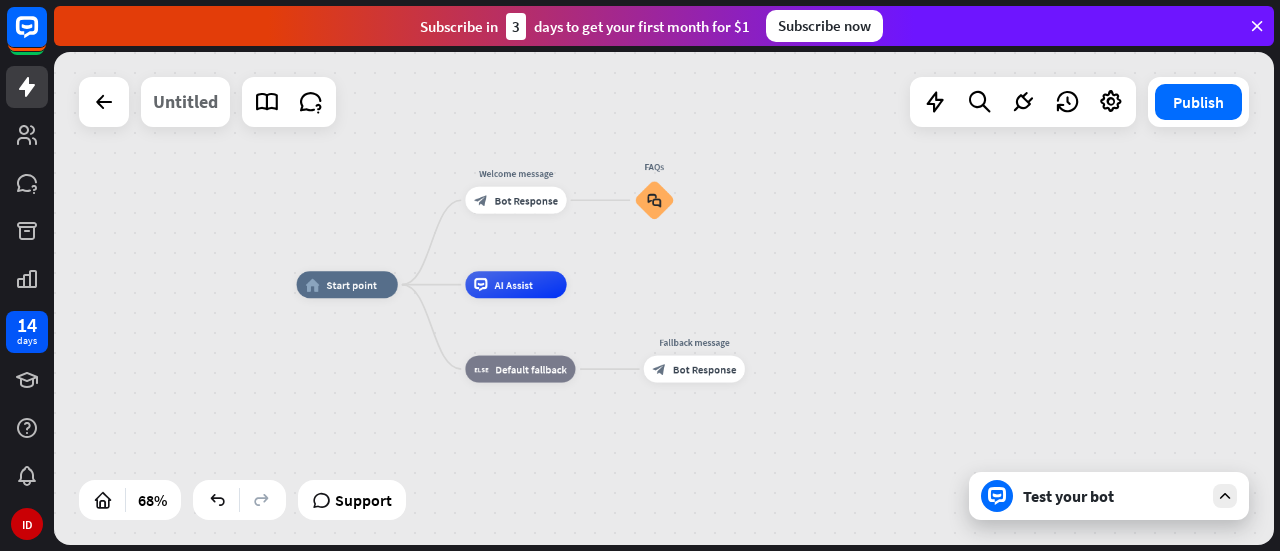click on "Untitled" at bounding box center (185, 102) 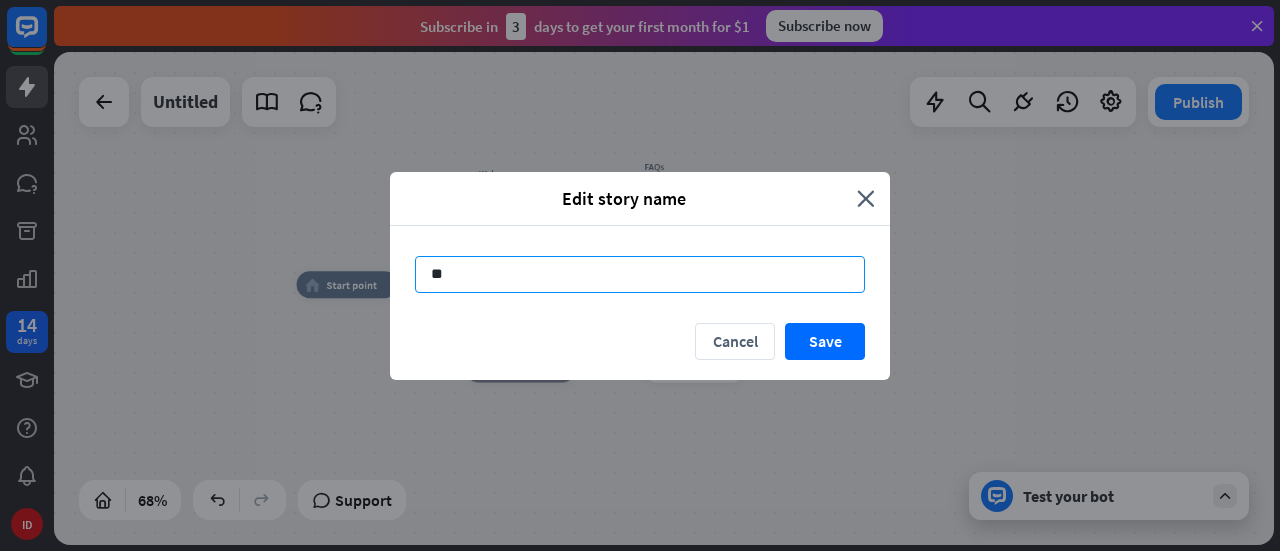 type on "*" 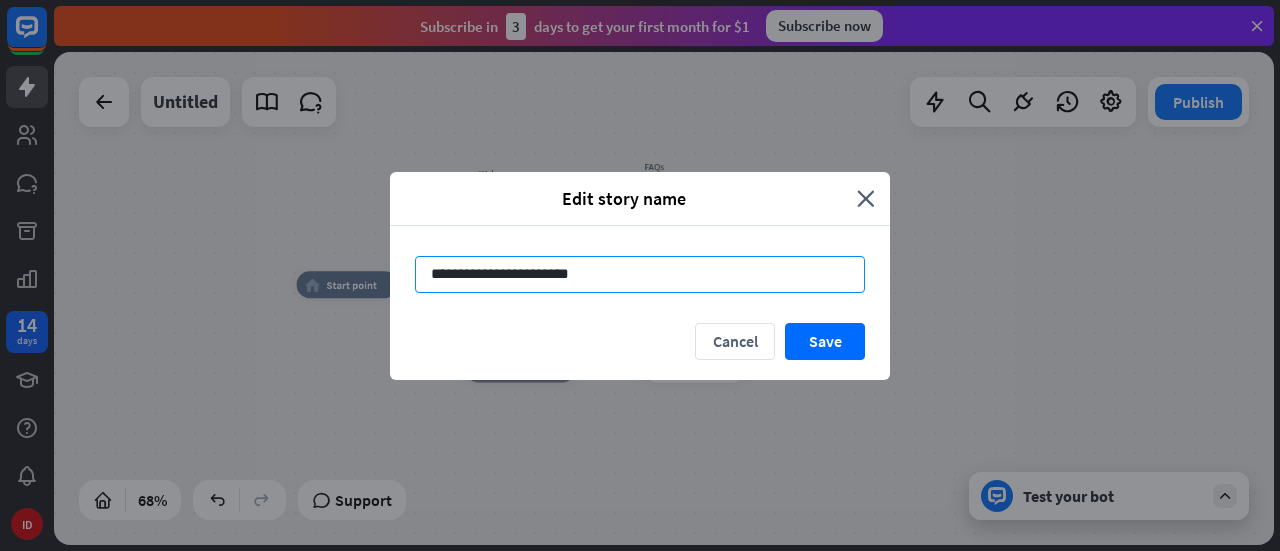 click on "**********" at bounding box center (640, 274) 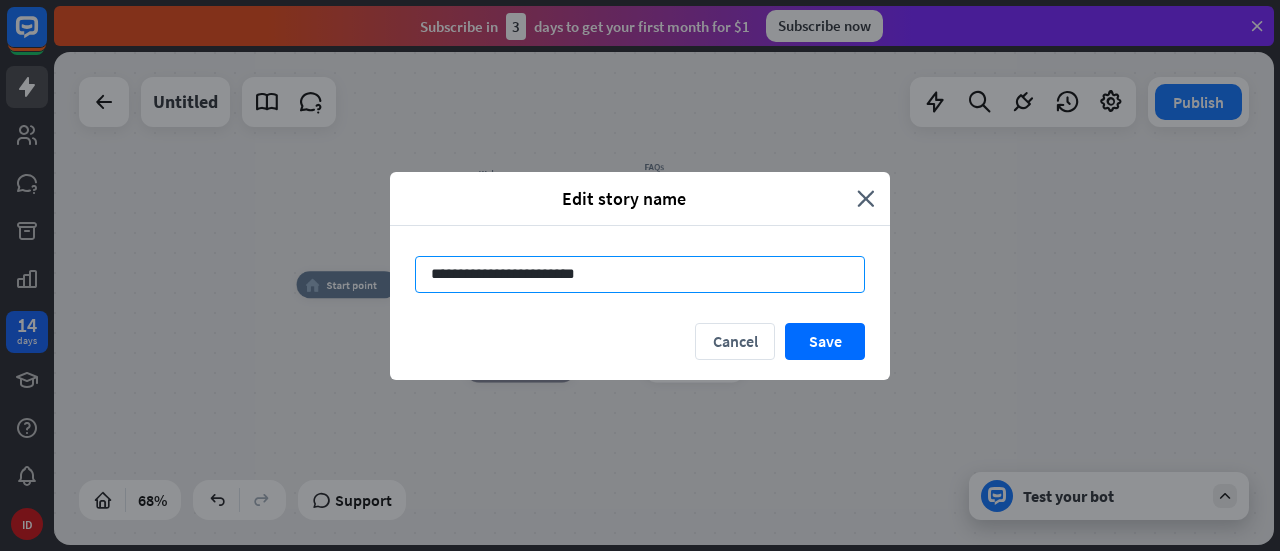 click on "**********" at bounding box center (640, 274) 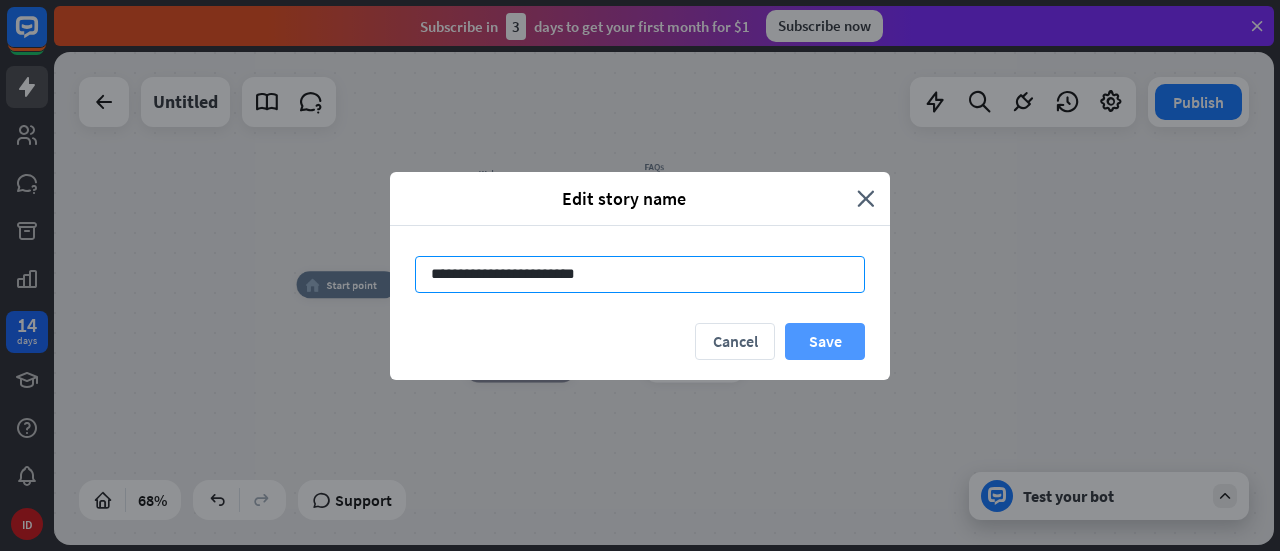 type on "**********" 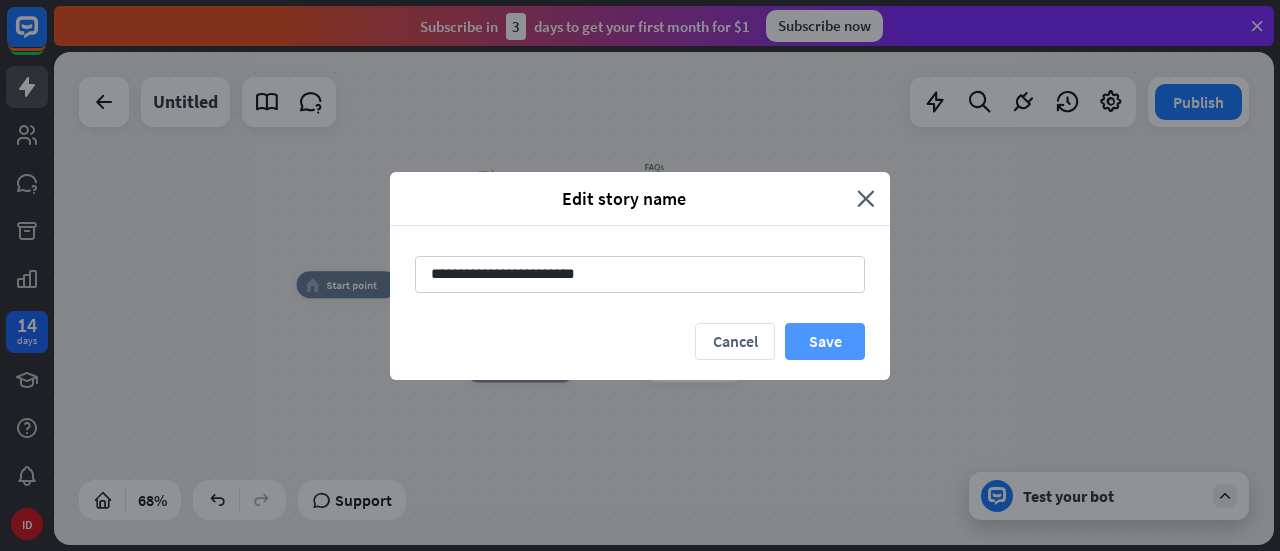 click on "Save" at bounding box center (825, 341) 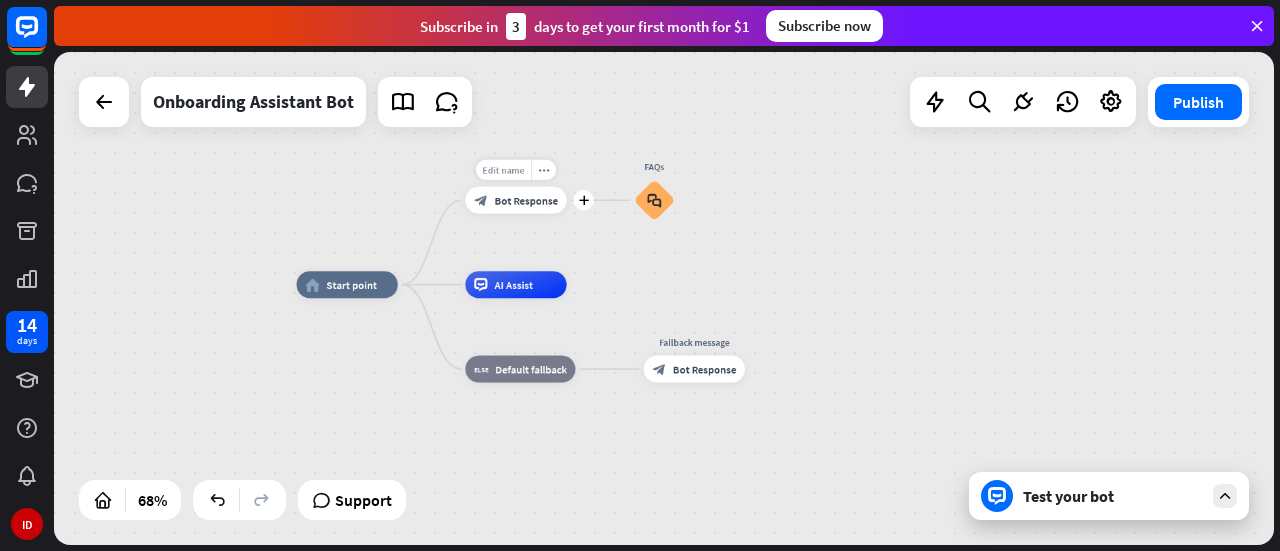 click on "Edit name" at bounding box center (504, 170) 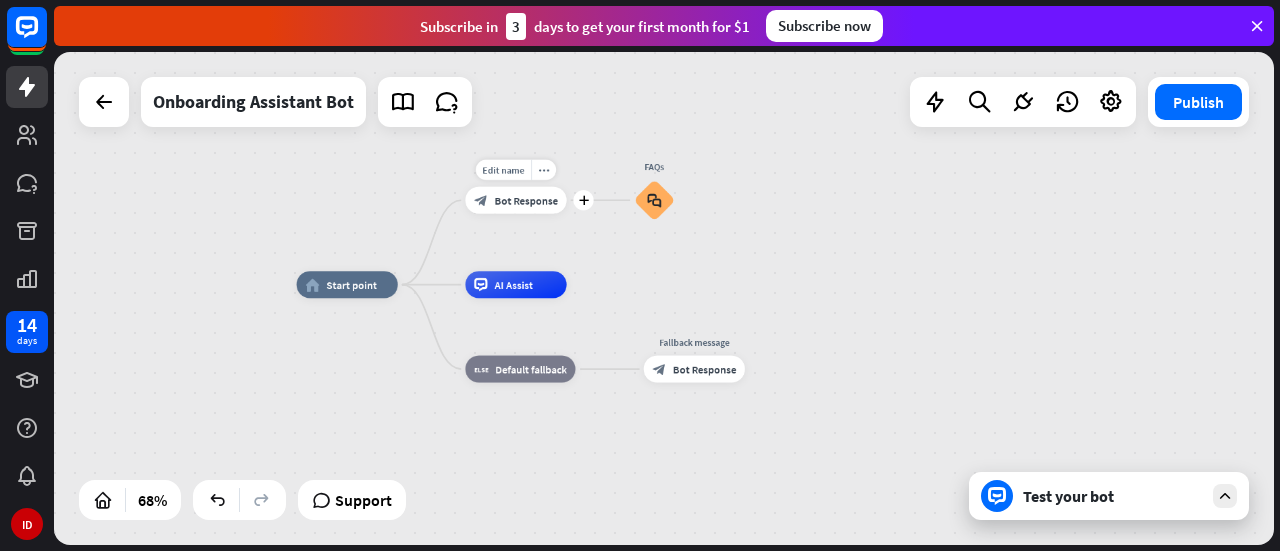 click on "Bot Response" at bounding box center [525, 200] 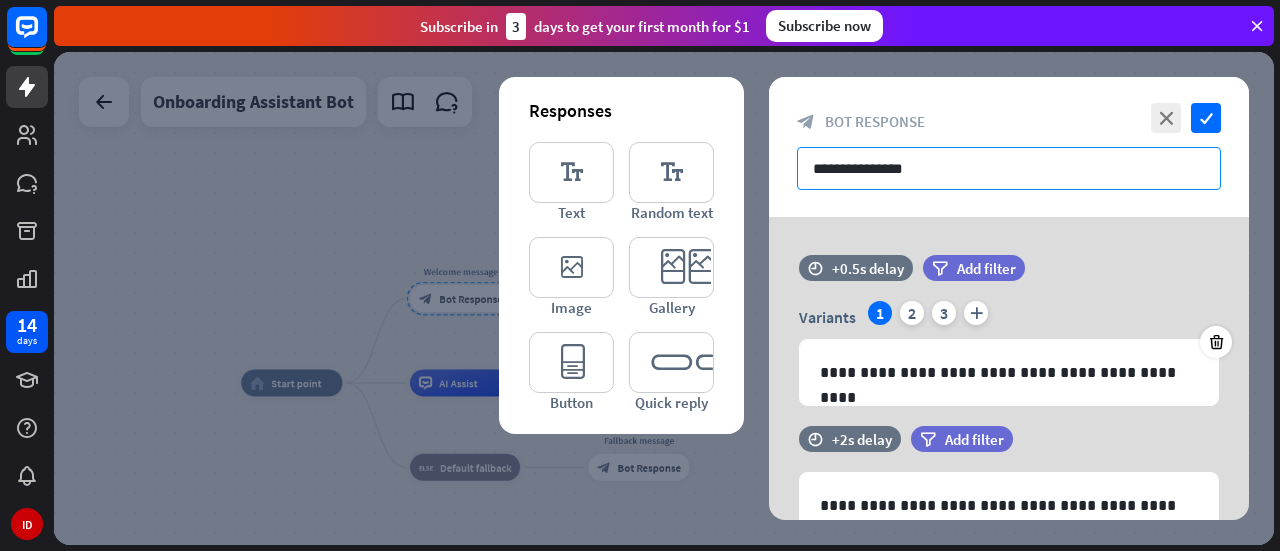 click on "**********" at bounding box center (1009, 168) 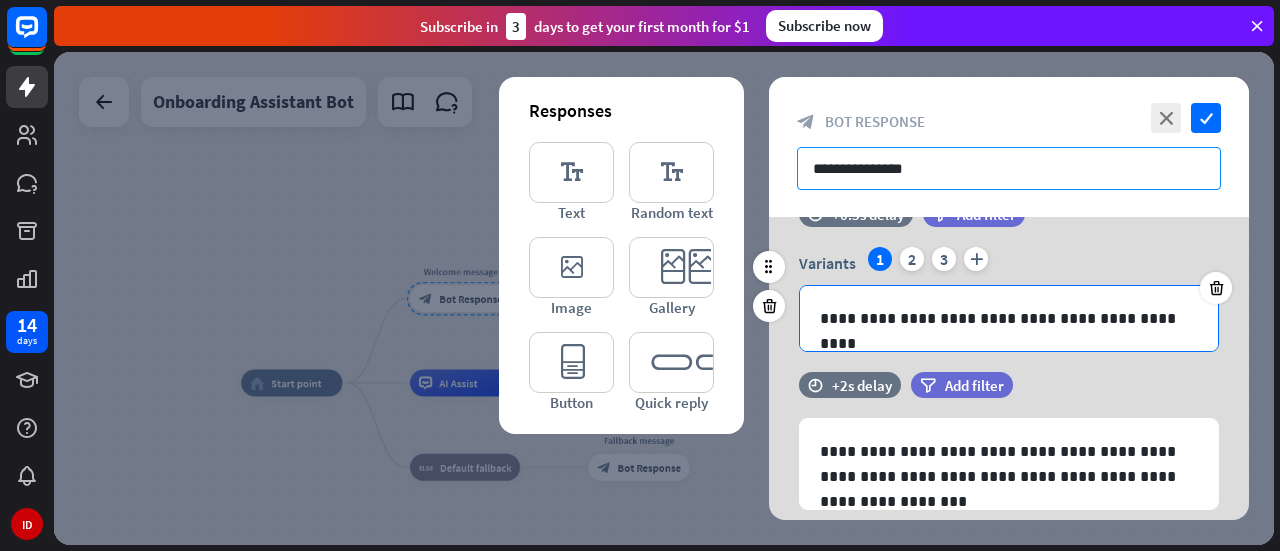 scroll, scrollTop: 60, scrollLeft: 0, axis: vertical 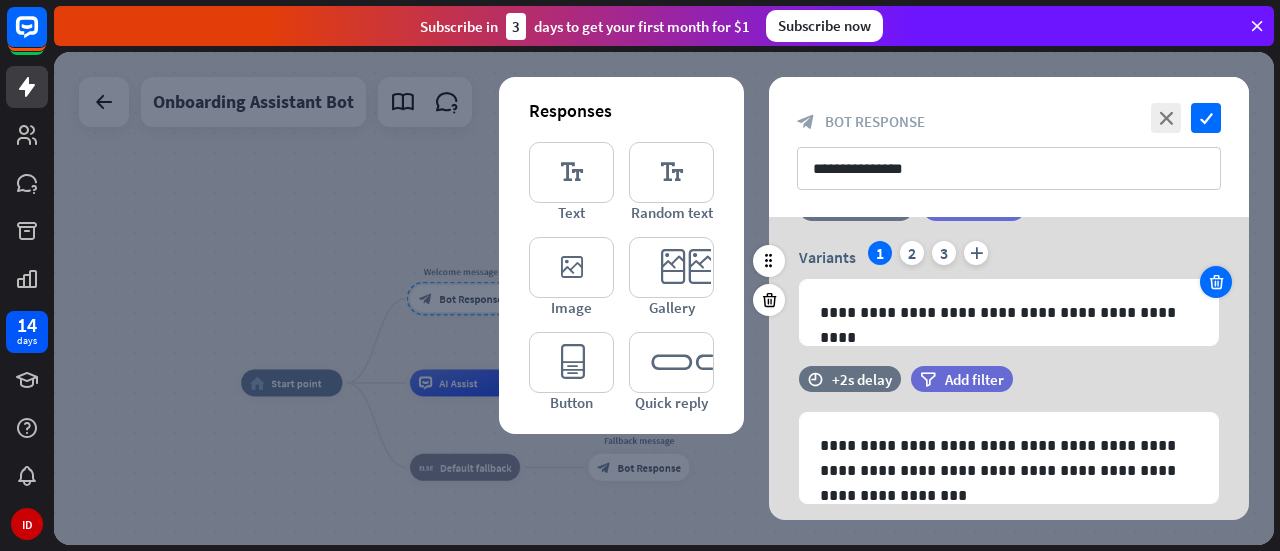 click at bounding box center (1216, 282) 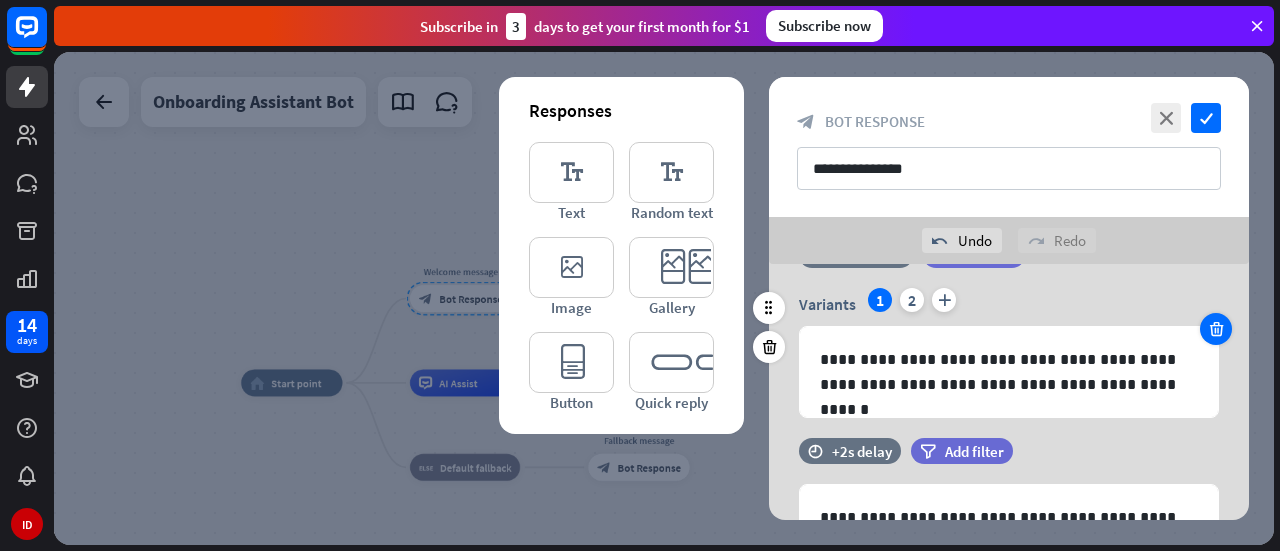 click at bounding box center (1216, 329) 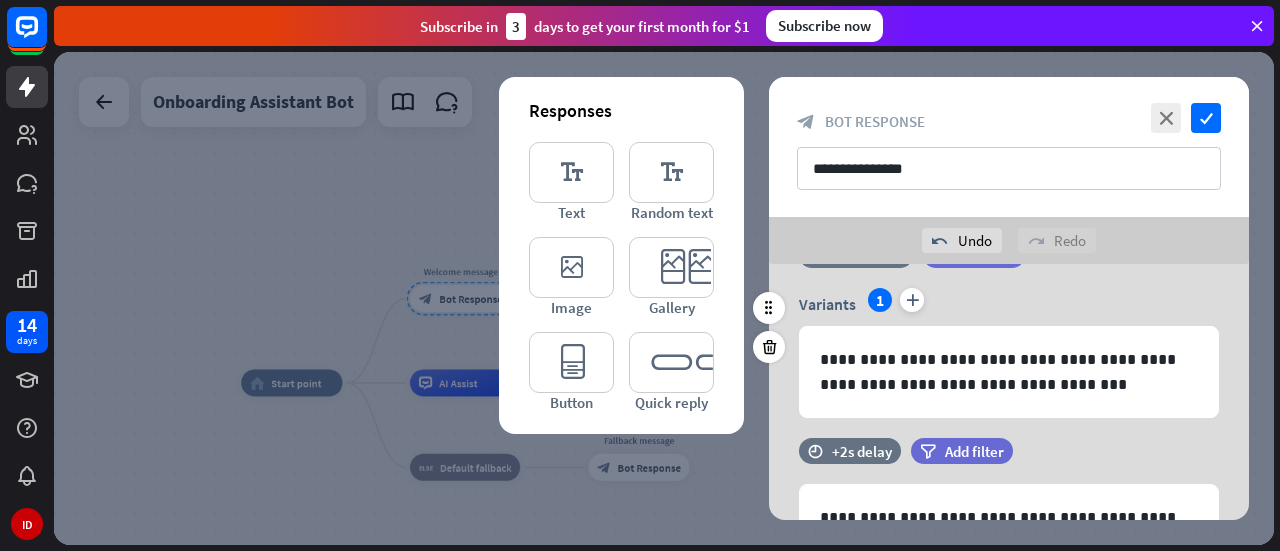 click on "**********" at bounding box center [1009, 372] 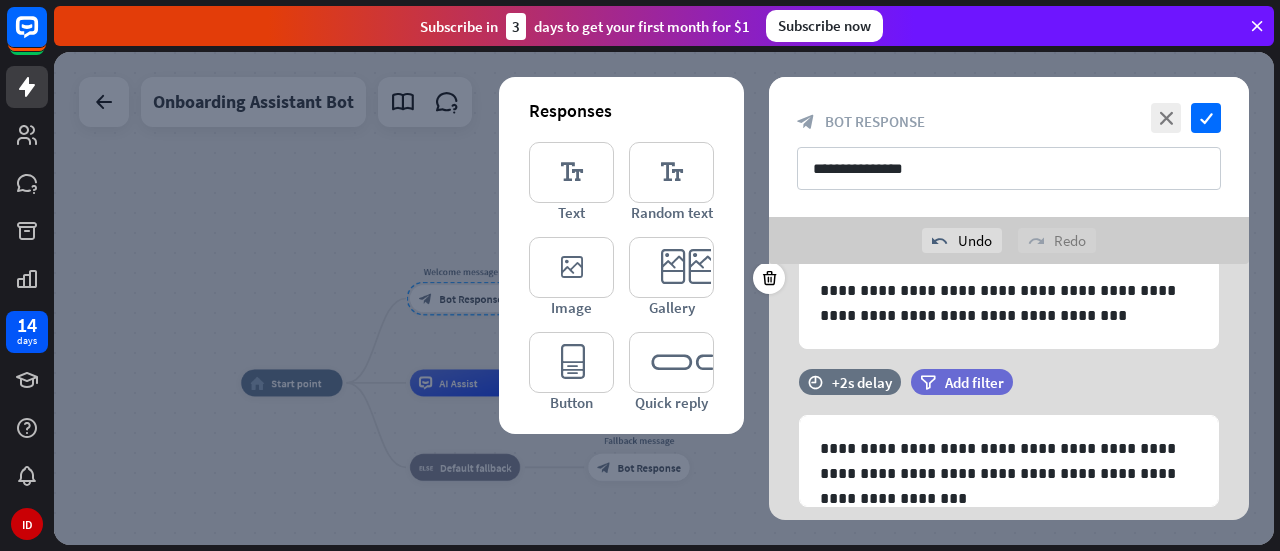 scroll, scrollTop: 128, scrollLeft: 0, axis: vertical 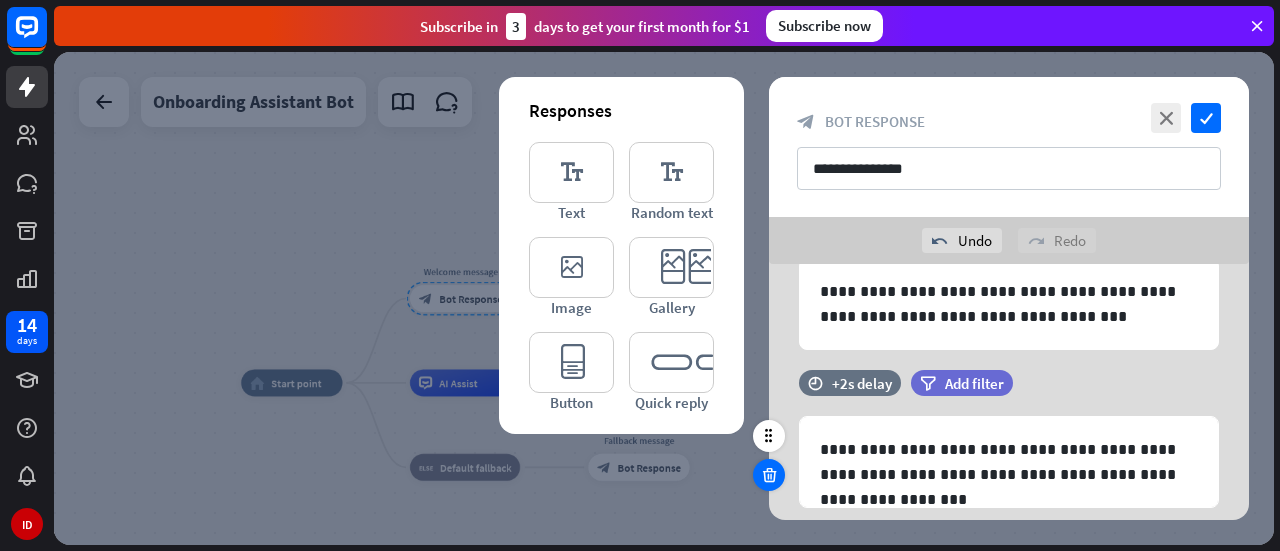 click at bounding box center [769, 475] 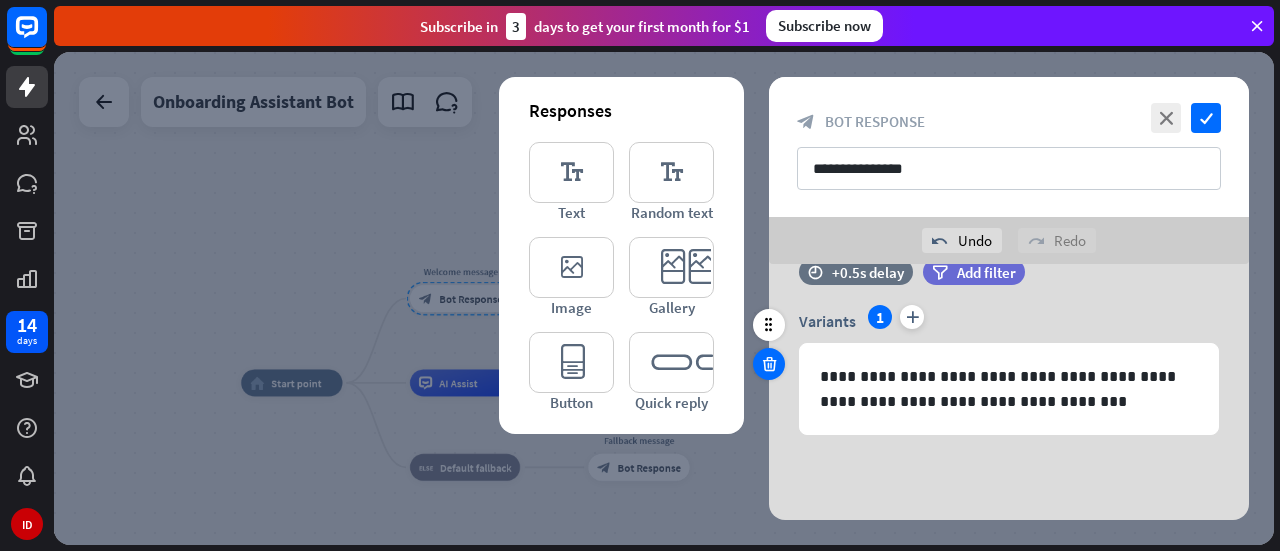 click at bounding box center (769, 364) 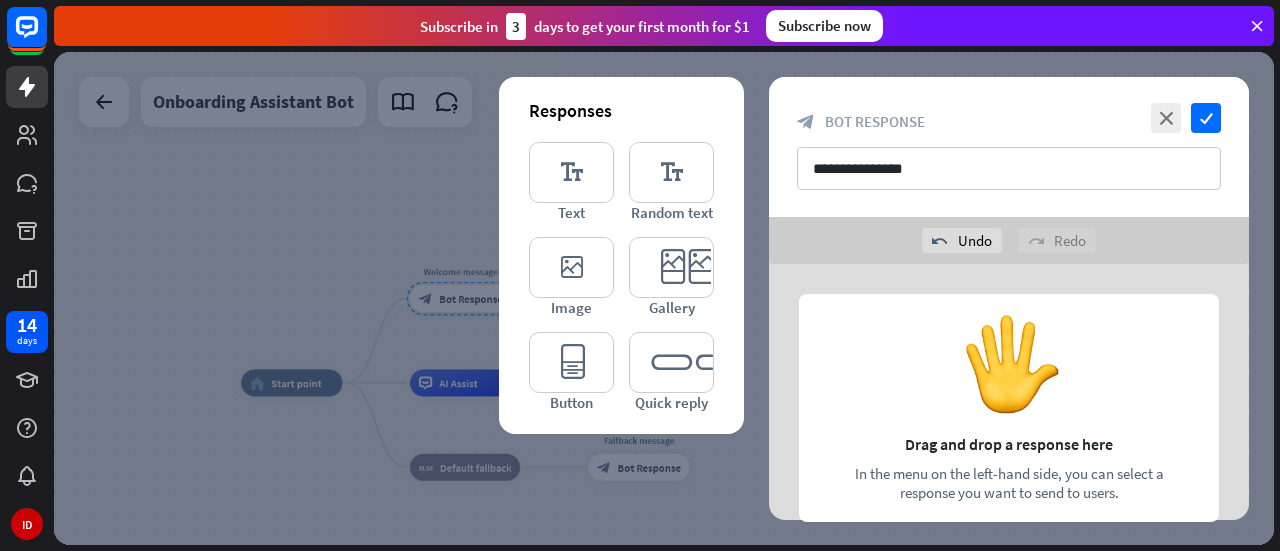 click on "undo
Undo
redo
Redo" at bounding box center [1009, 240] 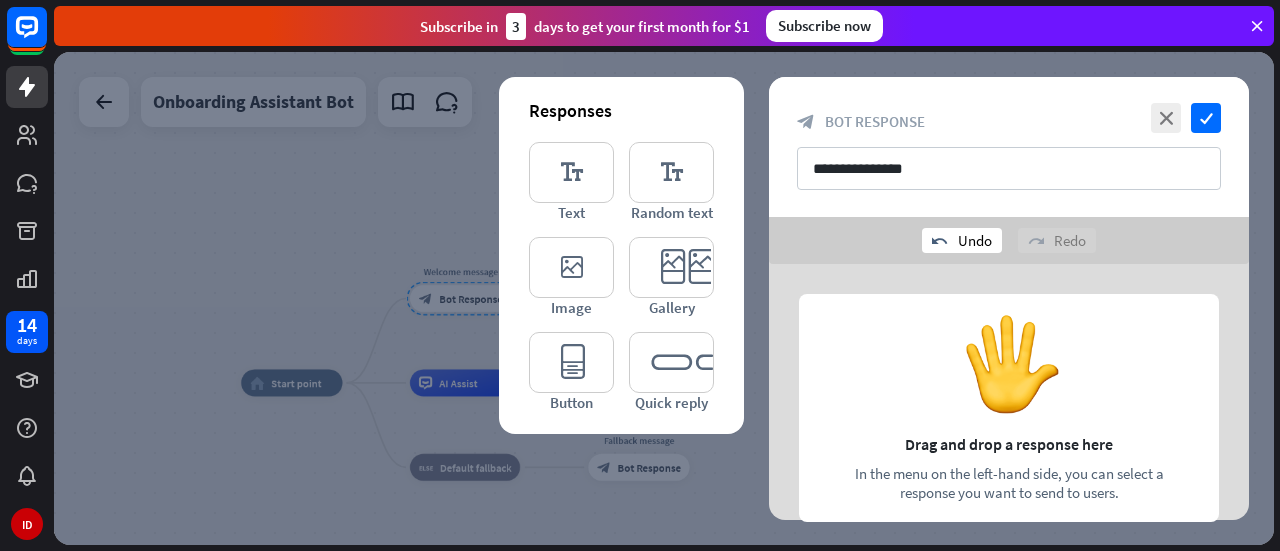 click on "undo" at bounding box center [940, 241] 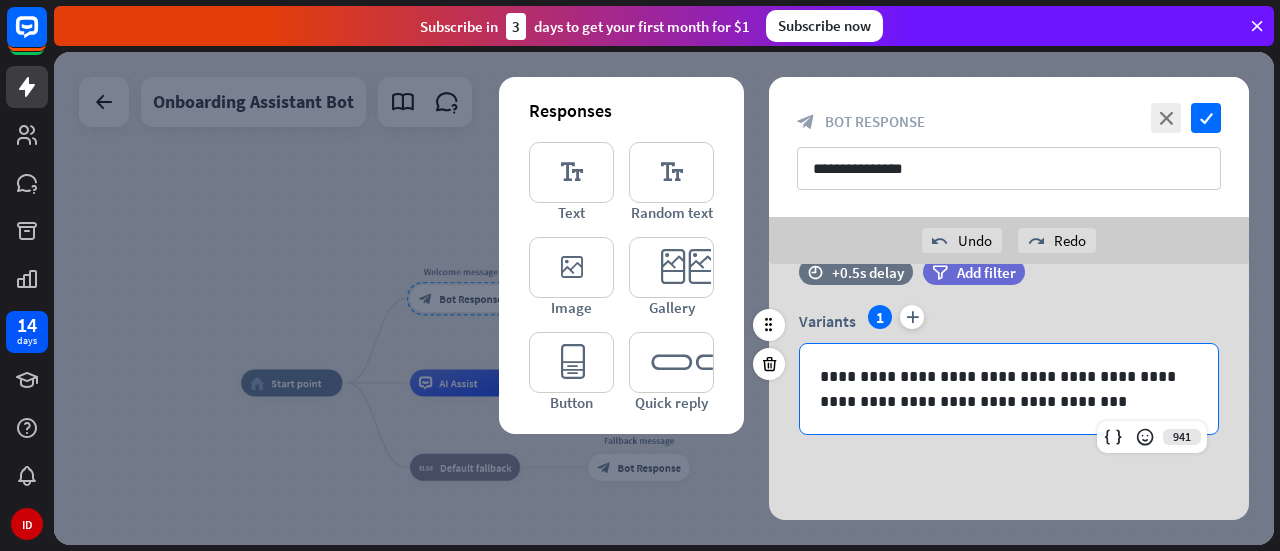 click on "**********" at bounding box center (1009, 389) 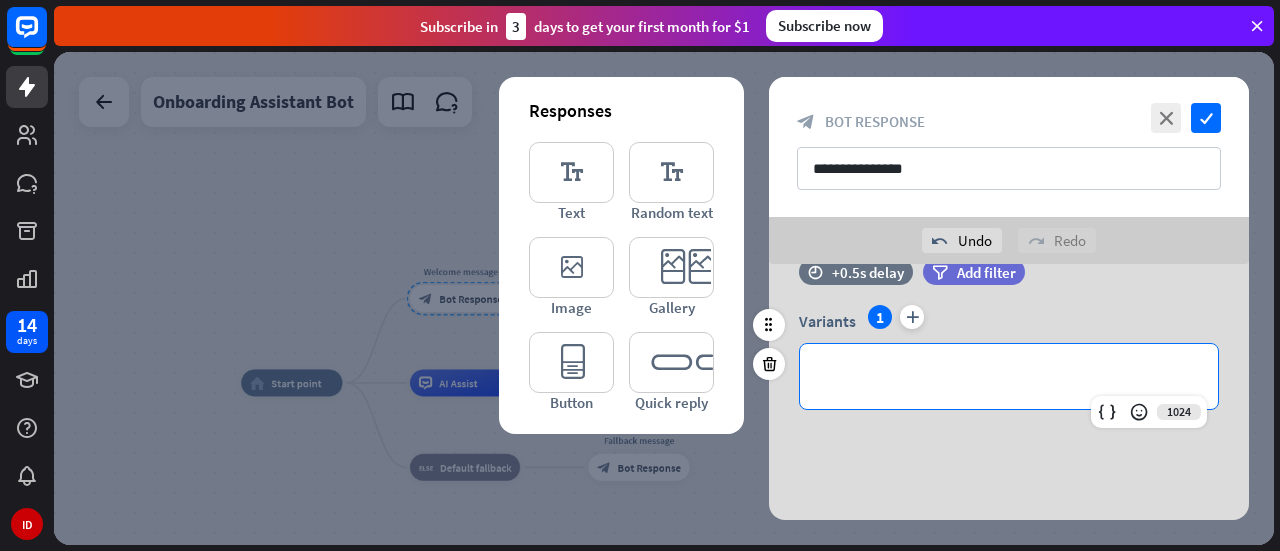 scroll, scrollTop: 0, scrollLeft: 0, axis: both 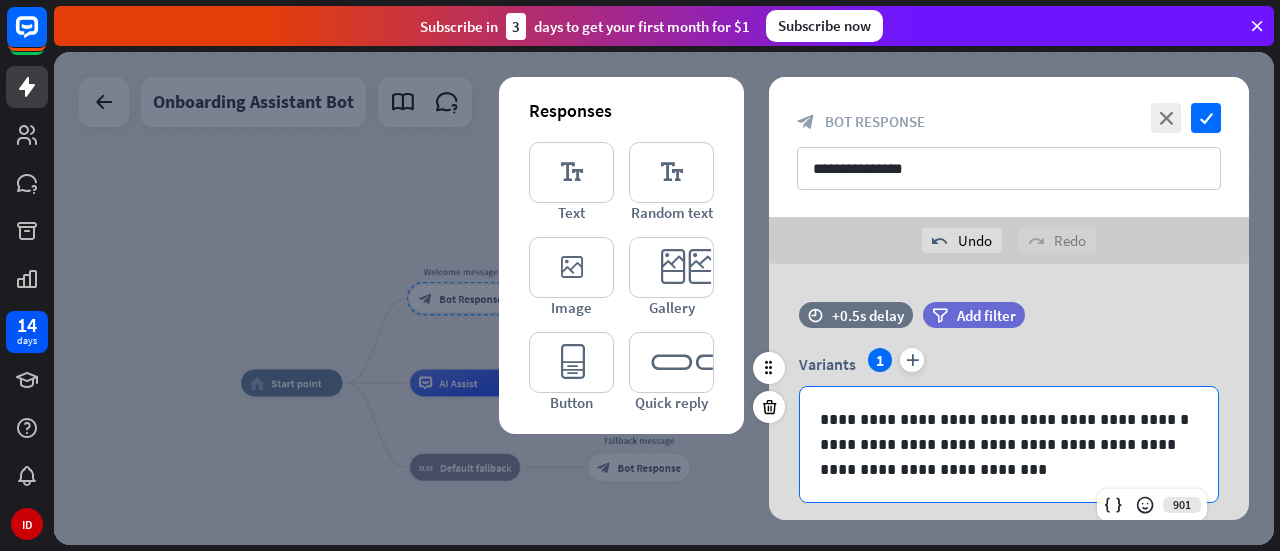 click on "**********" at bounding box center [1009, 419] 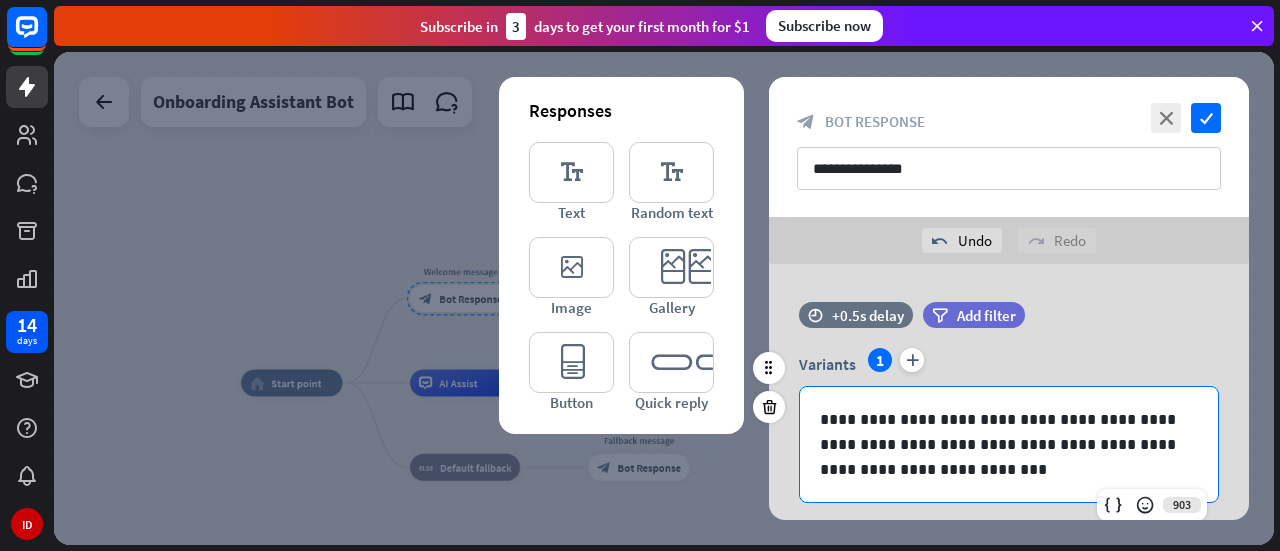 click on "**********" at bounding box center (1009, 419) 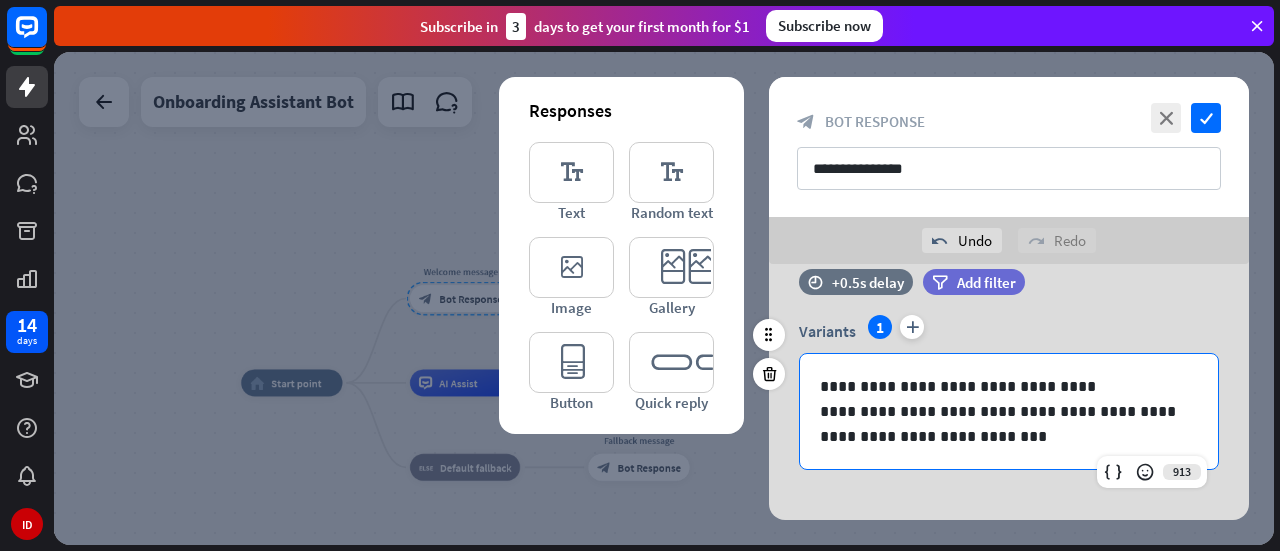 scroll, scrollTop: 34, scrollLeft: 0, axis: vertical 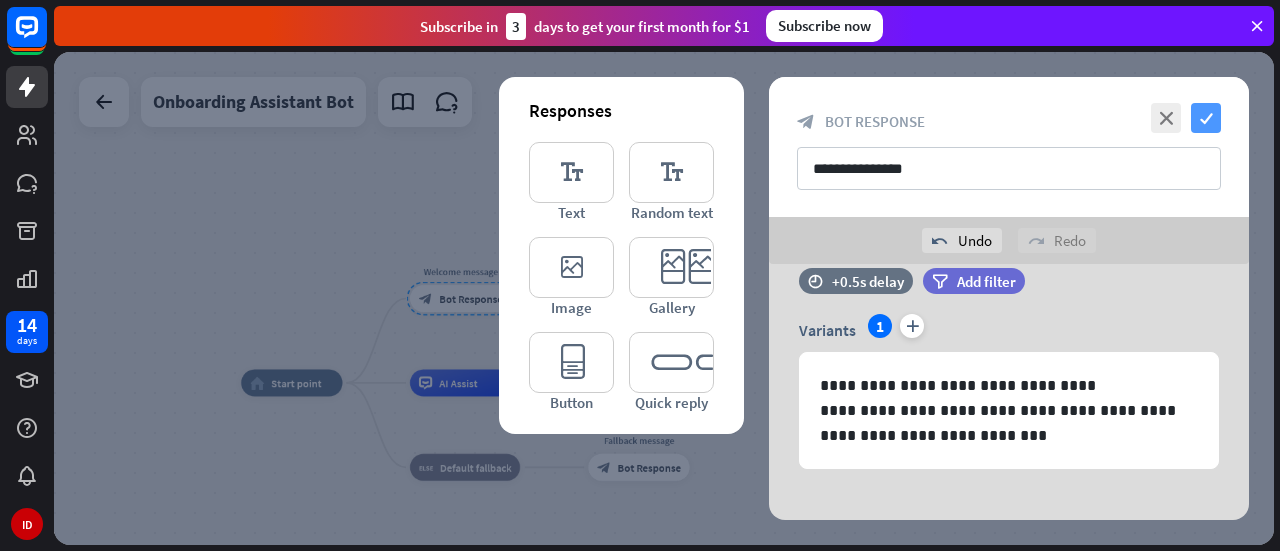 click on "check" at bounding box center (1206, 118) 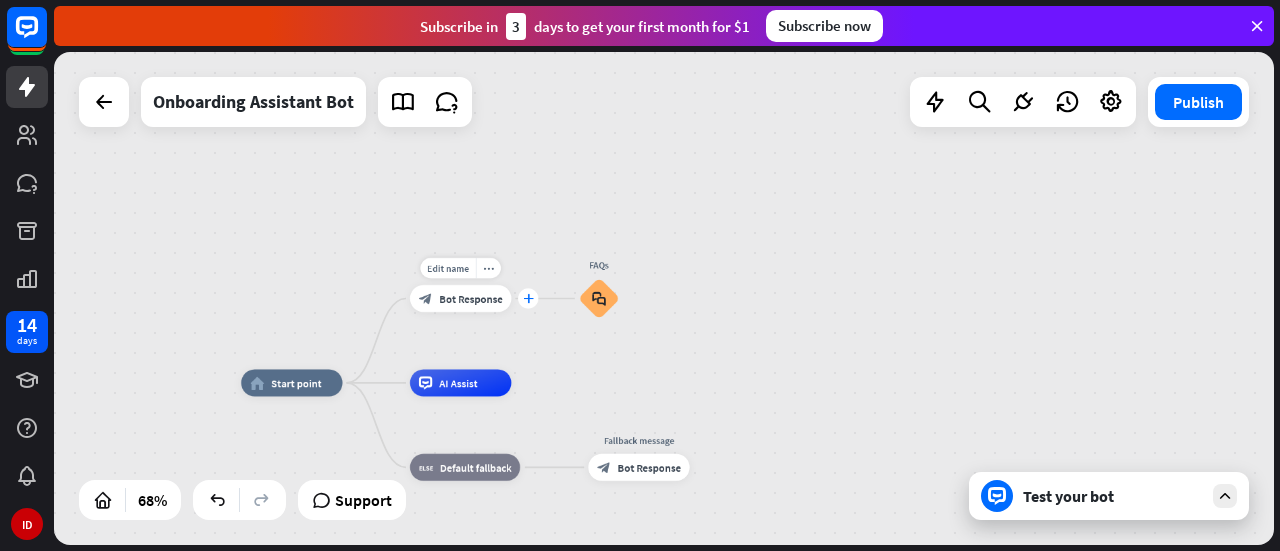 click on "plus" at bounding box center [528, 298] 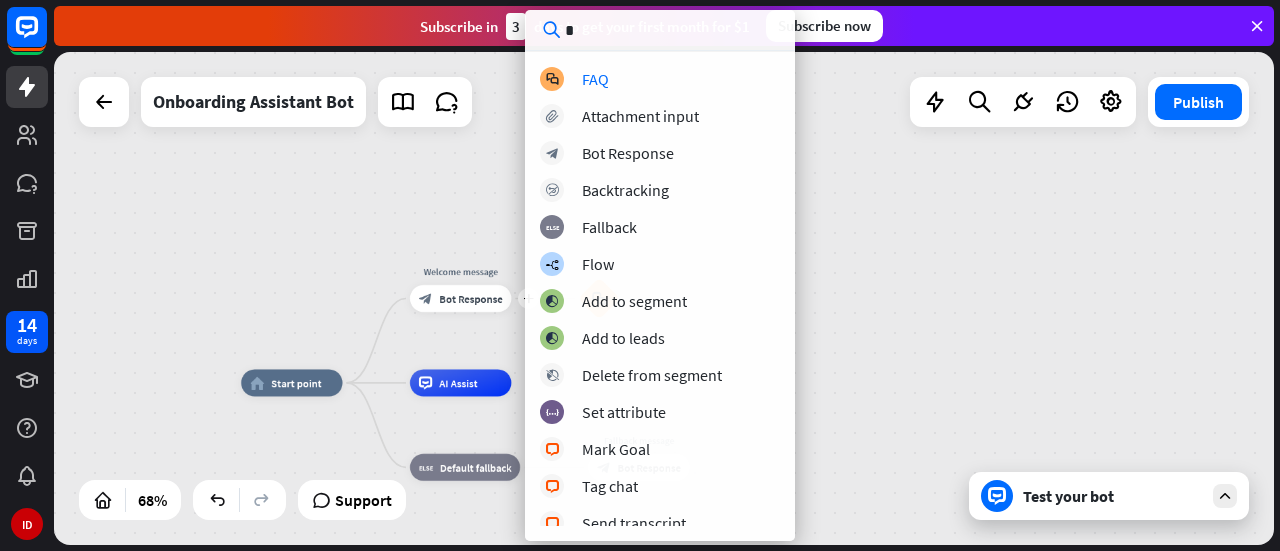 scroll, scrollTop: 0, scrollLeft: 0, axis: both 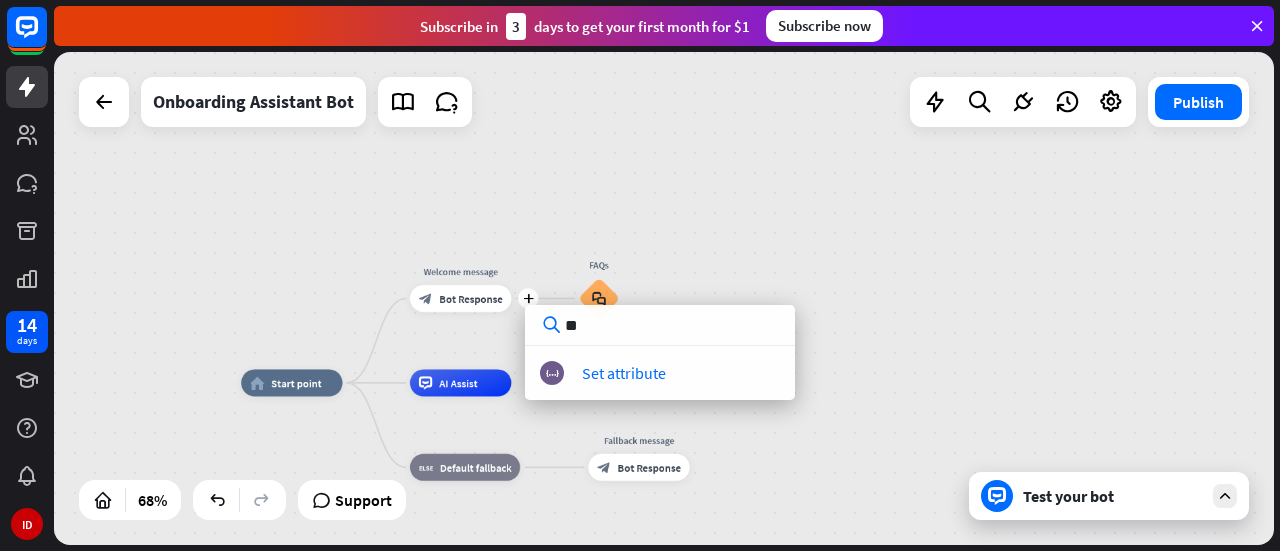 type on "*" 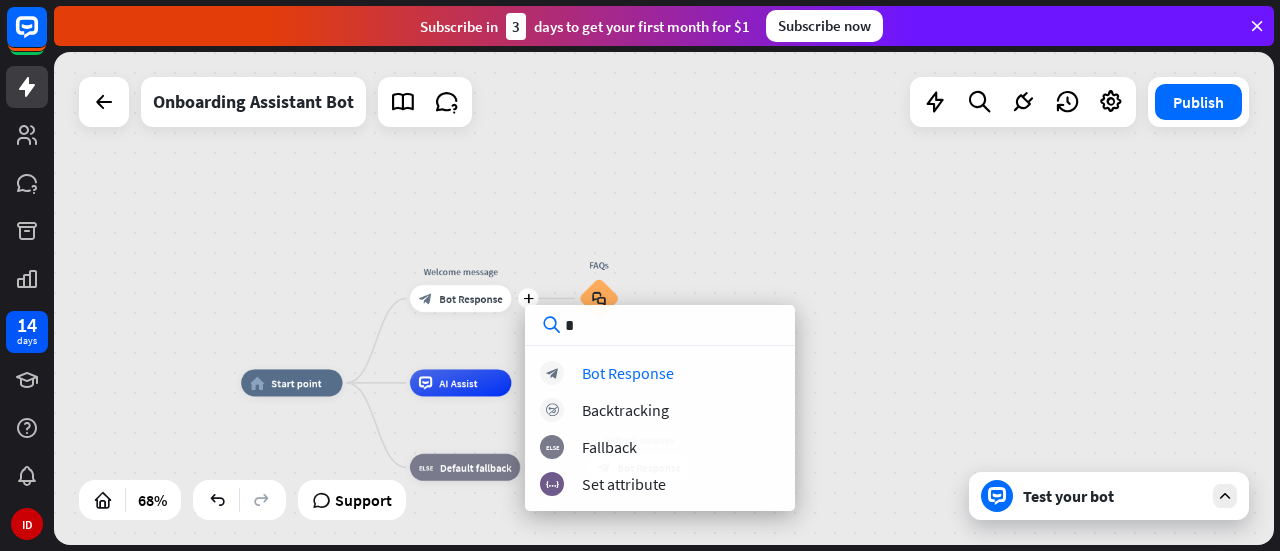 type 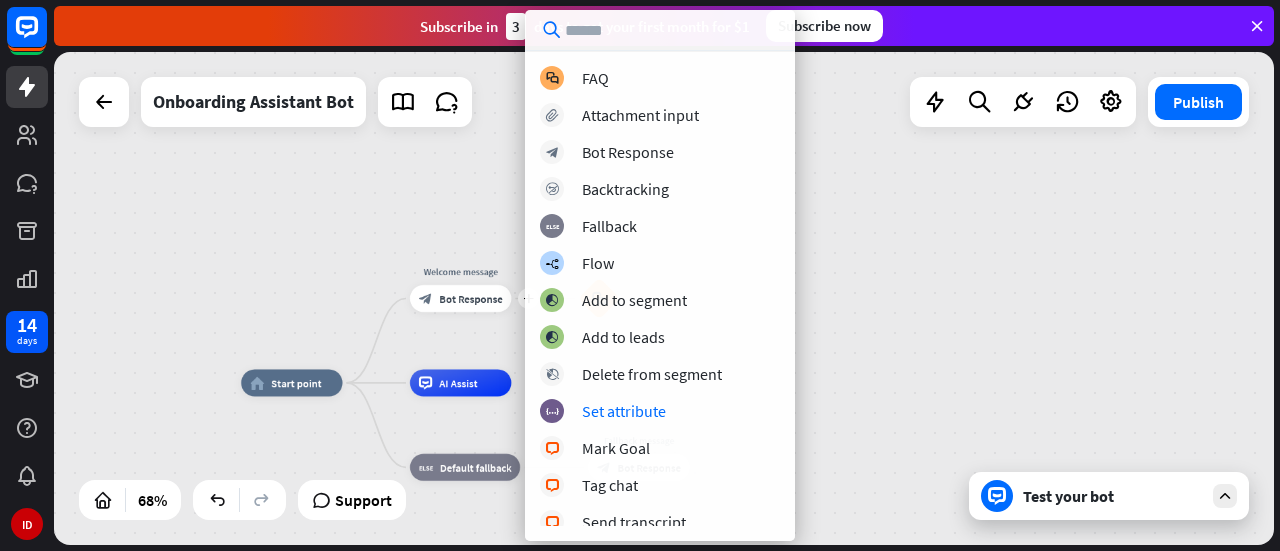 scroll, scrollTop: 44, scrollLeft: 0, axis: vertical 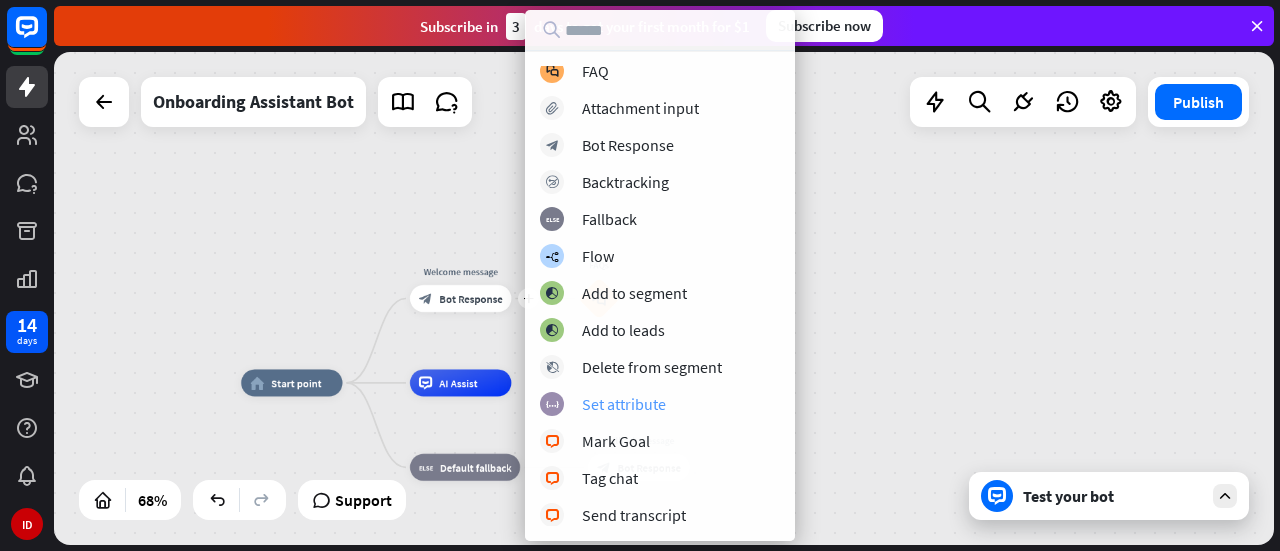 click on "Set attribute" at bounding box center (624, 404) 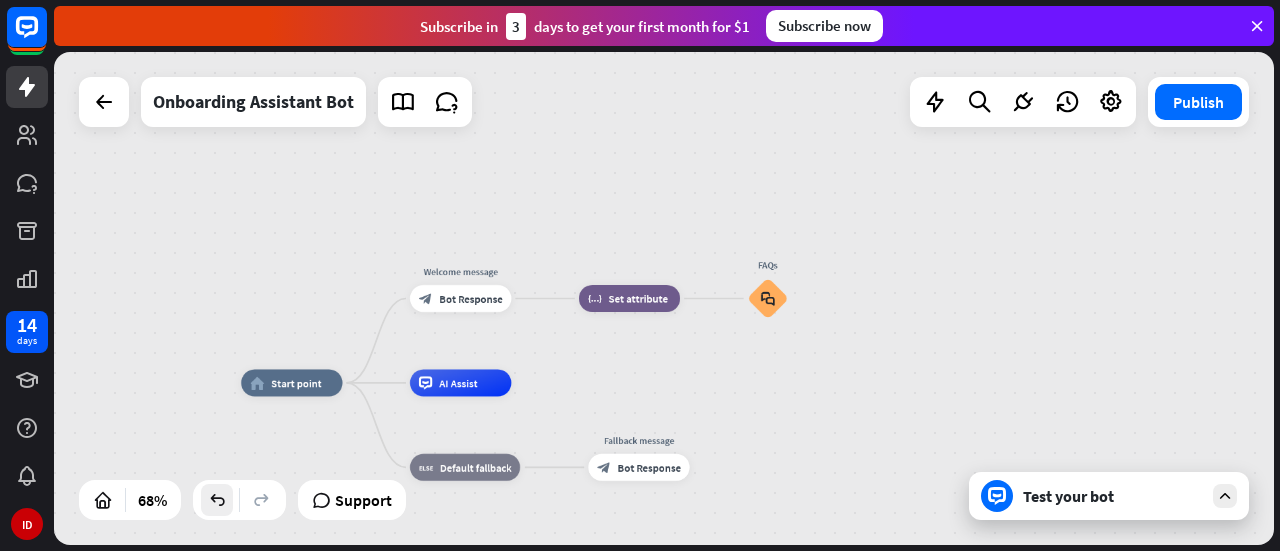 click at bounding box center (217, 500) 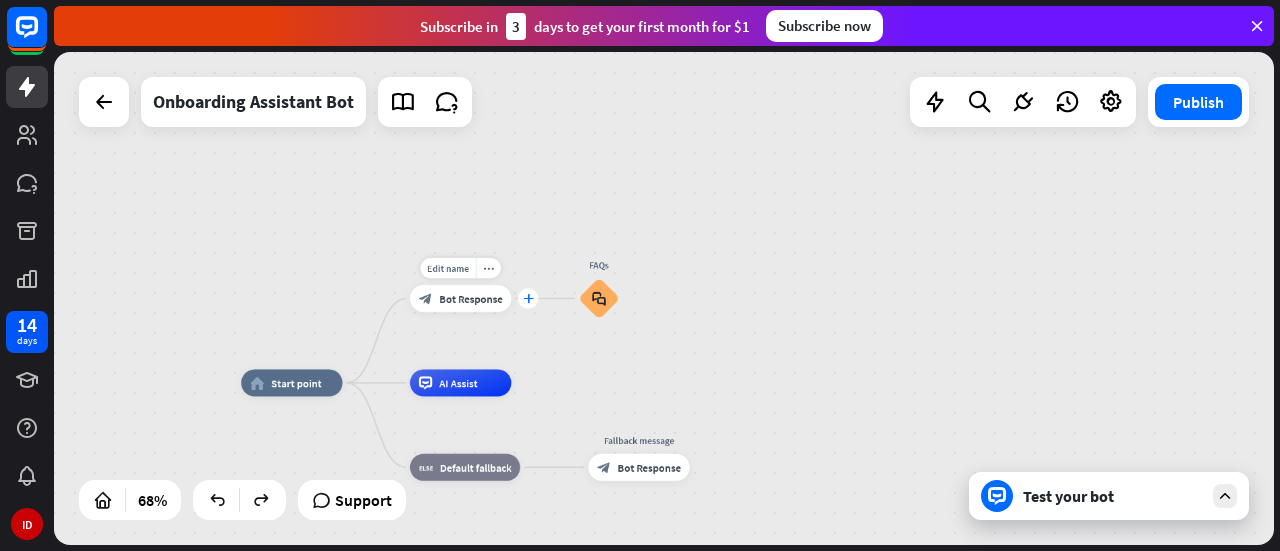 click on "plus" at bounding box center [528, 298] 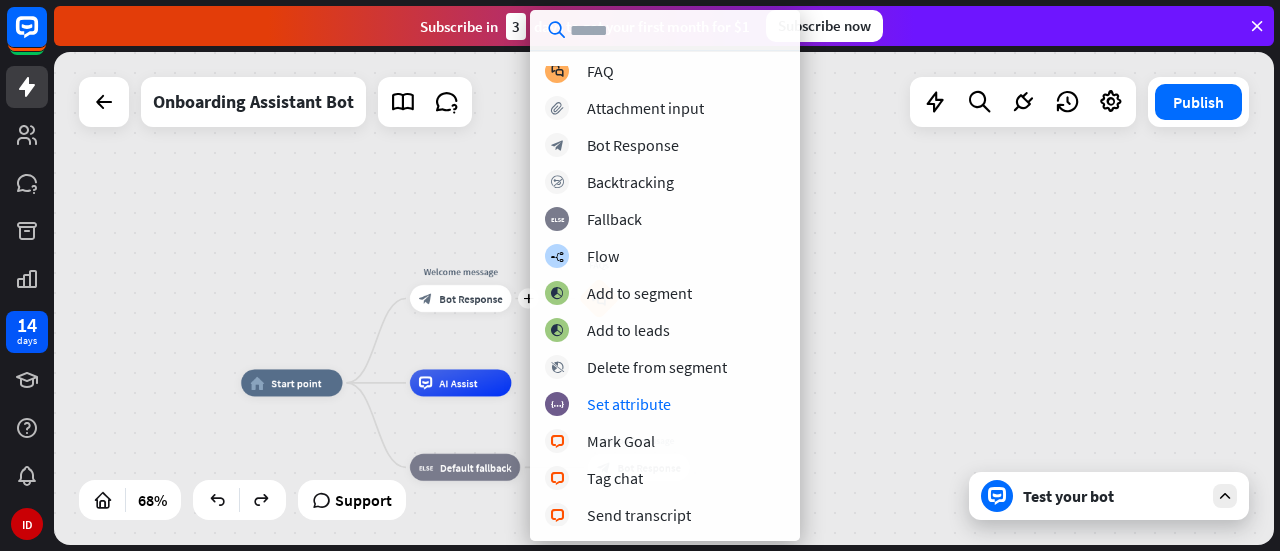 scroll, scrollTop: 0, scrollLeft: 0, axis: both 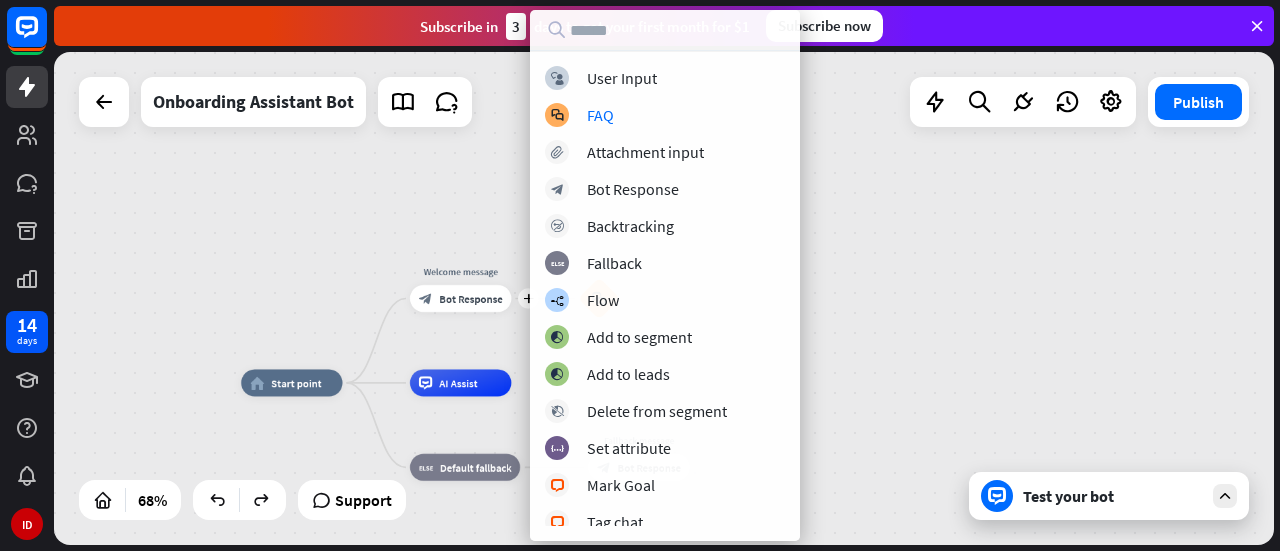 click on "home_2   Start point               plus   Welcome message   block_bot_response   Bot Response                 FAQs   block_faq                     AI Assist                   block_fallback   Default fallback                 Fallback message   block_bot_response   Bot Response" at bounding box center [664, 298] 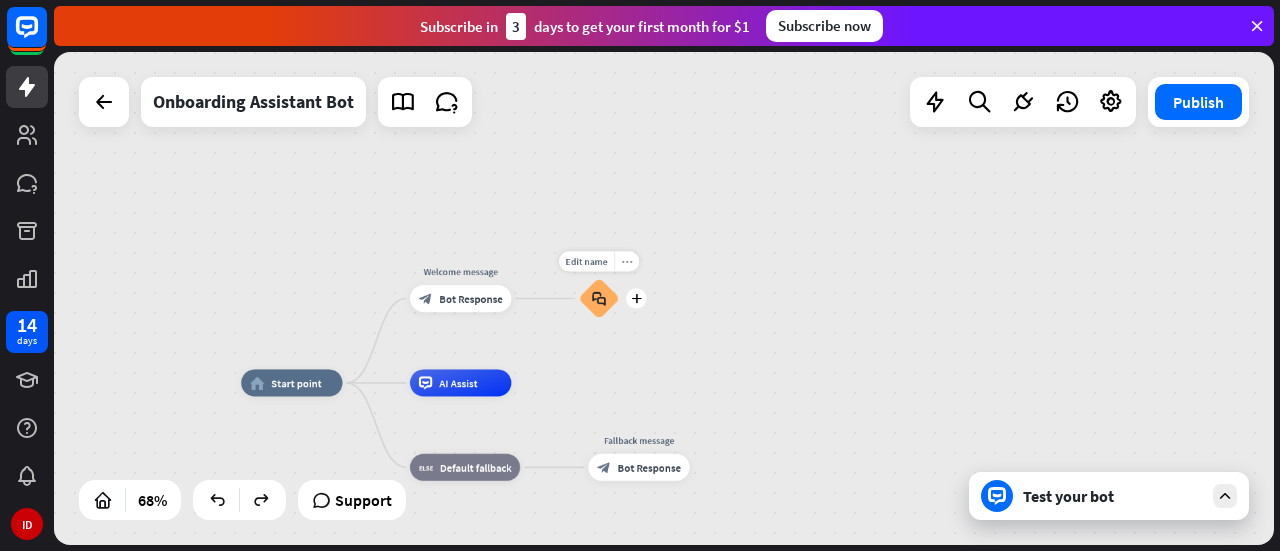 click on "more_horiz" at bounding box center [626, 261] 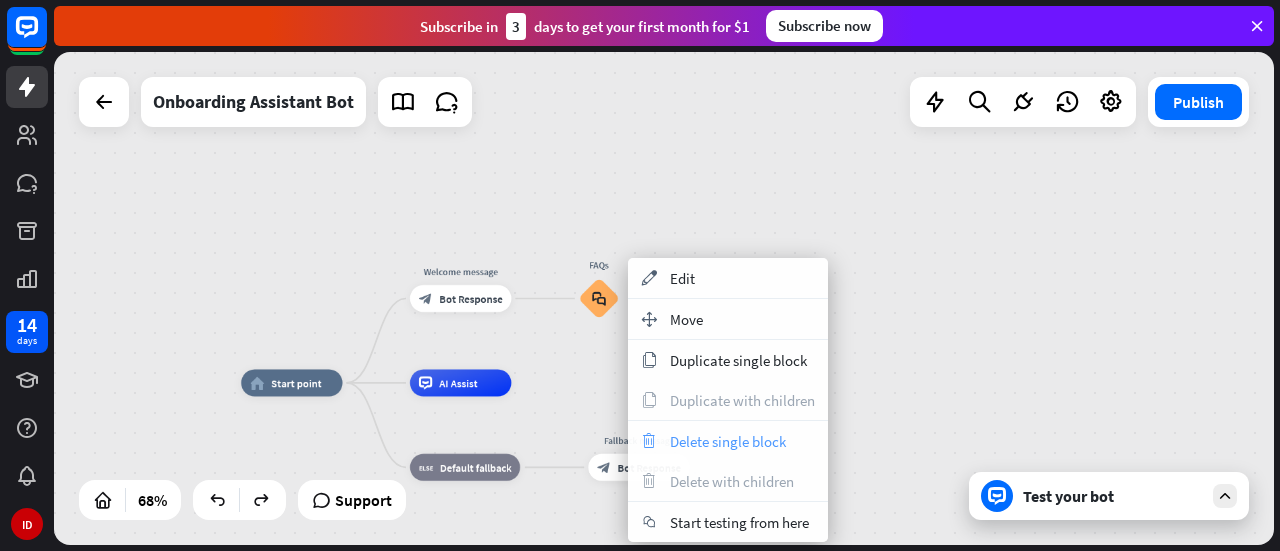 click on "Delete single block" at bounding box center [728, 441] 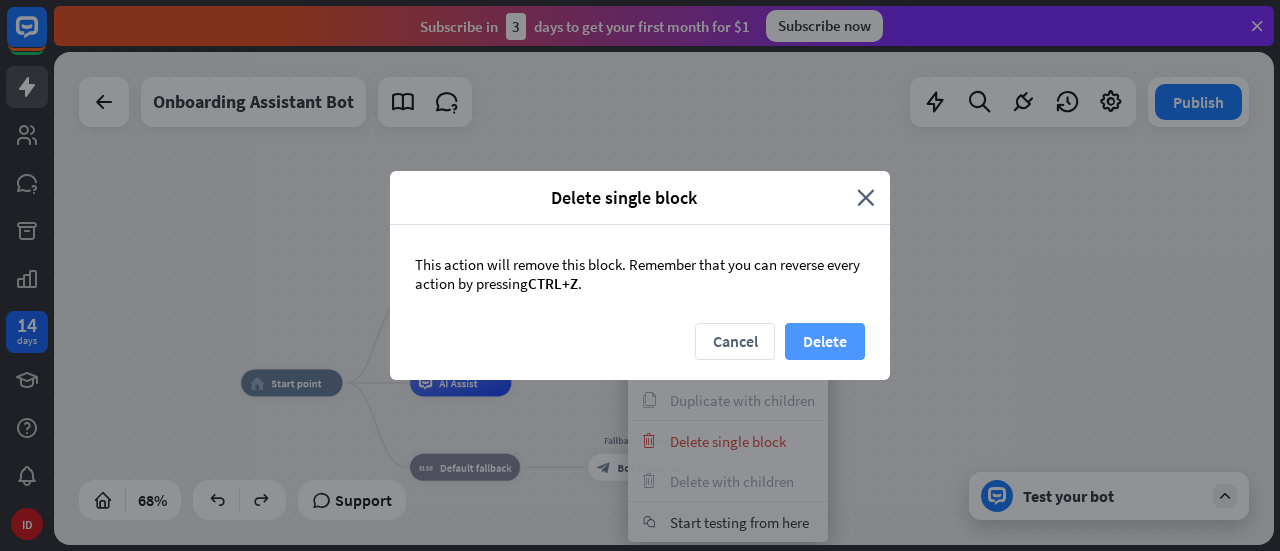 click on "Delete" at bounding box center (825, 341) 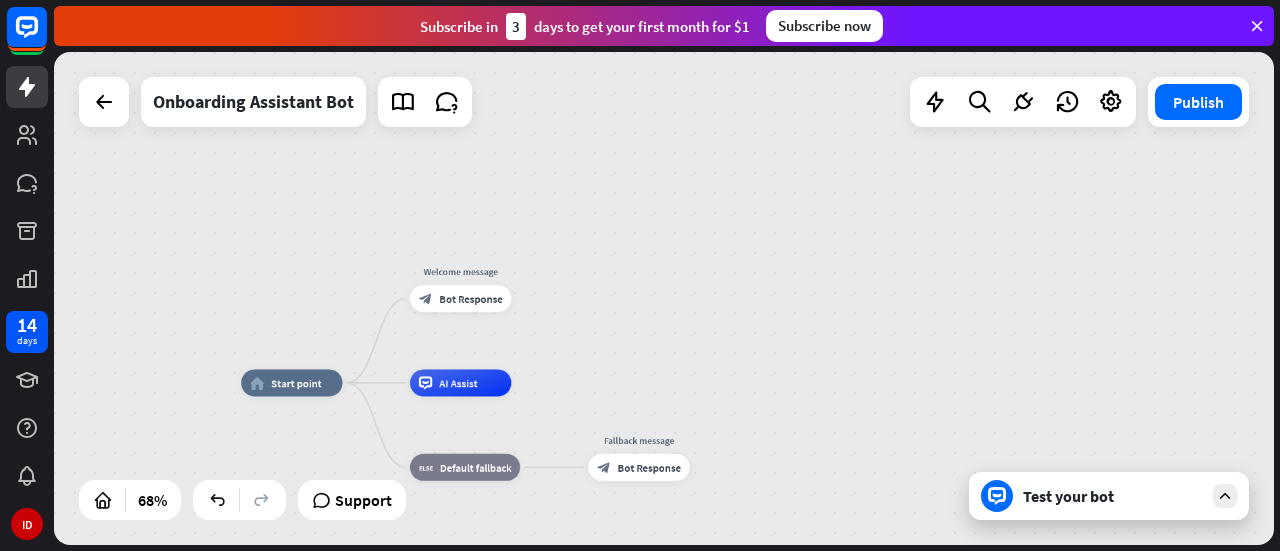 click on "home_2   Start point                 Welcome message   block_bot_response   Bot Response                     AI Assist                   block_fallback   Default fallback                 Fallback message   block_bot_response   Bot Response" at bounding box center [664, 298] 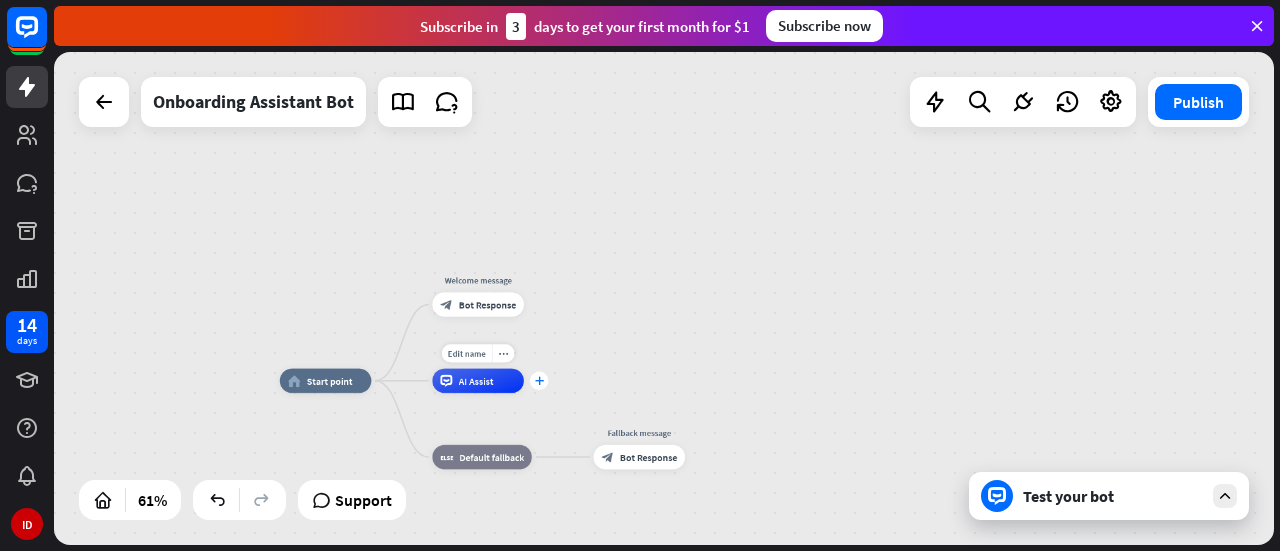 click on "plus" at bounding box center [539, 381] 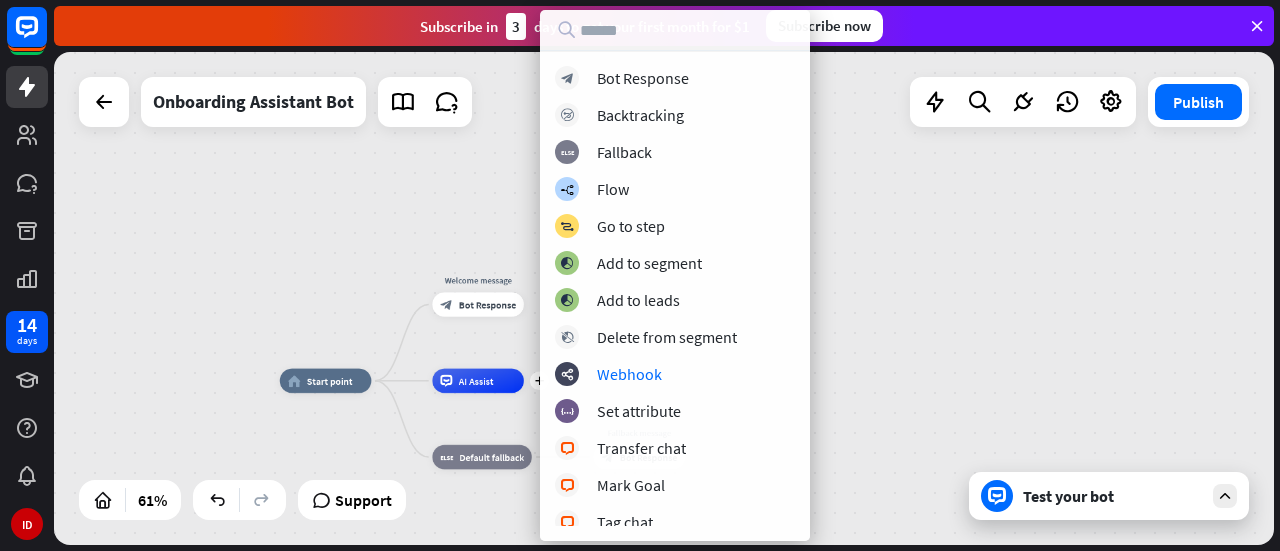 click on "home_2   Start point                 Welcome message   block_bot_response   Bot Response               plus       AI Assist                   block_fallback   Default fallback                 Fallback message   block_bot_response   Bot Response" at bounding box center [664, 298] 